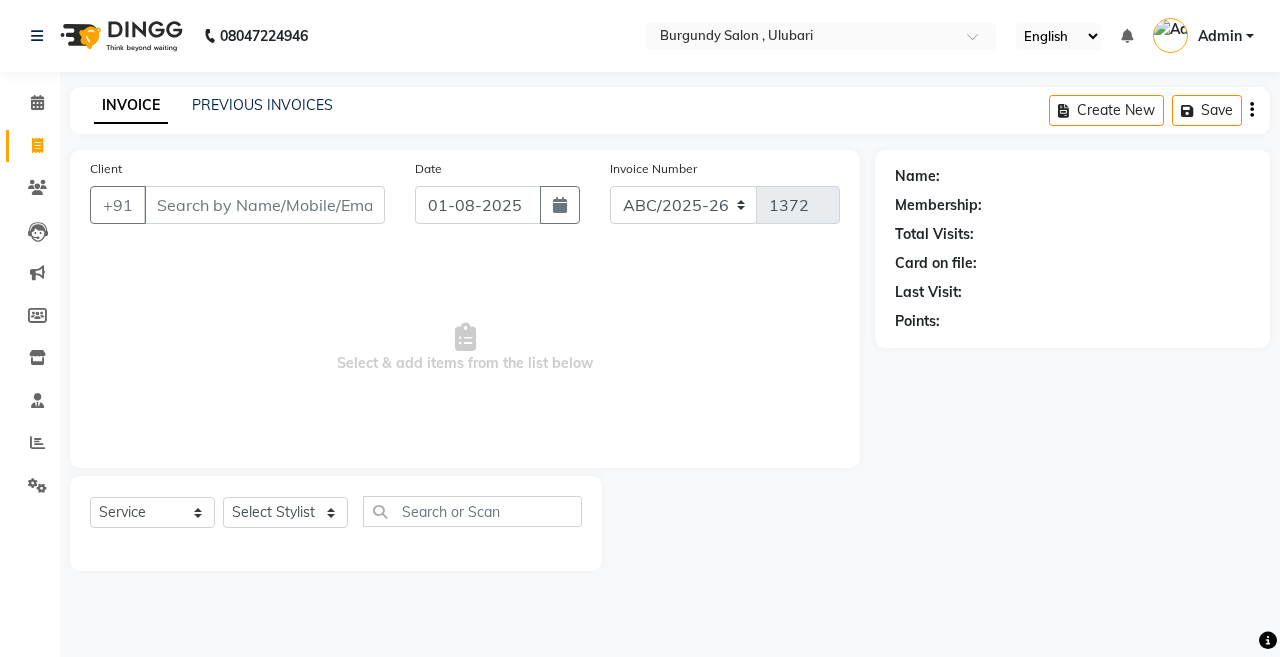 select on "service" 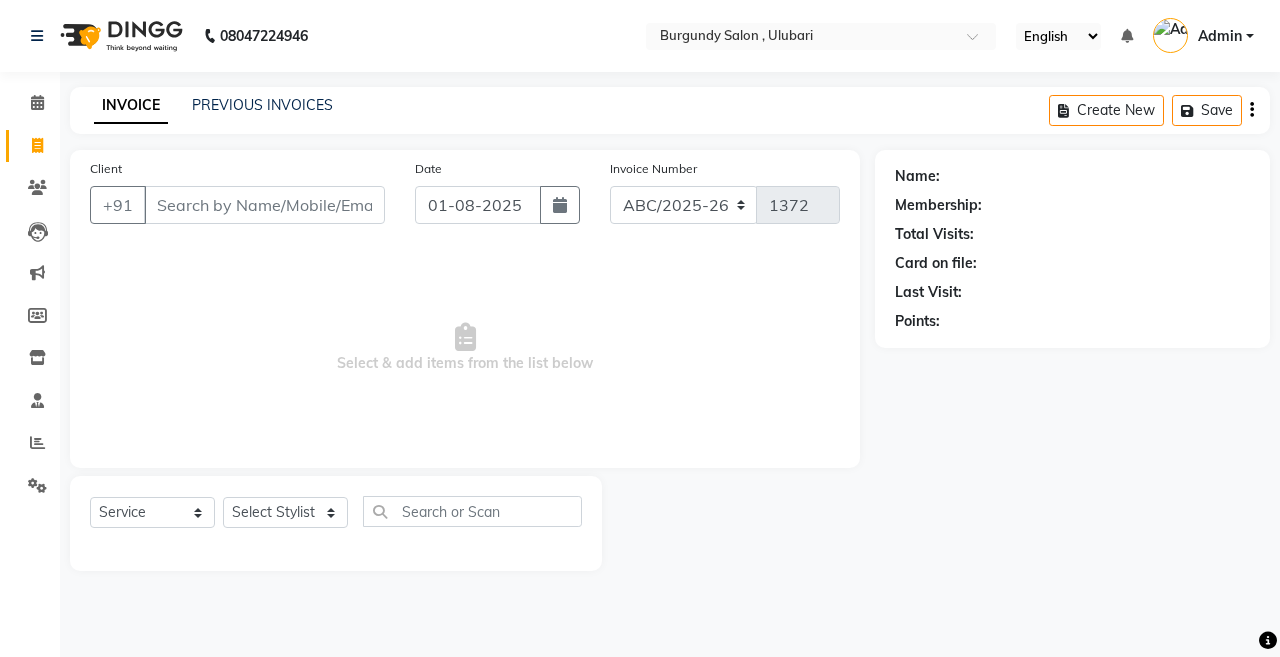 scroll, scrollTop: 0, scrollLeft: 0, axis: both 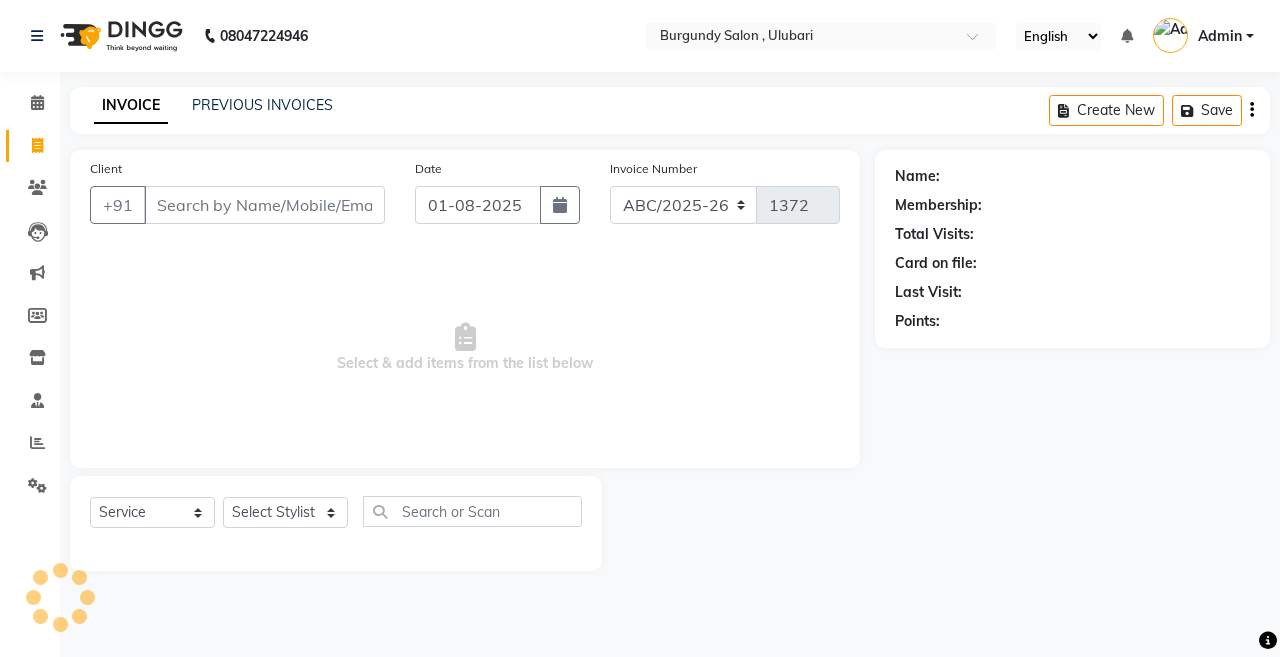 click on "Select Stylist" 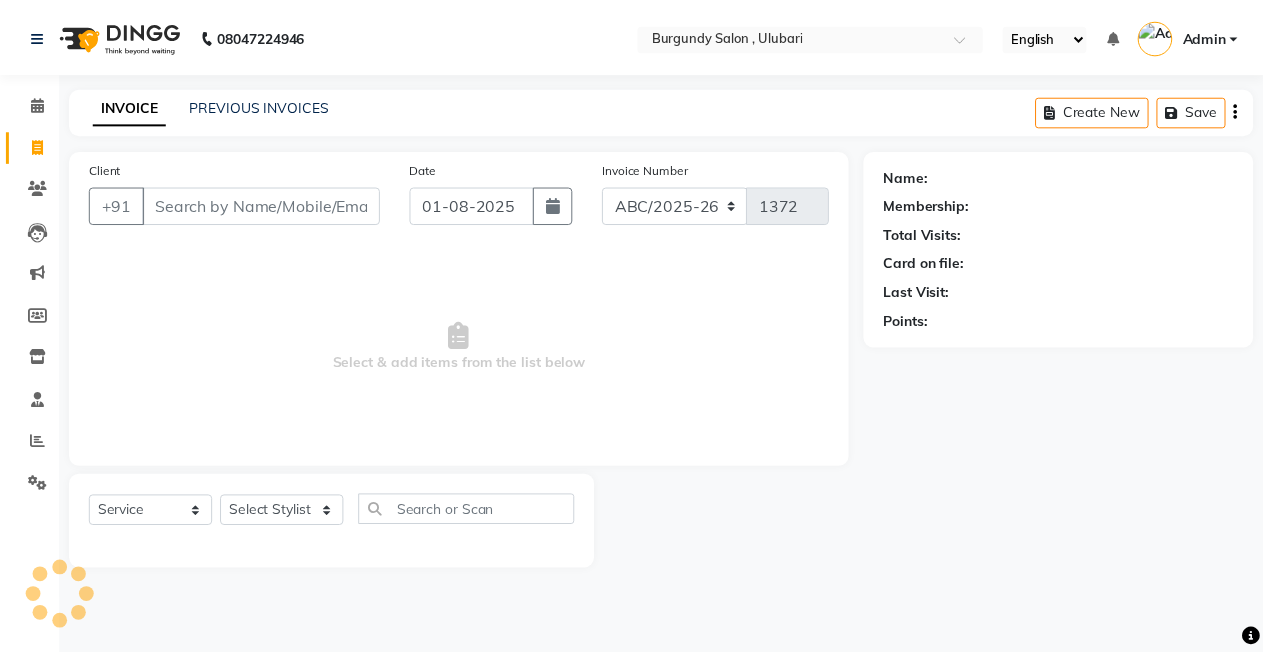 scroll, scrollTop: 0, scrollLeft: 0, axis: both 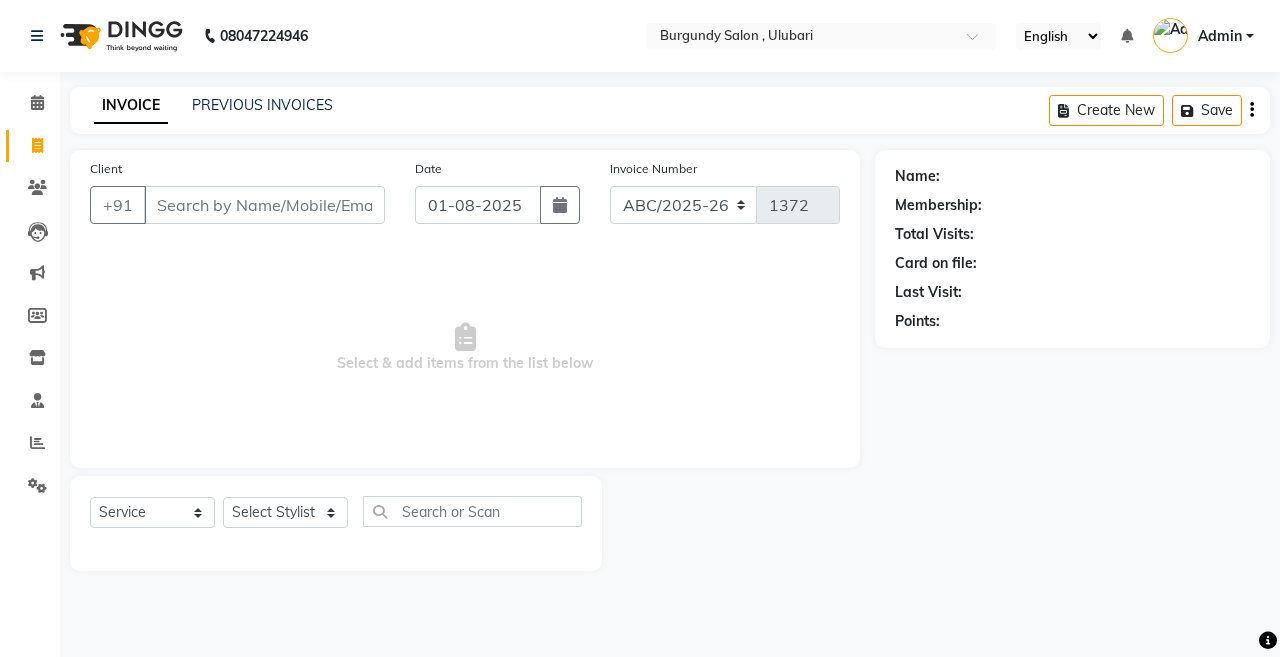 select on "80179" 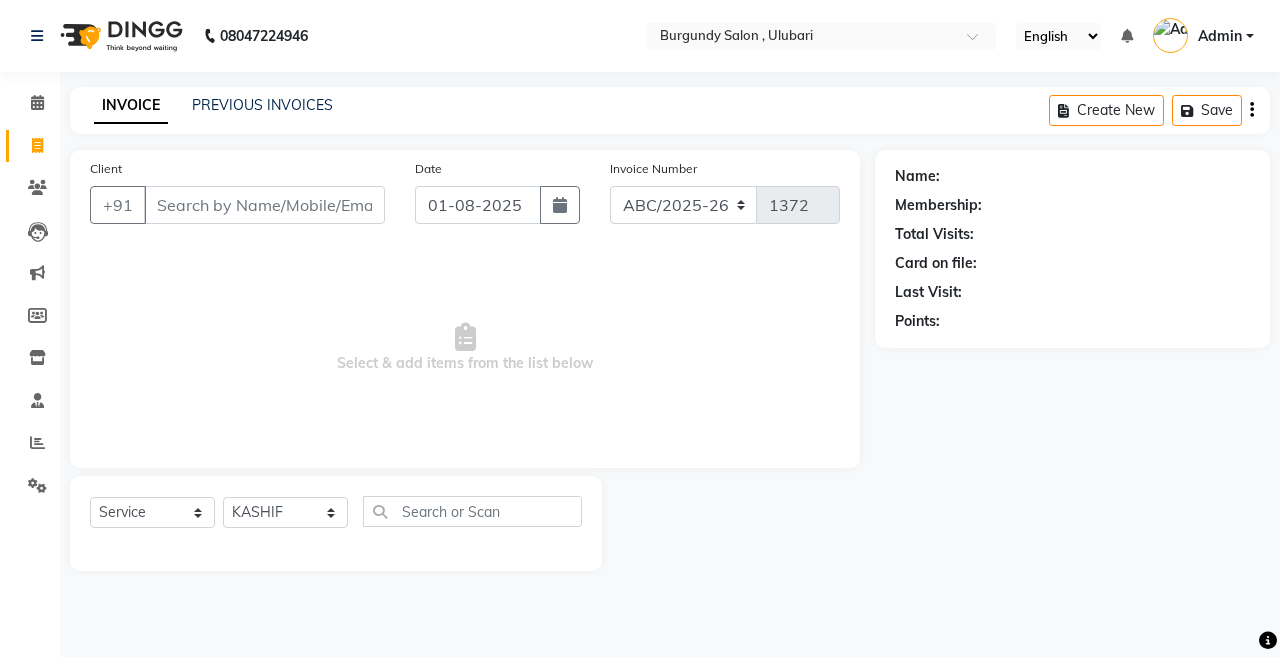 click on "Select Stylist ANIL  ANJANA BARSHA DEEPSHIKHA  DHON DAS DHON / NITUMONI EDWARD EDWARD/ LAXMI JOSHU JUNMONI KASHIF LAXI / ANJANA LAXMI LITTLE MAAM MINTUL MITALI NEETU RANA NITUMONI NITUMONI/POJA/ LAXMI NITUMONI / SAGARIKA NITUMONI/ SAGRIKA PRAKASH PUJAA Rubi RUBI / LAXMI SAGARIKA  SAGARIKA / RUBI SAHIL SAHIL / DHON SAHIL / EDWARD SAHIL/ JOSHU SAHIL/JOSHU/PRAKASH/ RUBI SAHIL/NITUMONI/ MITALI SAHIL/ RUBI SHABIR SHADHAB SIMA KALITA SONALI DEKA SOPEM staff 1 staff 1 TANU" 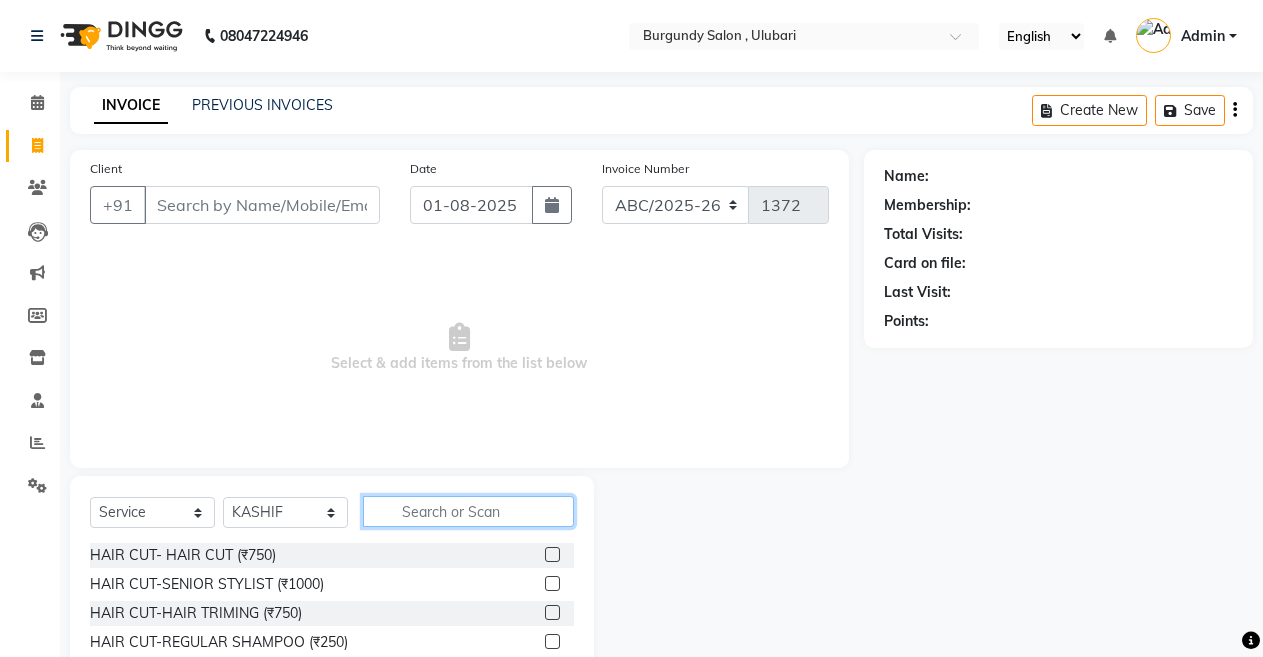 click 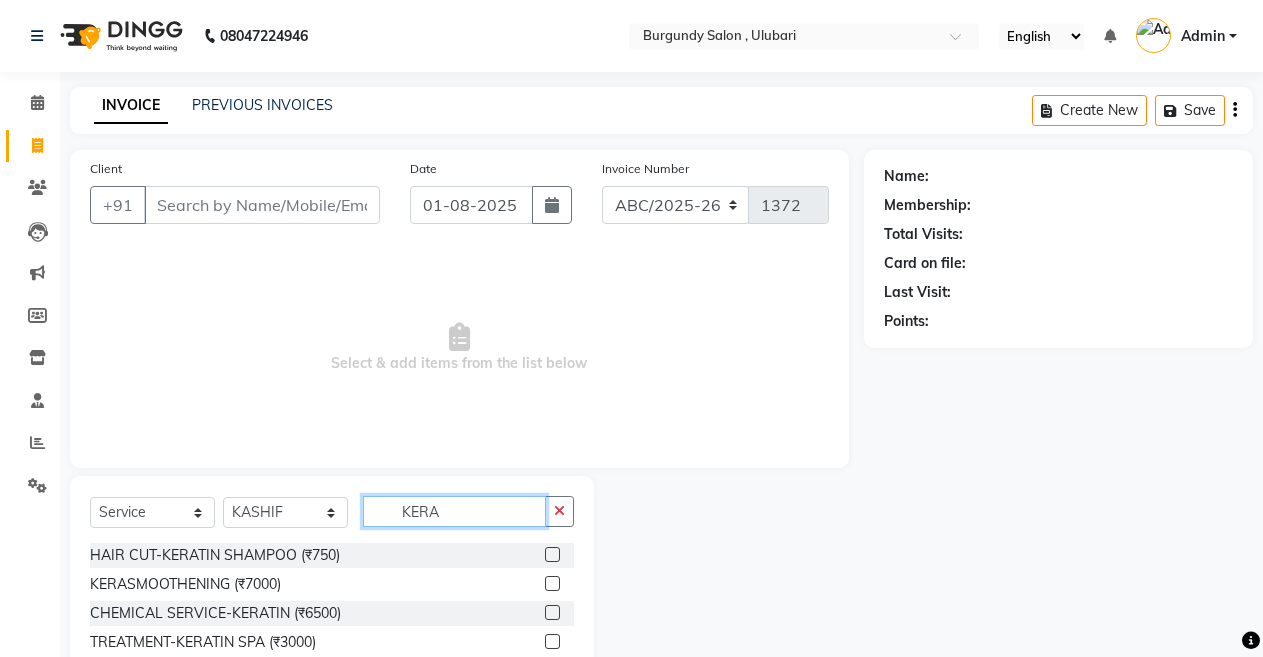 scroll, scrollTop: 144, scrollLeft: 0, axis: vertical 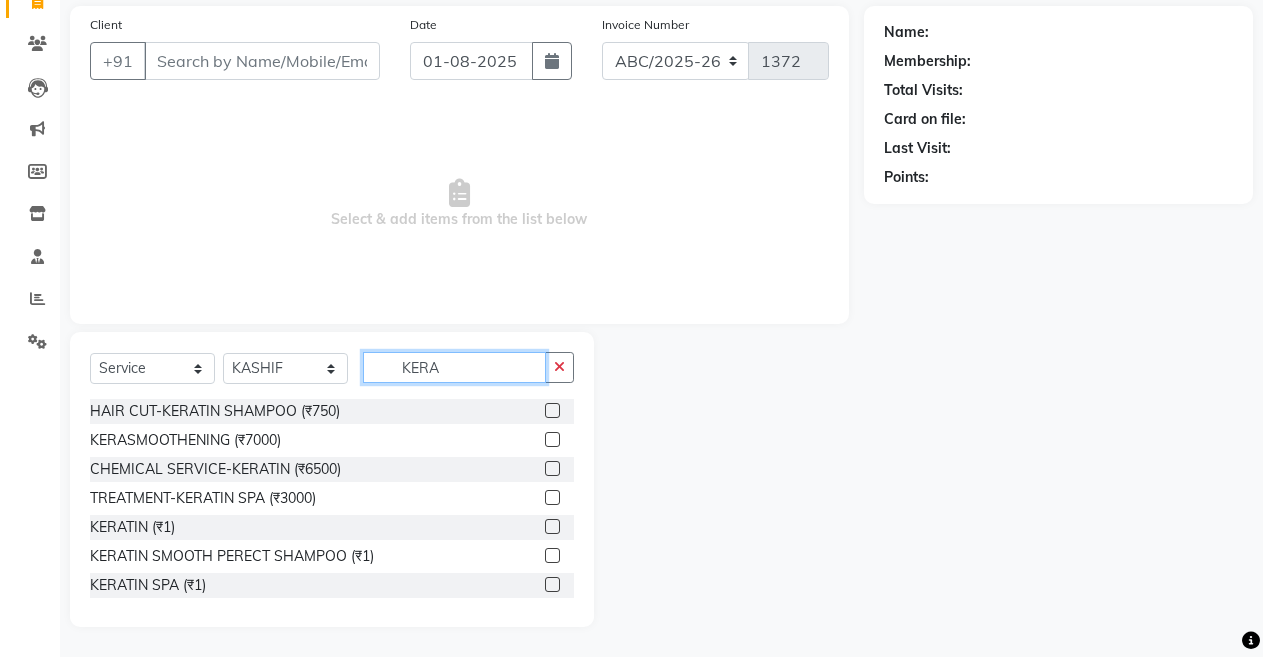 type on "KERA" 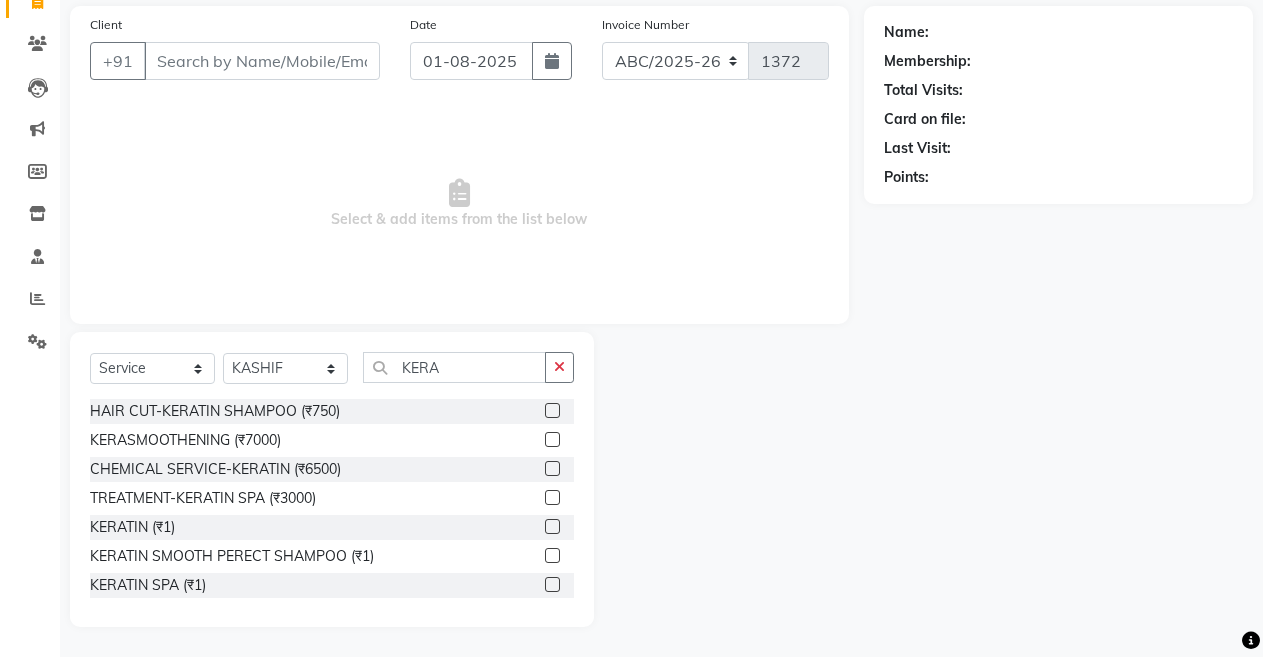 click 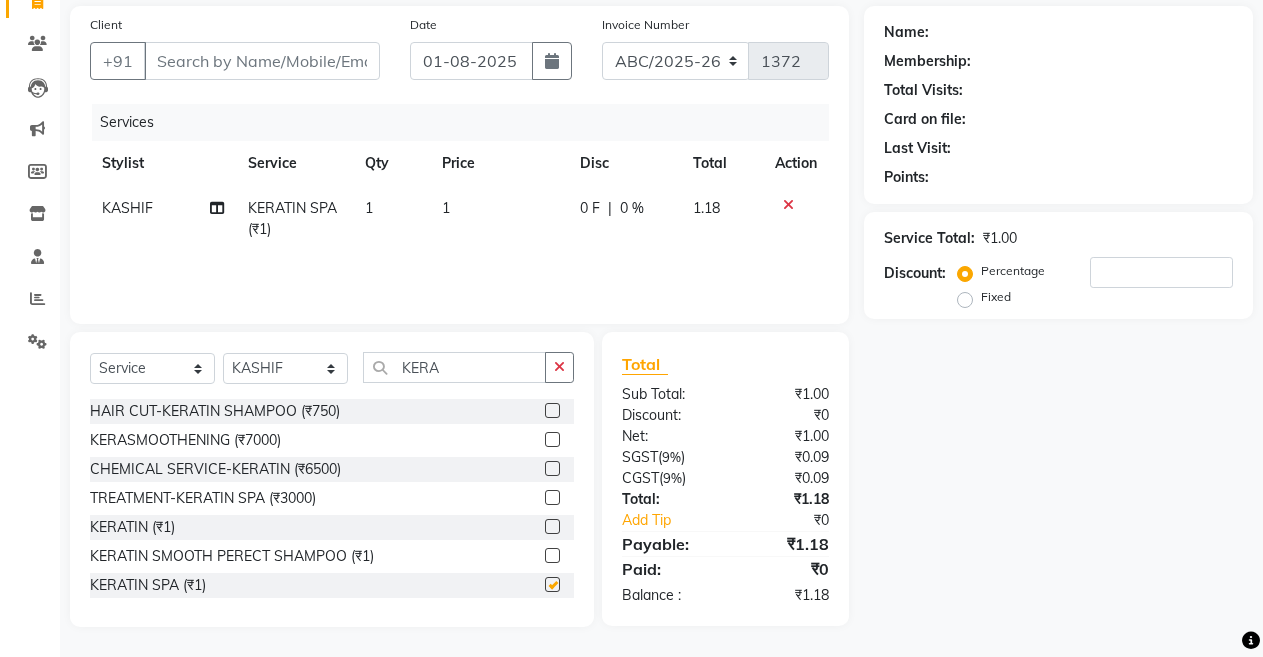 checkbox on "false" 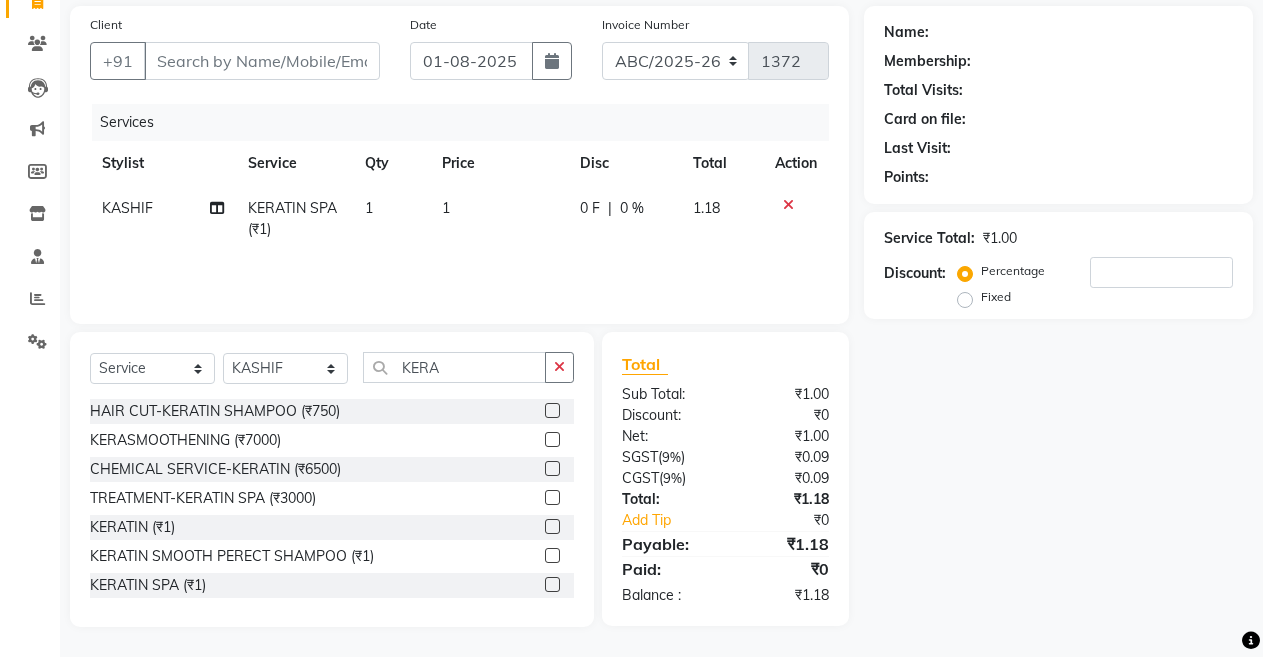 click on "1" 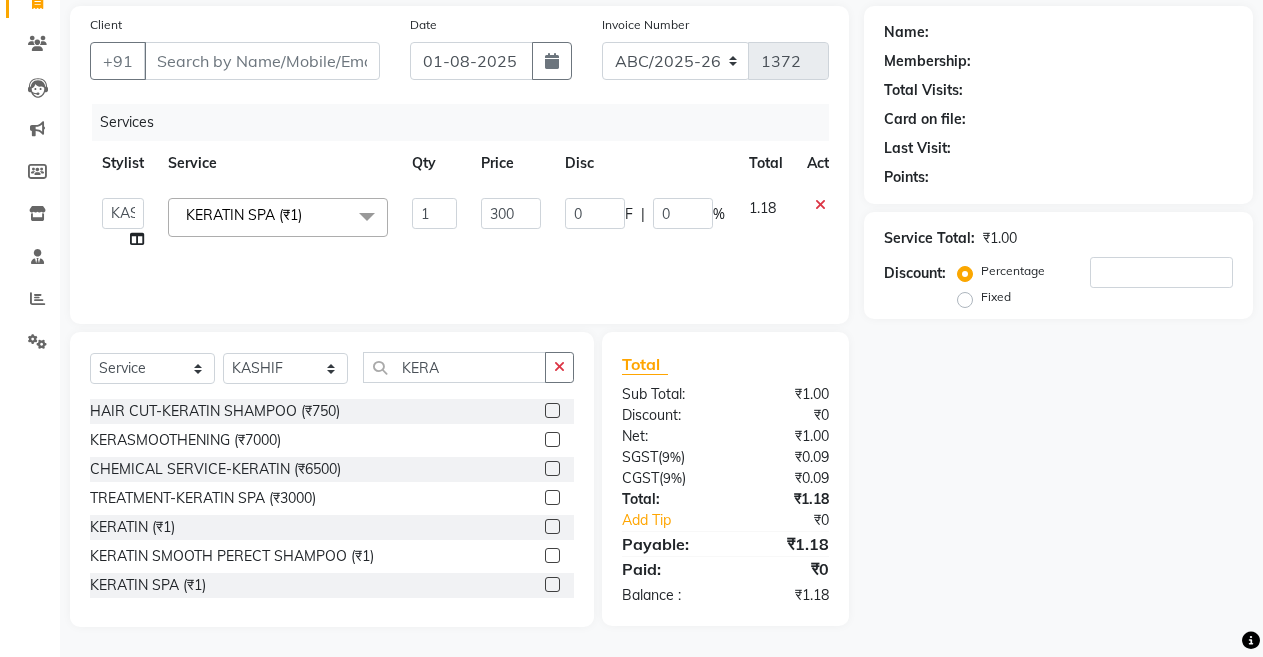 type on "3000" 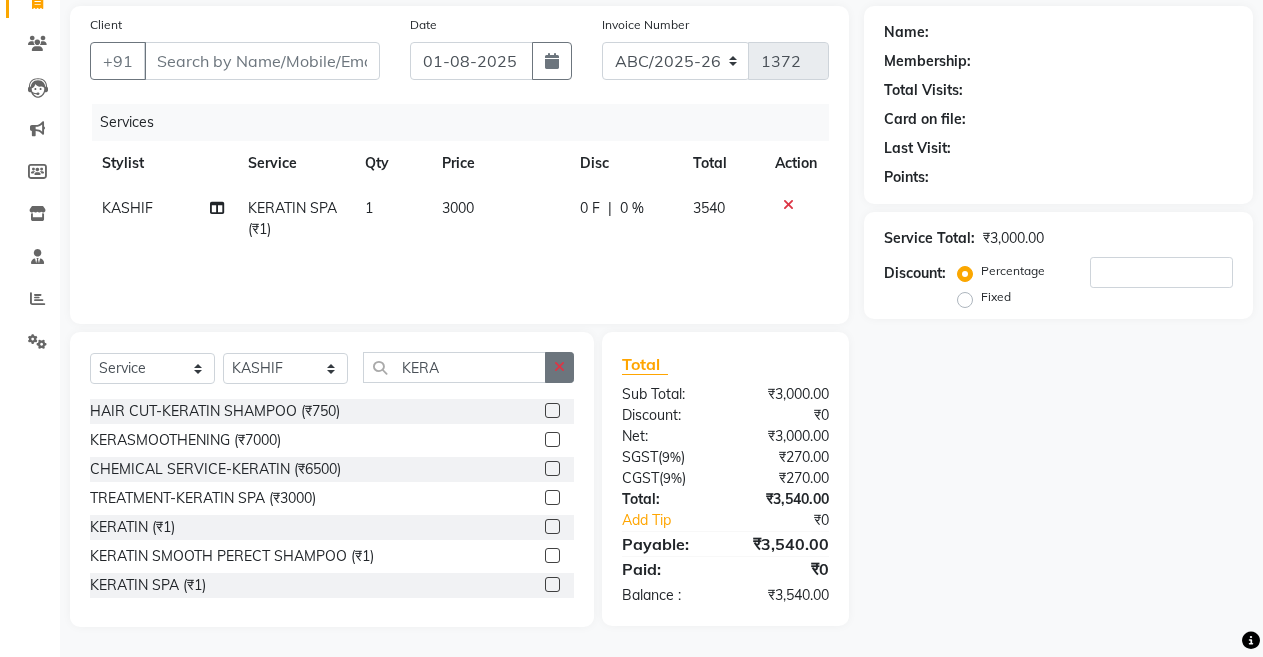 click 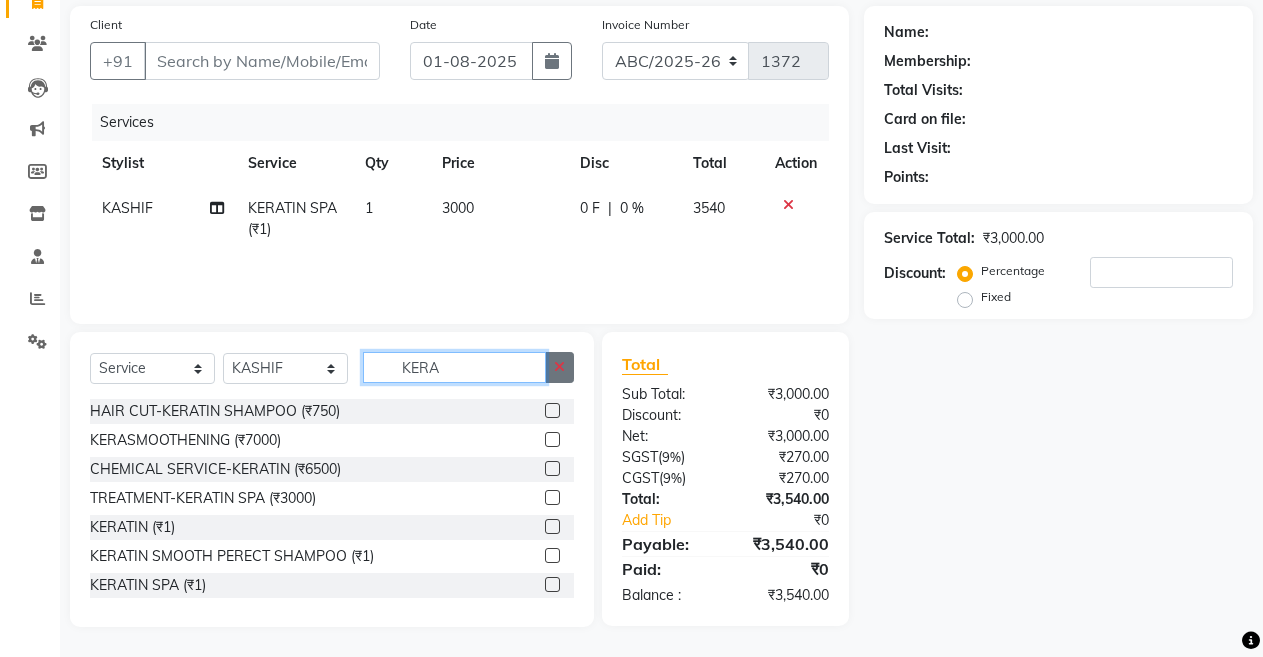 type 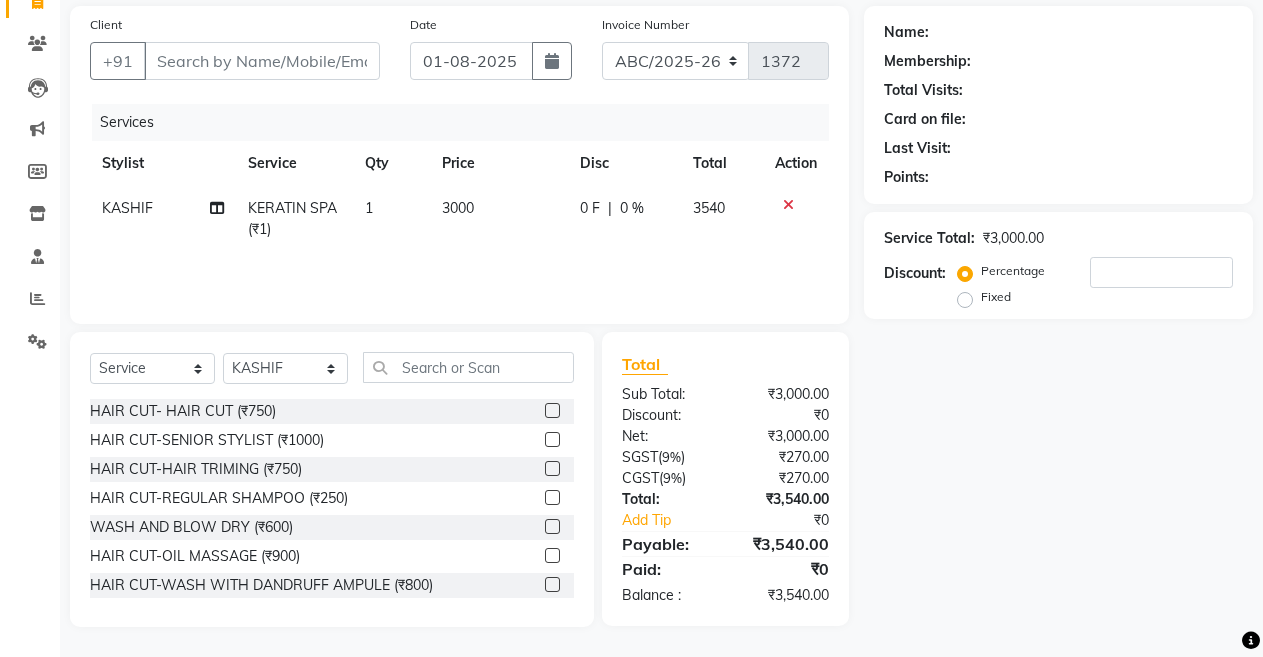 click on "KASHIF" 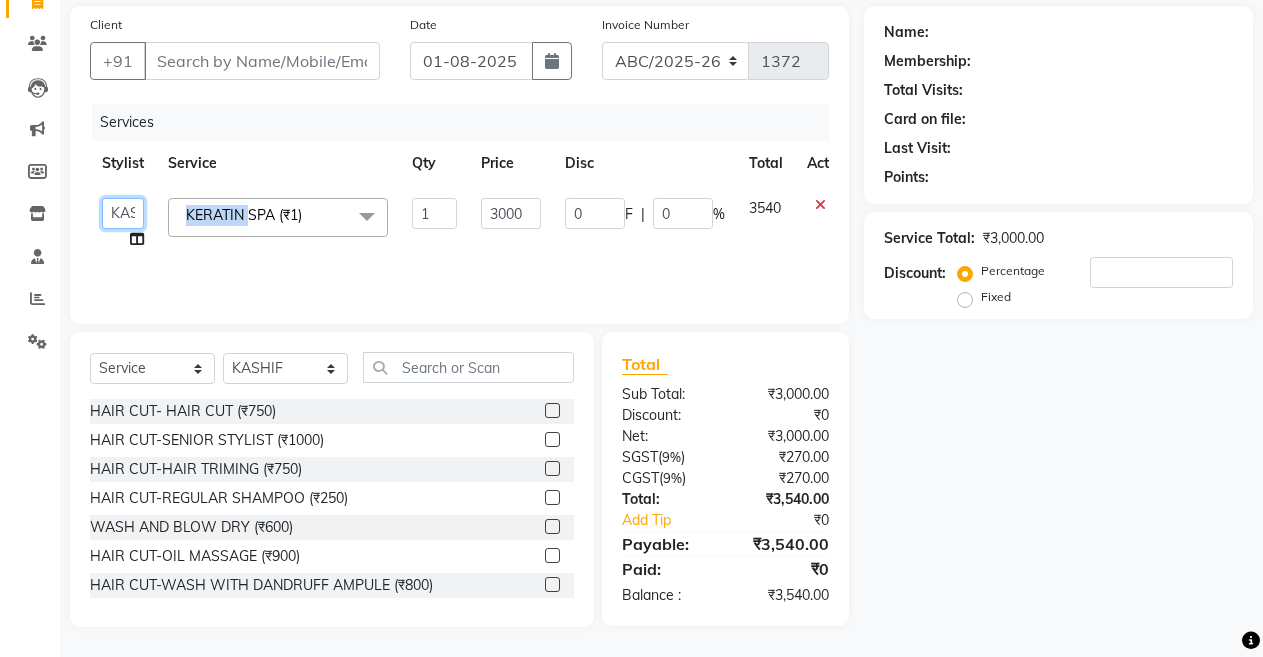 click on "ANIL    ANJANA   BARSHA   DEEPSHIKHA    DHON DAS   DHON / NITUMONI   EDWARD   EDWARD/ LAXMI   JOSHU   JUNMONI   KASHIF   LAXI / ANJANA   LAXMI   LITTLE   MAAM   MINTUL   MITALI   NEETU RANA   NITUMONI   NITUMONI/POJA/ LAXMI   NITUMONI / SAGARIKA   NITUMONI/ SAGRIKA   PRAKASH   PUJAA   Rubi   RUBI / LAXMI   SAGARIKA    SAGARIKA / RUBI   SAHIL   SAHIL / DHON   SAHIL / EDWARD   SAHIL/ JOSHU   SAHIL/JOSHU/PRAKASH/ RUBI   SAHIL/NITUMONI/ MITALI   SAHIL/ RUBI   SHABIR   SHADHAB   SIMA KALITA   SONALI DEKA   SOPEM   staff 1   staff 1   TANU" 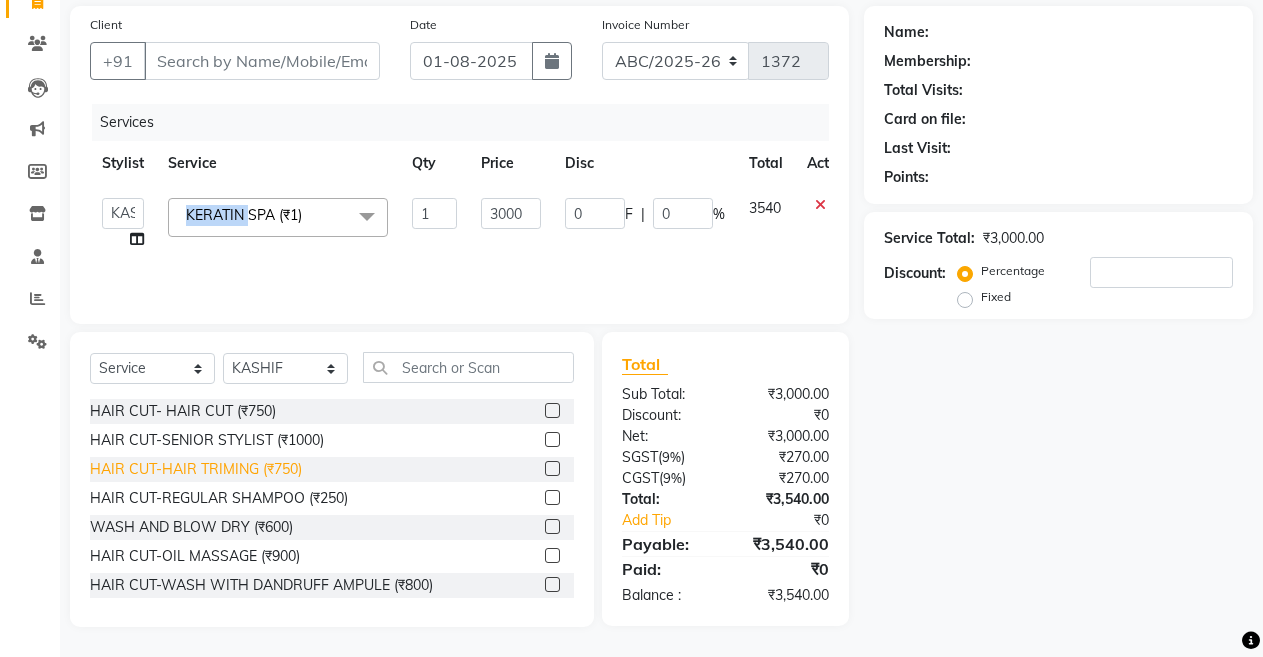 select on "[NUMBER]" 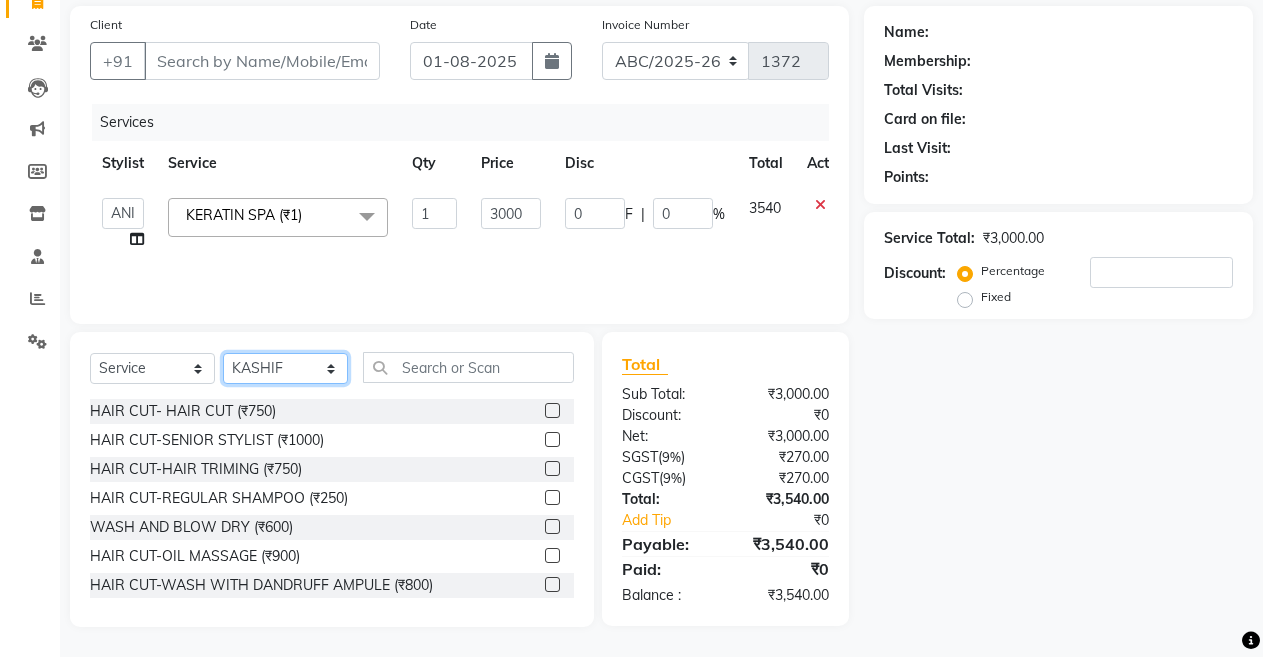 click on "Select Stylist ANIL  ANJANA BARSHA DEEPSHIKHA  DHON DAS DHON / NITUMONI EDWARD EDWARD/ LAXMI JOSHU JUNMONI KASHIF LAXI / ANJANA LAXMI LITTLE MAAM MINTUL MITALI NEETU RANA NITUMONI NITUMONI/POJA/ LAXMI NITUMONI / SAGARIKA NITUMONI/ SAGRIKA PRAKASH PUJAA Rubi RUBI / LAXMI SAGARIKA  SAGARIKA / RUBI SAHIL SAHIL / DHON SAHIL / EDWARD SAHIL/ JOSHU SAHIL/JOSHU/PRAKASH/ RUBI SAHIL/NITUMONI/ MITALI SAHIL/ RUBI SHABIR SHADHAB SIMA KALITA SONALI DEKA SOPEM staff 1 staff 1 TANU" 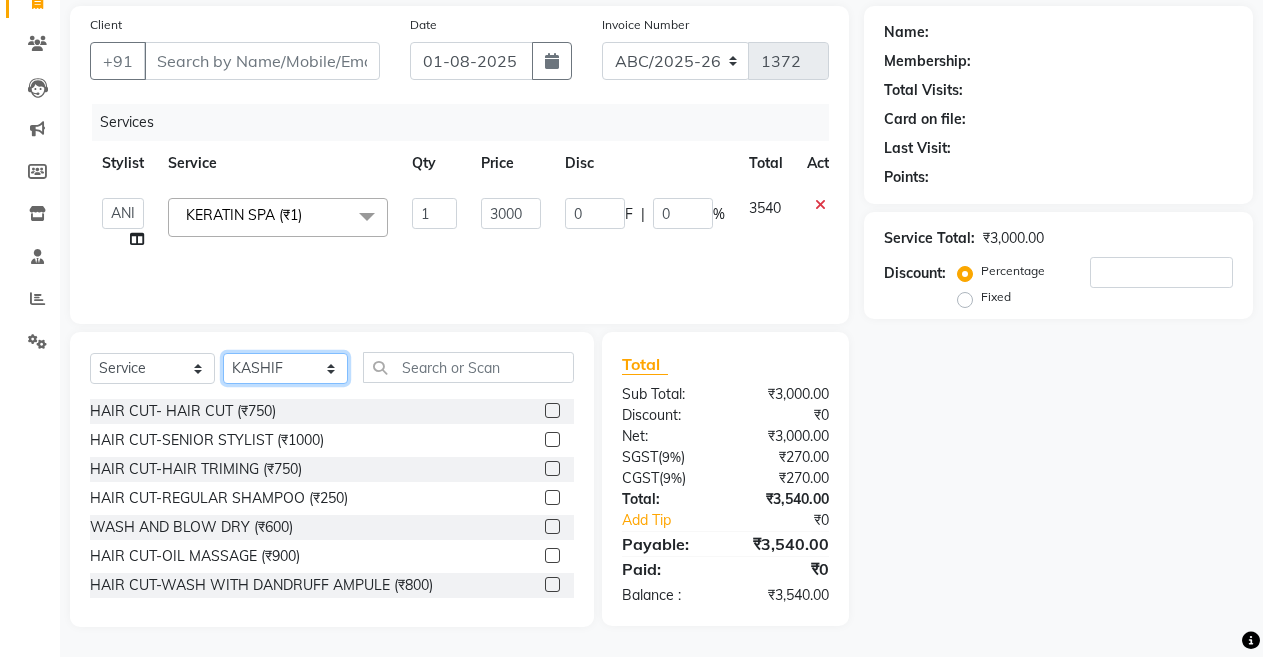 select on "71248" 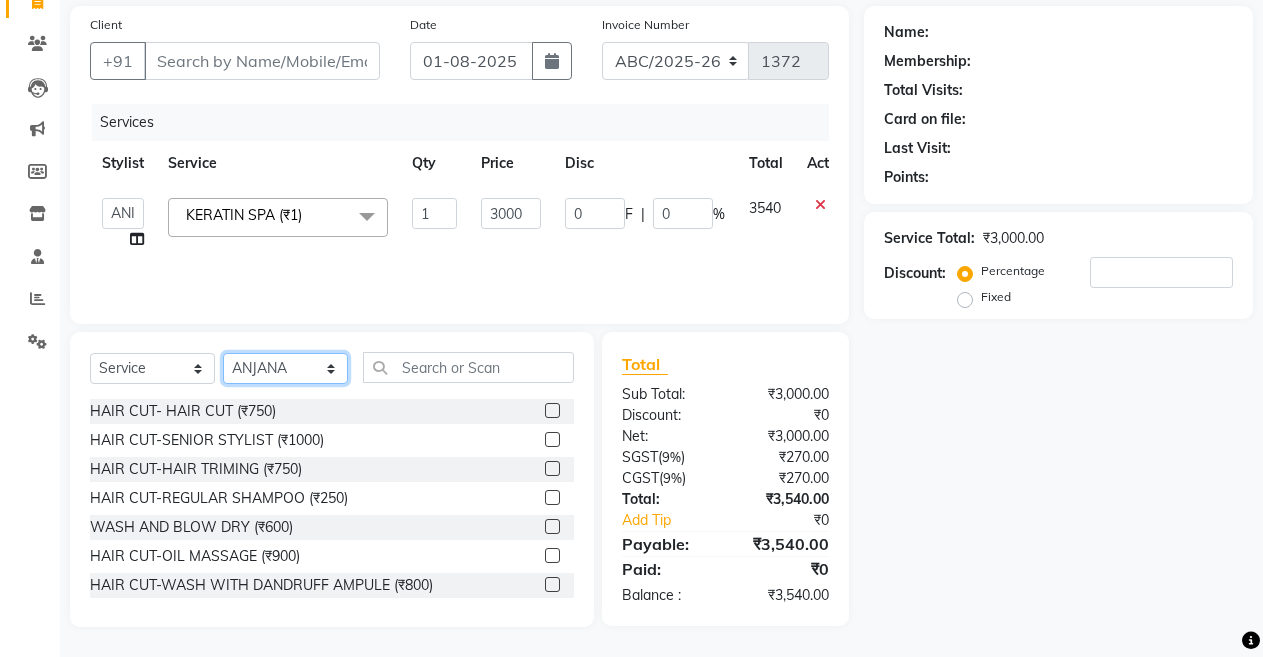 click on "Select Stylist ANIL  ANJANA BARSHA DEEPSHIKHA  DHON DAS DHON / NITUMONI EDWARD EDWARD/ LAXMI JOSHU JUNMONI KASHIF LAXI / ANJANA LAXMI LITTLE MAAM MINTUL MITALI NEETU RANA NITUMONI NITUMONI/POJA/ LAXMI NITUMONI / SAGARIKA NITUMONI/ SAGRIKA PRAKASH PUJAA Rubi RUBI / LAXMI SAGARIKA  SAGARIKA / RUBI SAHIL SAHIL / DHON SAHIL / EDWARD SAHIL/ JOSHU SAHIL/JOSHU/PRAKASH/ RUBI SAHIL/NITUMONI/ MITALI SAHIL/ RUBI SHABIR SHADHAB SIMA KALITA SONALI DEKA SOPEM staff 1 staff 1 TANU" 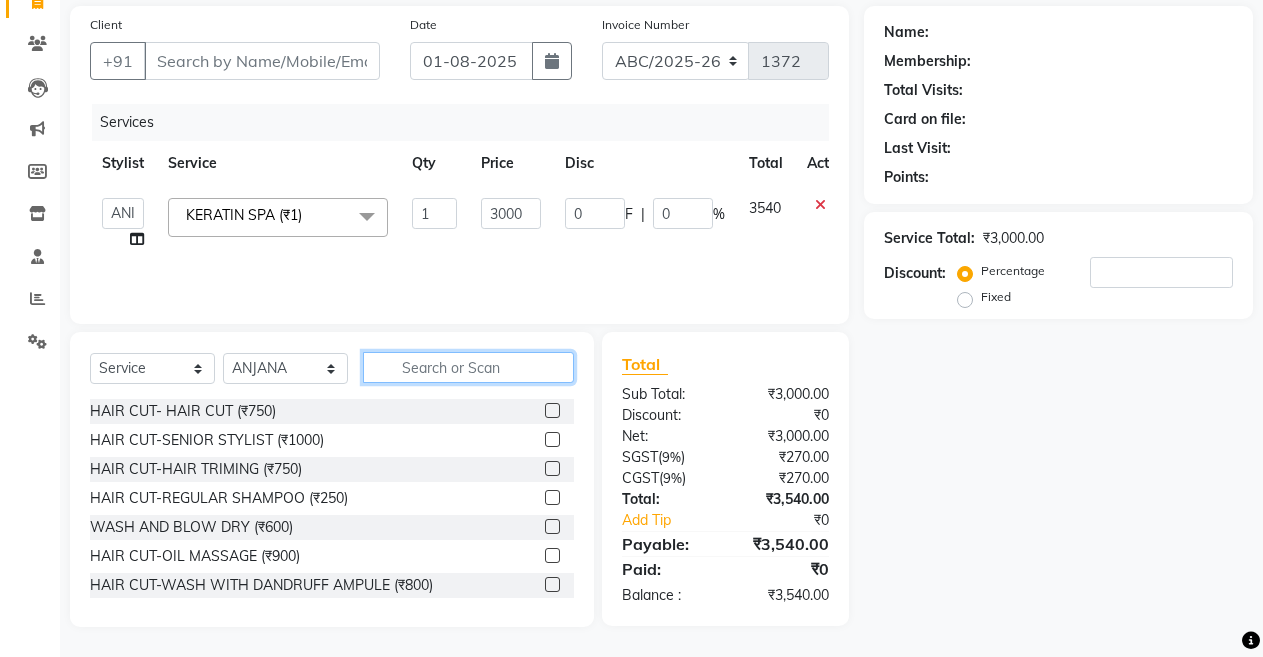 click 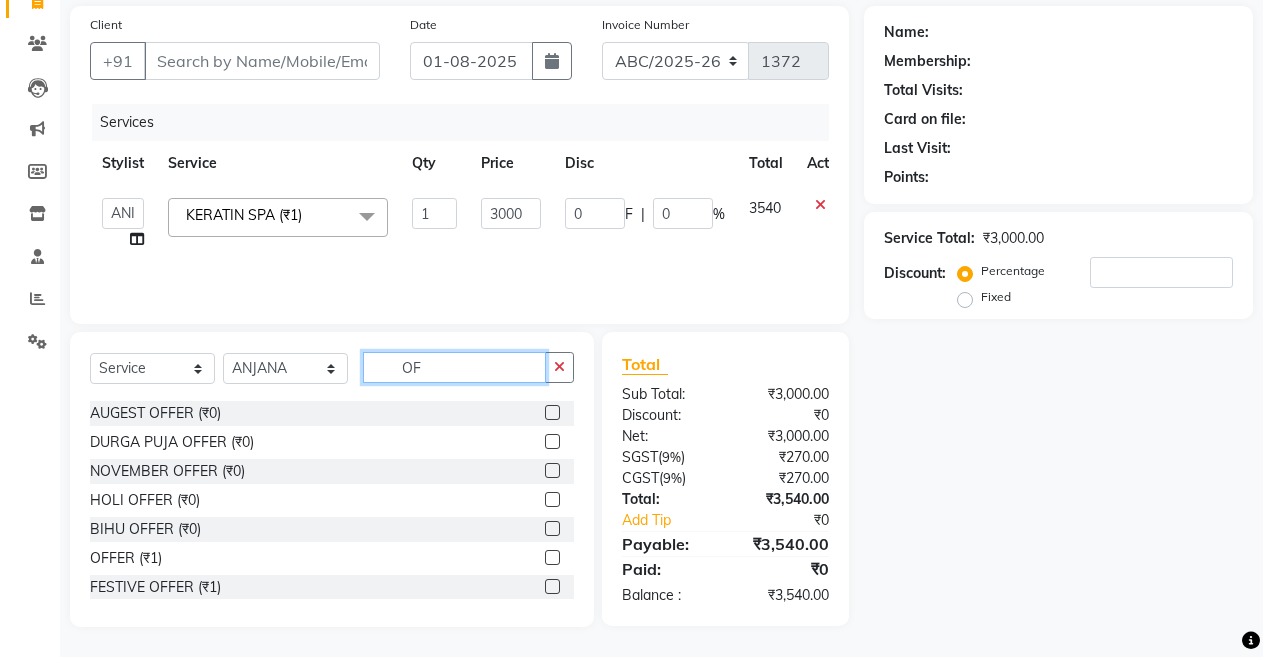 scroll, scrollTop: 63, scrollLeft: 0, axis: vertical 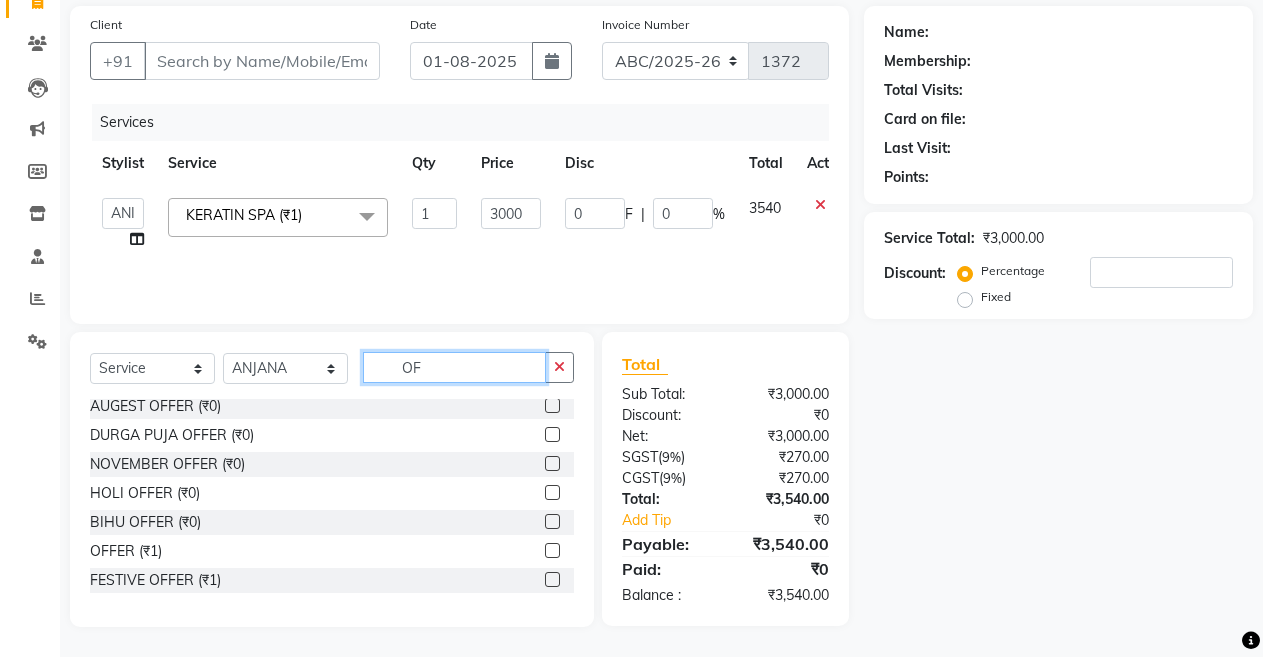 type on "OF" 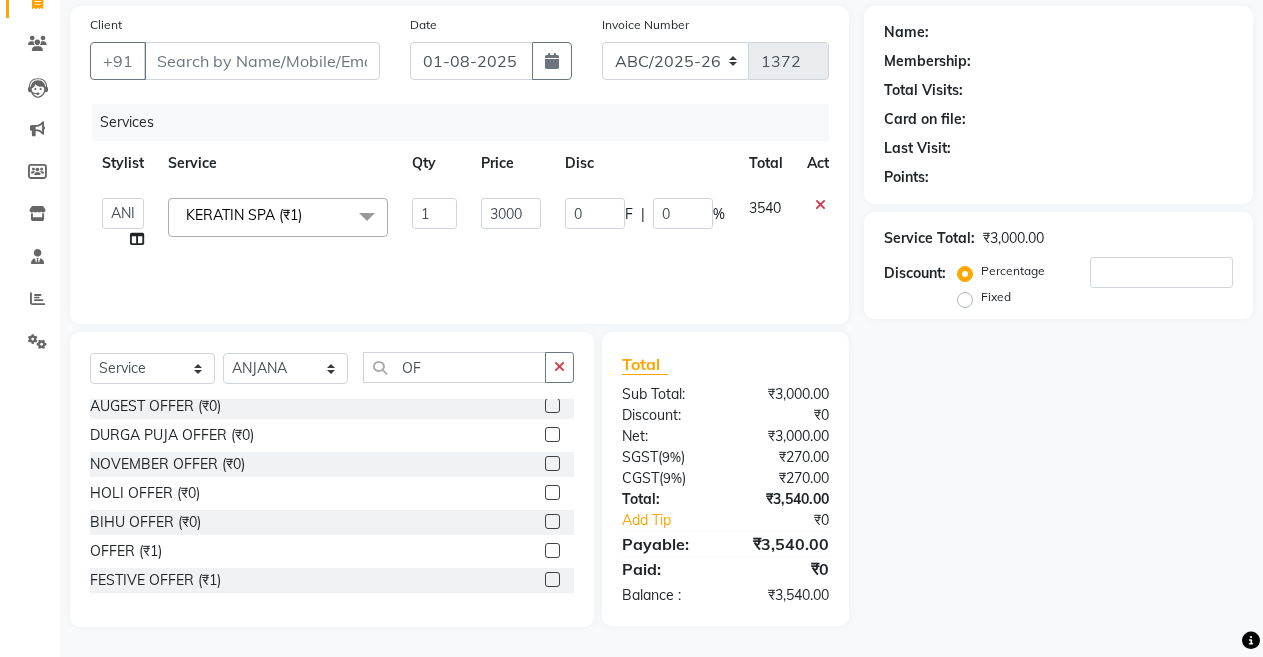 click 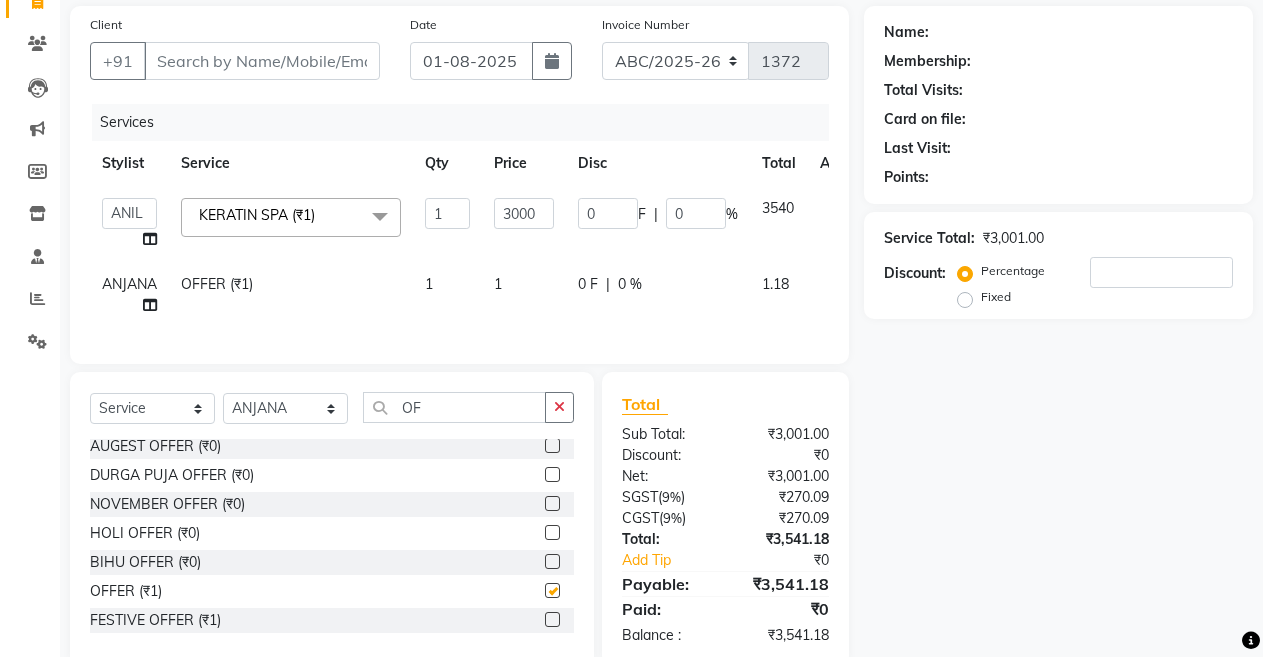 checkbox on "false" 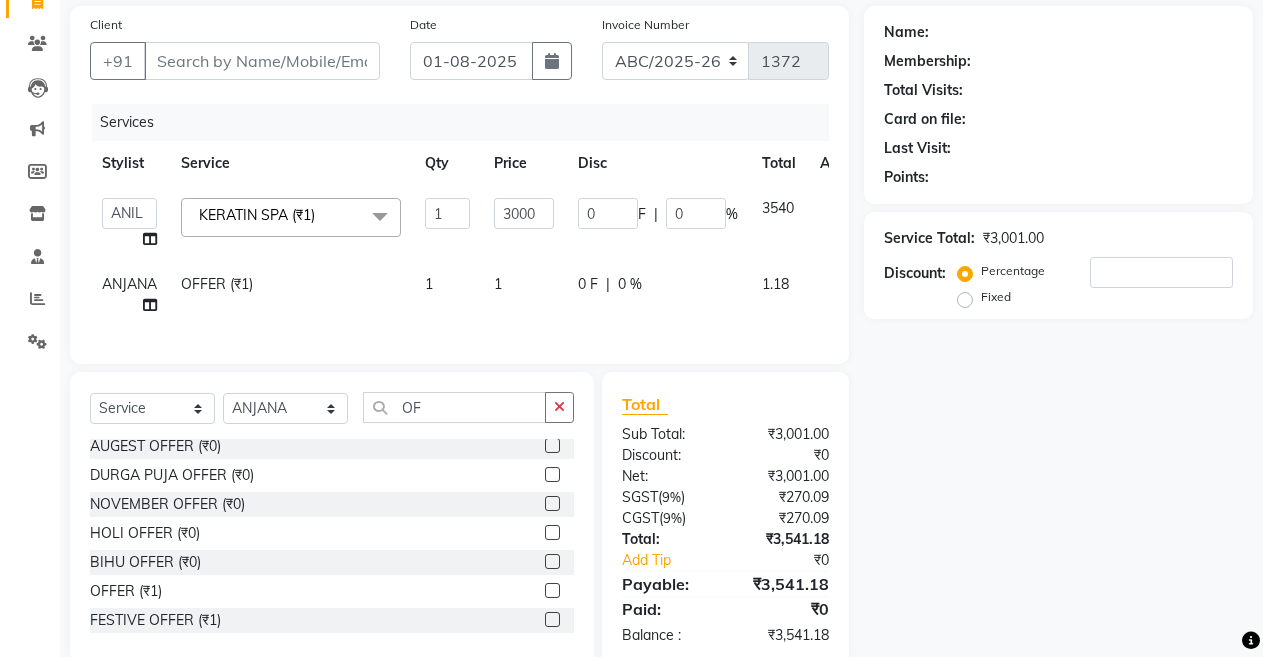 click on "1" 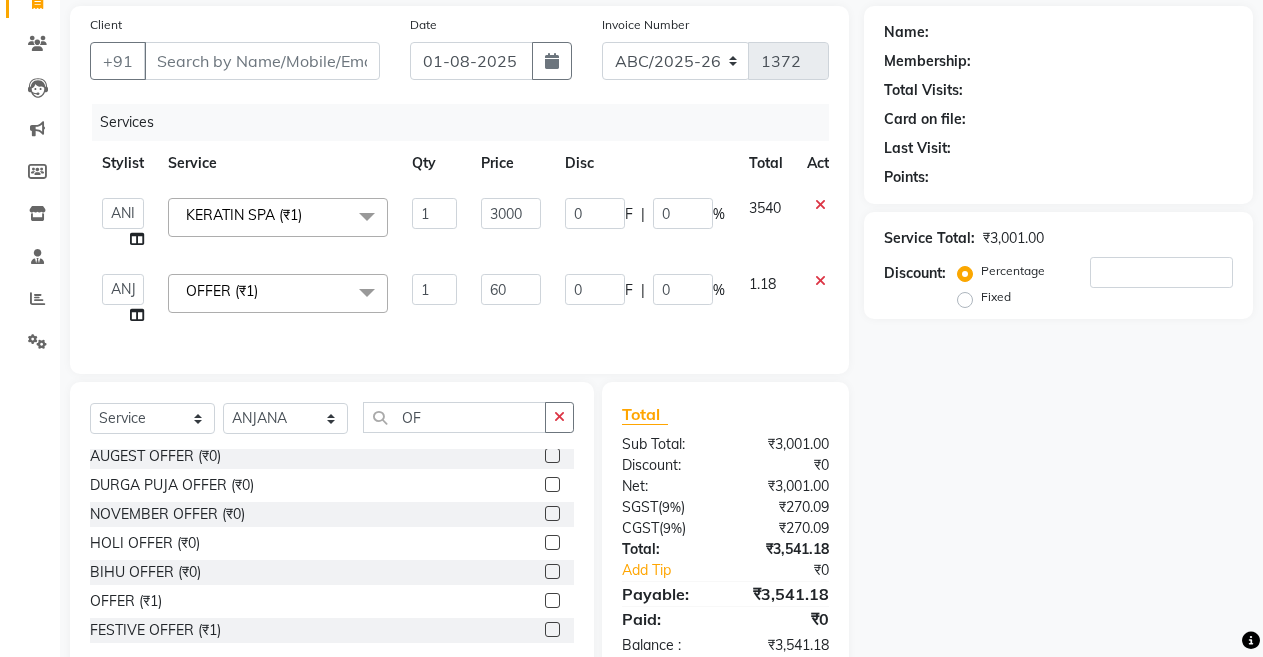 type on "600" 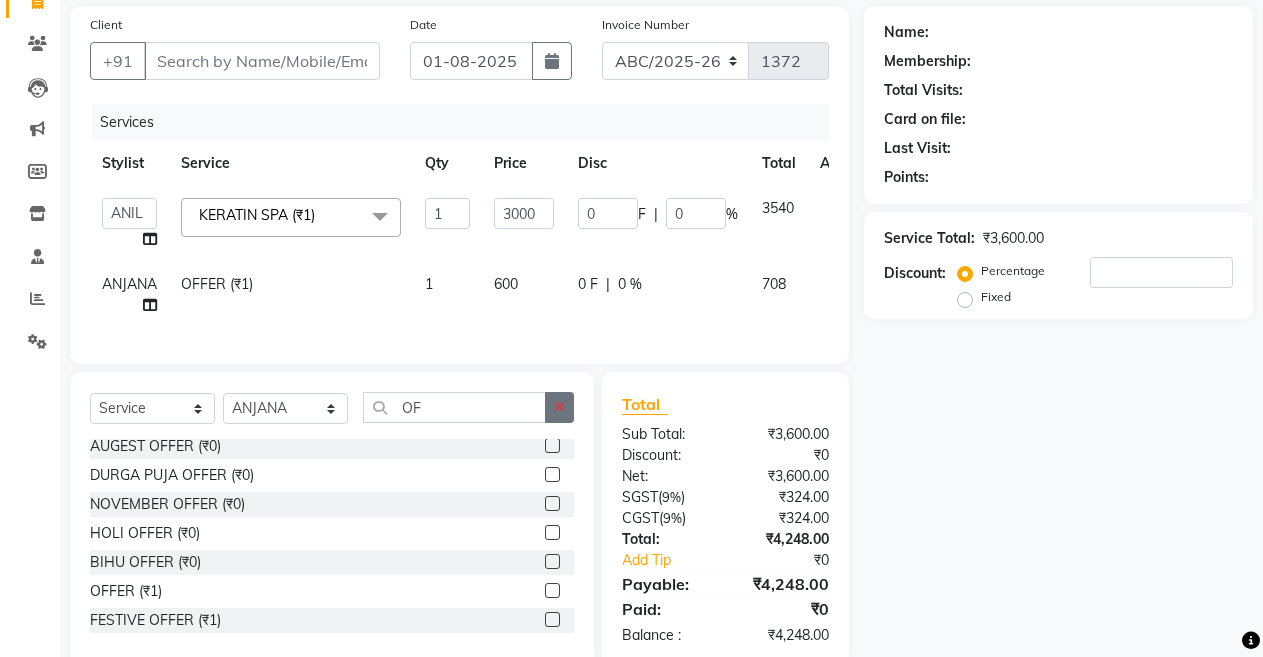 click 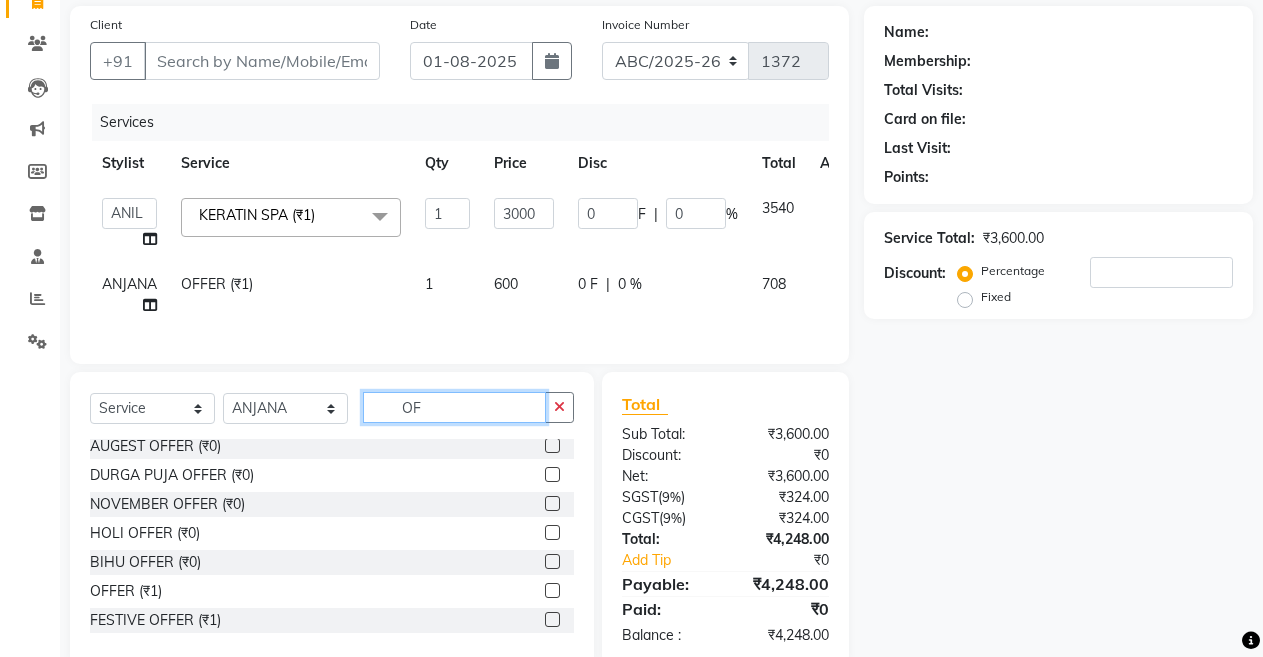 type 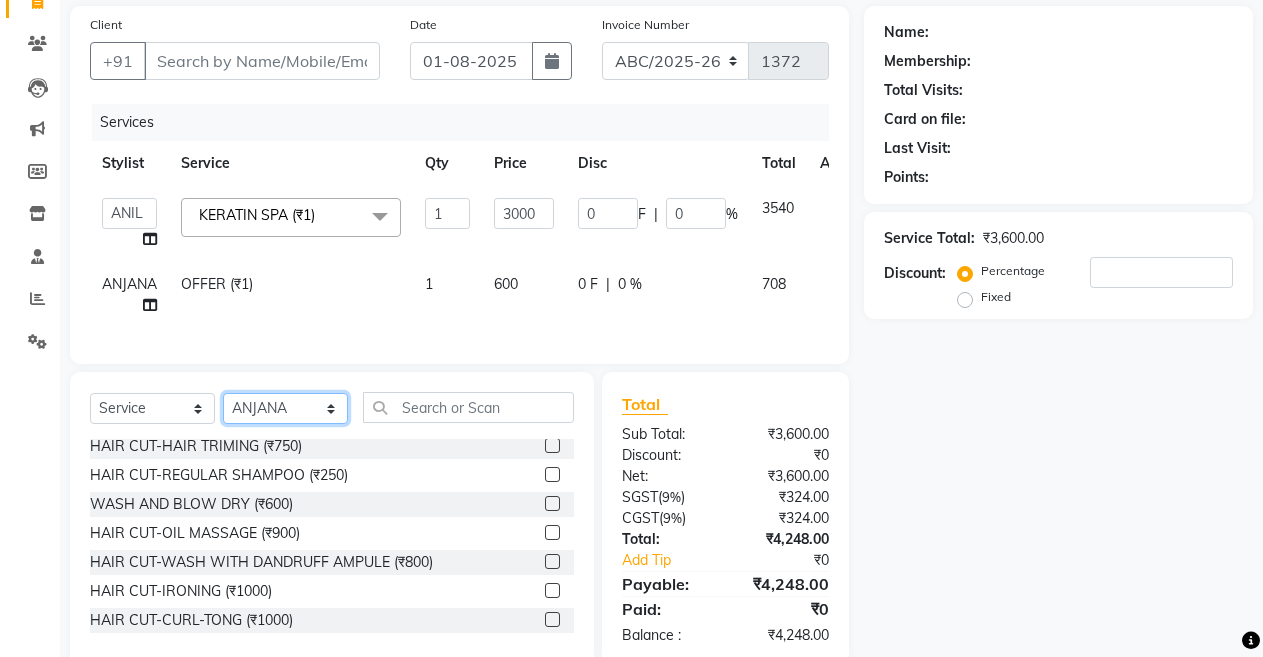click on "Select Stylist ANIL  ANJANA BARSHA DEEPSHIKHA  DHON DAS DHON / NITUMONI EDWARD EDWARD/ LAXMI JOSHU JUNMONI KASHIF LAXI / ANJANA LAXMI LITTLE MAAM MINTUL MITALI NEETU RANA NITUMONI NITUMONI/POJA/ LAXMI NITUMONI / SAGARIKA NITUMONI/ SAGRIKA PRAKASH PUJAA Rubi RUBI / LAXMI SAGARIKA  SAGARIKA / RUBI SAHIL SAHIL / DHON SAHIL / EDWARD SAHIL/ JOSHU SAHIL/JOSHU/PRAKASH/ RUBI SAHIL/NITUMONI/ MITALI SAHIL/ RUBI SHABIR SHADHAB SIMA KALITA SONALI DEKA SOPEM staff 1 staff 1 TANU" 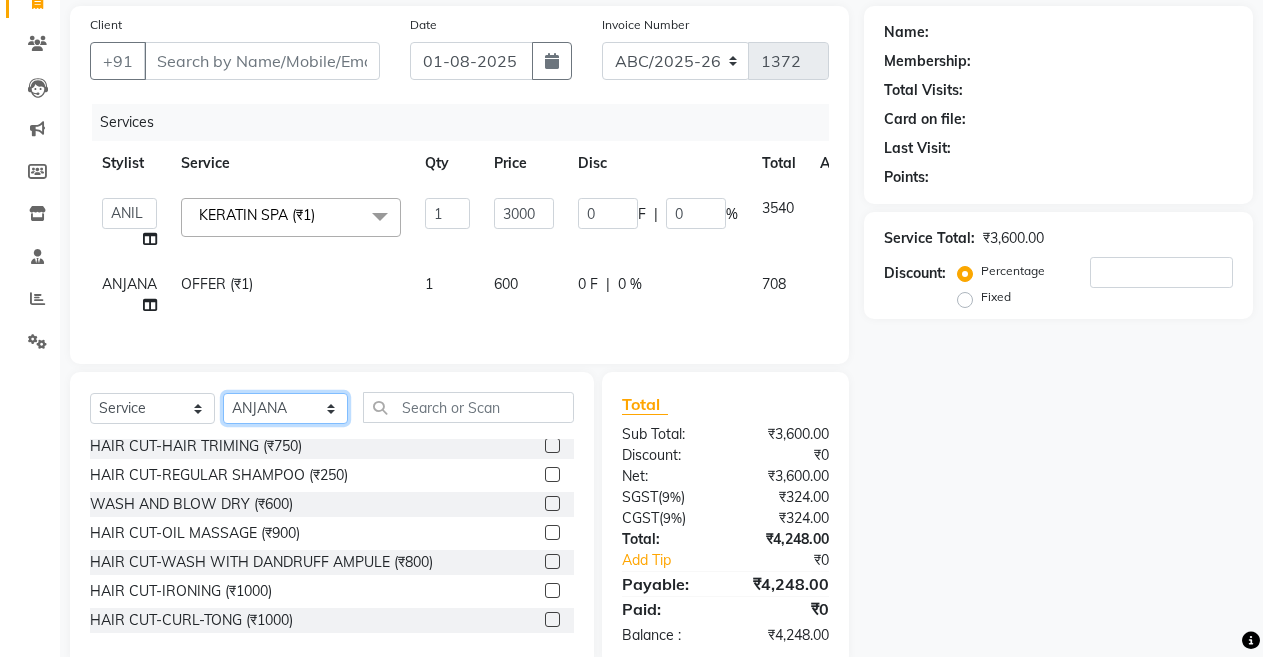select on "32580" 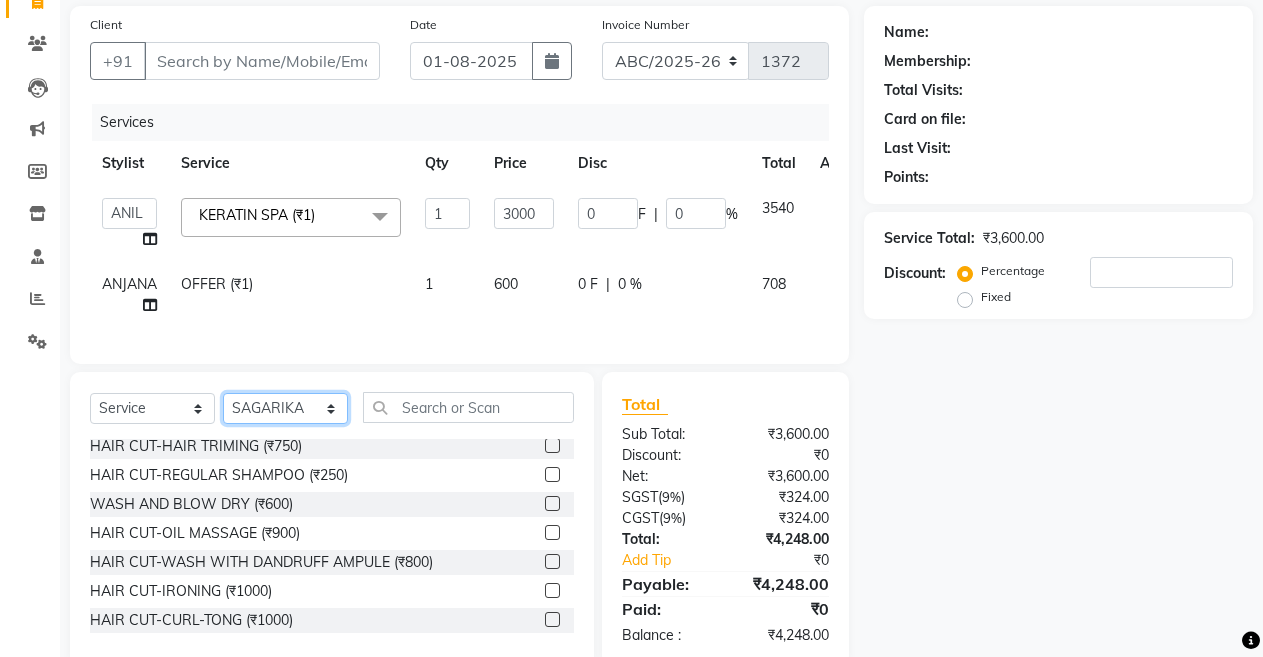 click on "Select Stylist ANIL  ANJANA BARSHA DEEPSHIKHA  DHON DAS DHON / NITUMONI EDWARD EDWARD/ LAXMI JOSHU JUNMONI KASHIF LAXI / ANJANA LAXMI LITTLE MAAM MINTUL MITALI NEETU RANA NITUMONI NITUMONI/POJA/ LAXMI NITUMONI / SAGARIKA NITUMONI/ SAGRIKA PRAKASH PUJAA Rubi RUBI / LAXMI SAGARIKA  SAGARIKA / RUBI SAHIL SAHIL / DHON SAHIL / EDWARD SAHIL/ JOSHU SAHIL/JOSHU/PRAKASH/ RUBI SAHIL/NITUMONI/ MITALI SAHIL/ RUBI SHABIR SHADHAB SIMA KALITA SONALI DEKA SOPEM staff 1 staff 1 TANU" 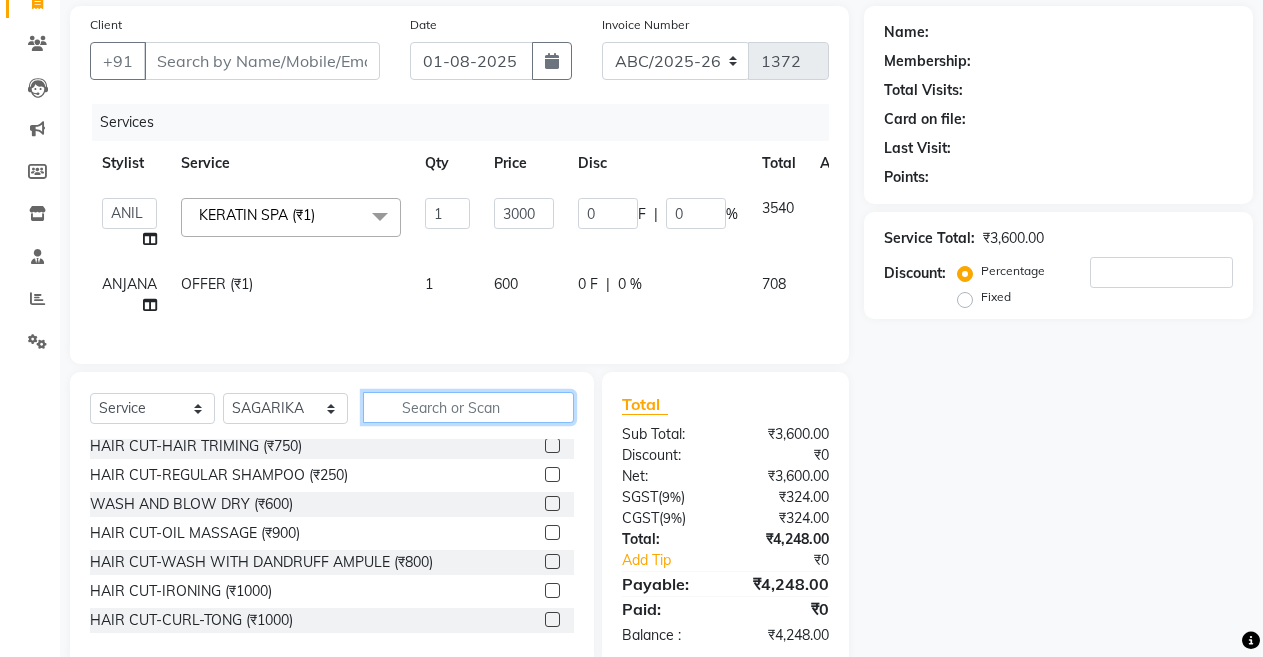 click 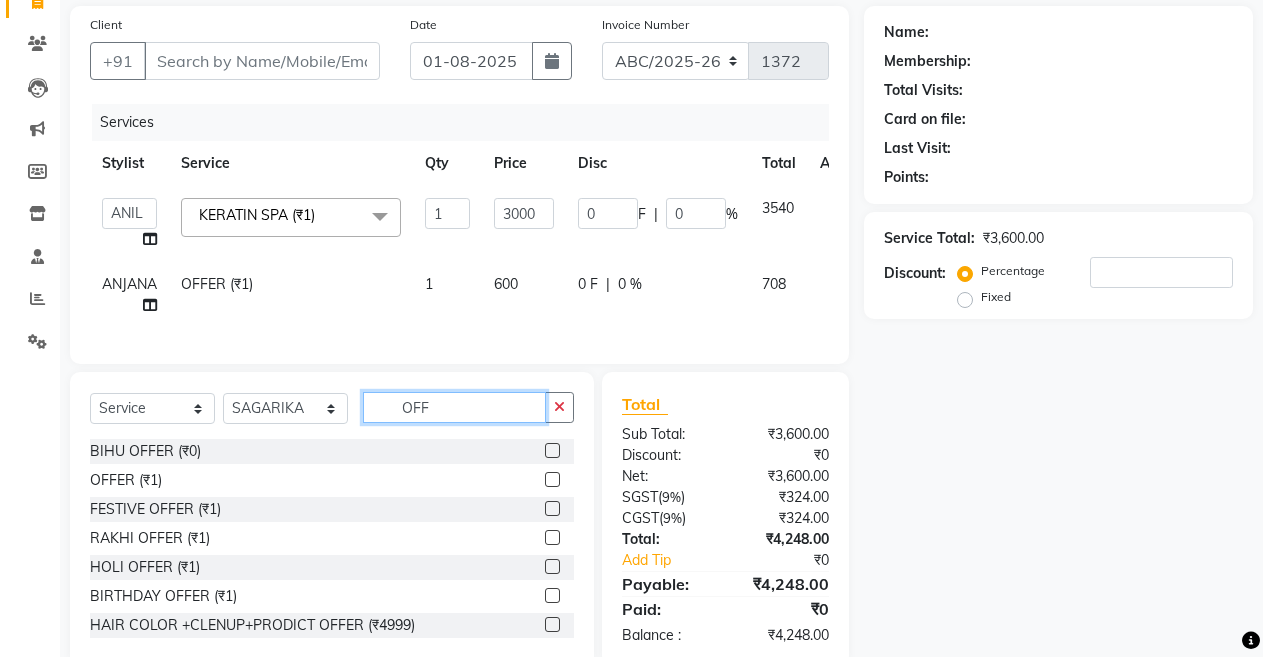 scroll, scrollTop: 180, scrollLeft: 0, axis: vertical 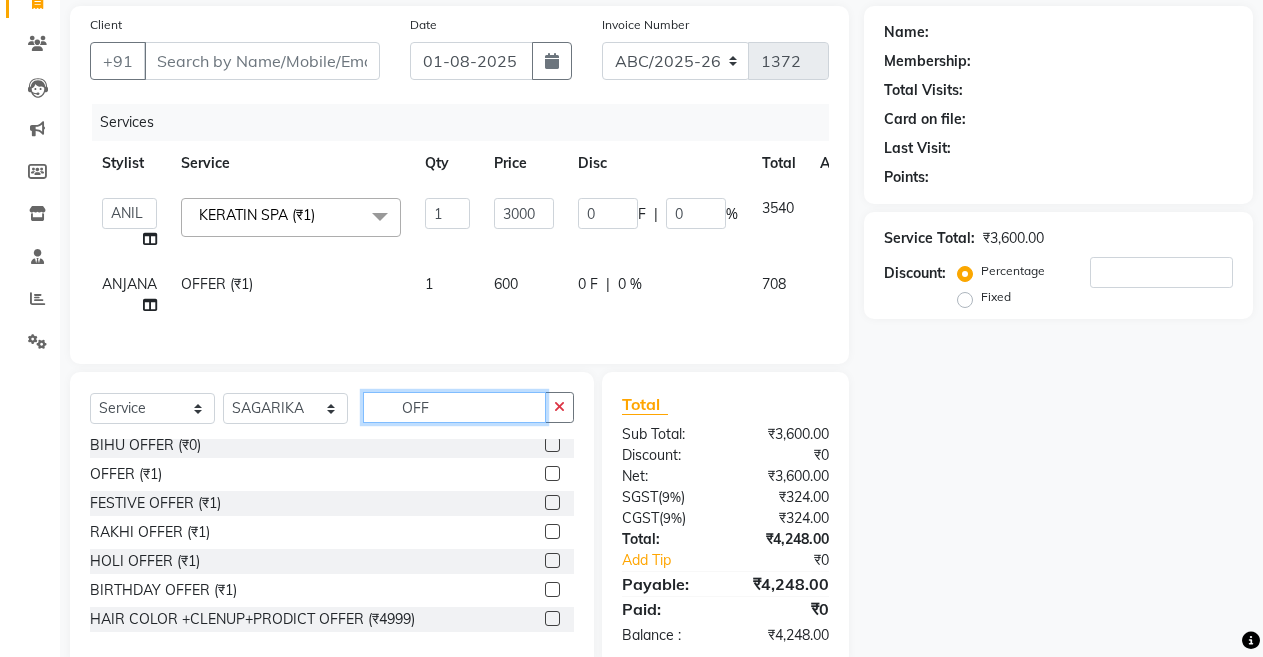 type on "OFF" 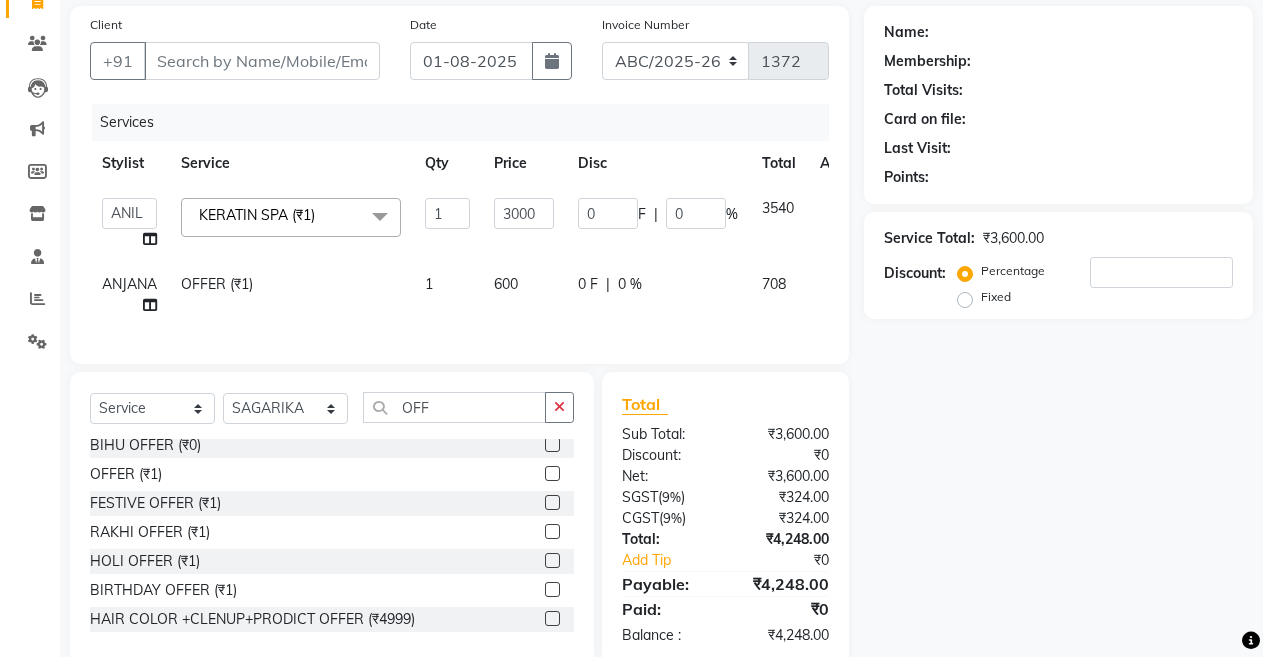 click 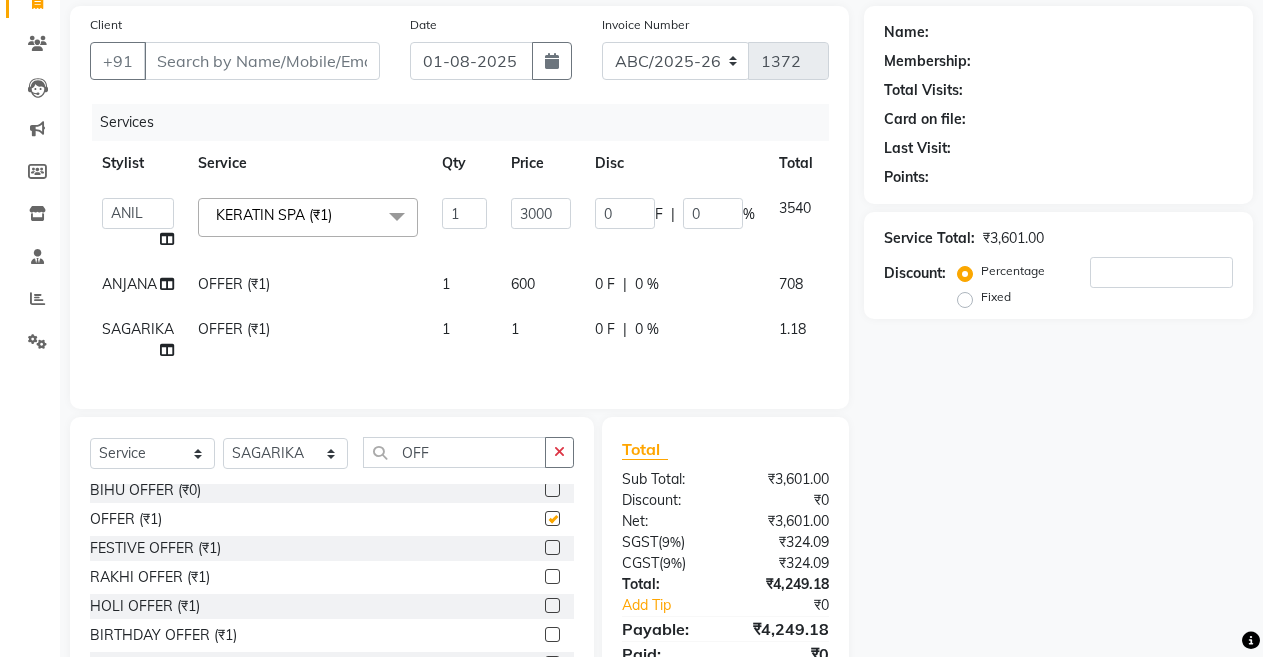 checkbox on "false" 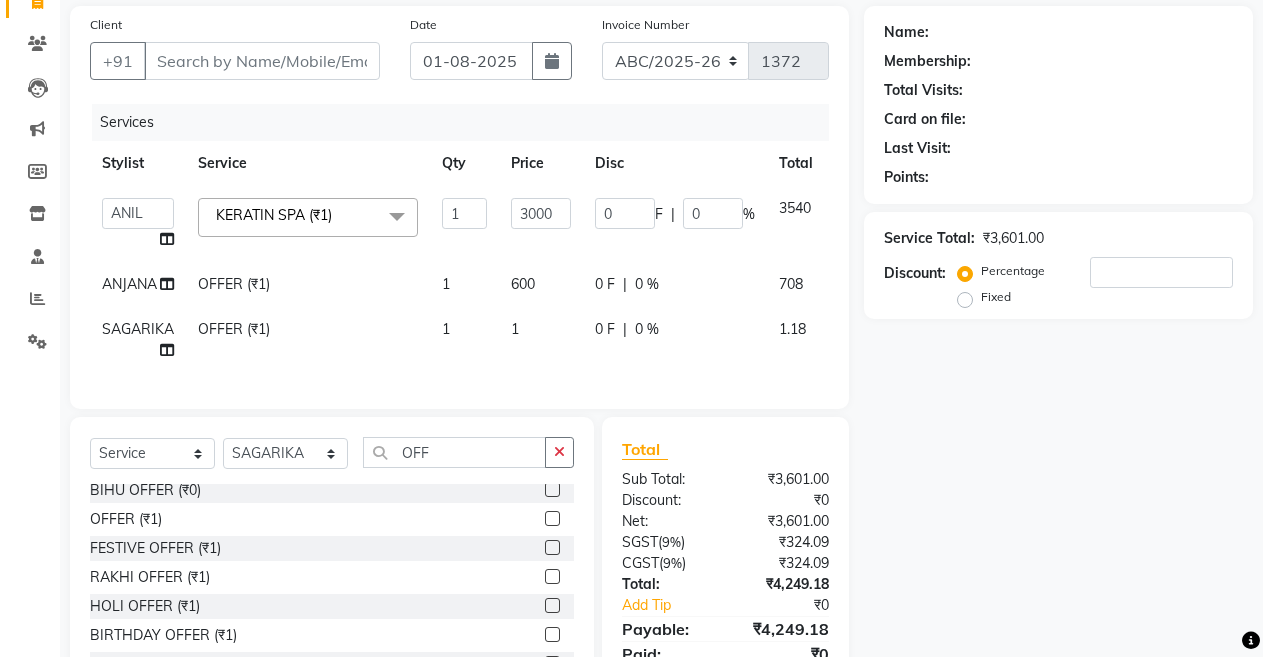 click on "1" 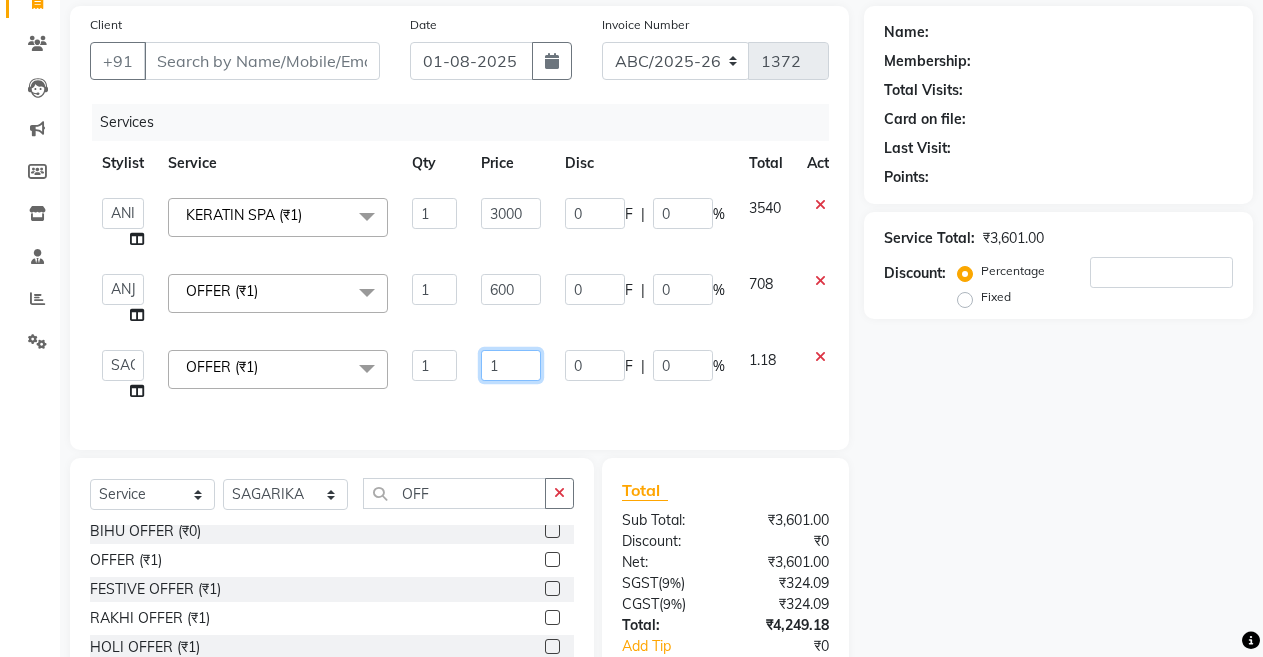 click on "1" 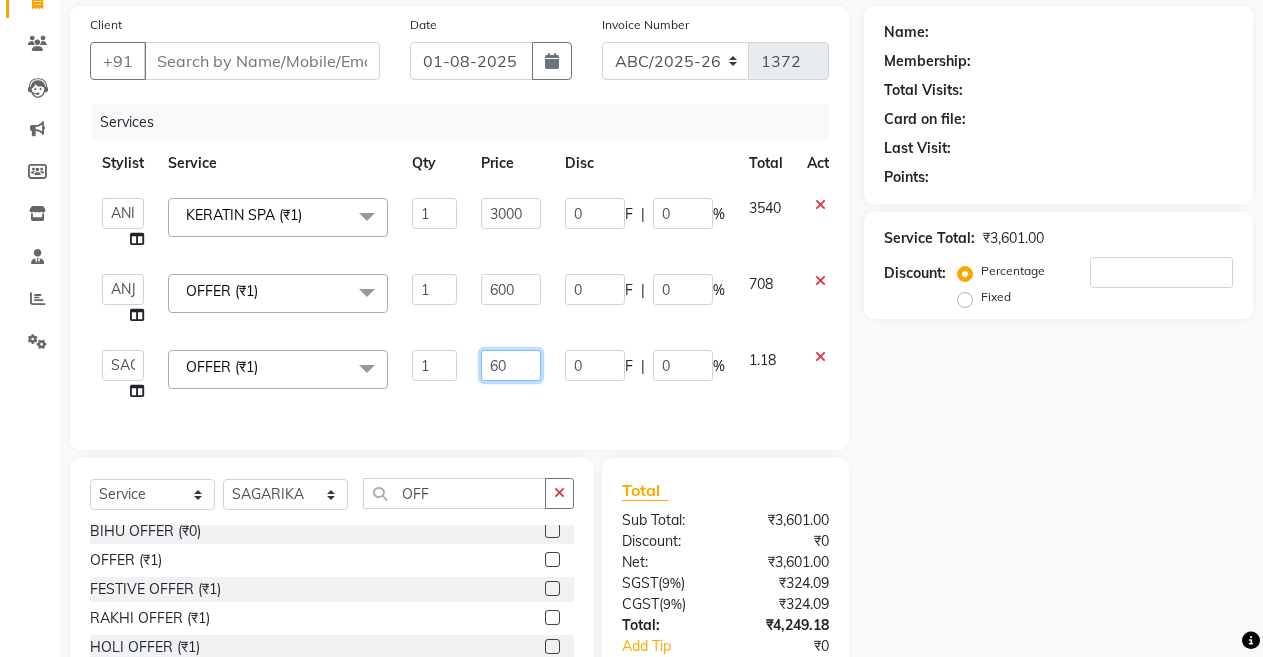 type on "600" 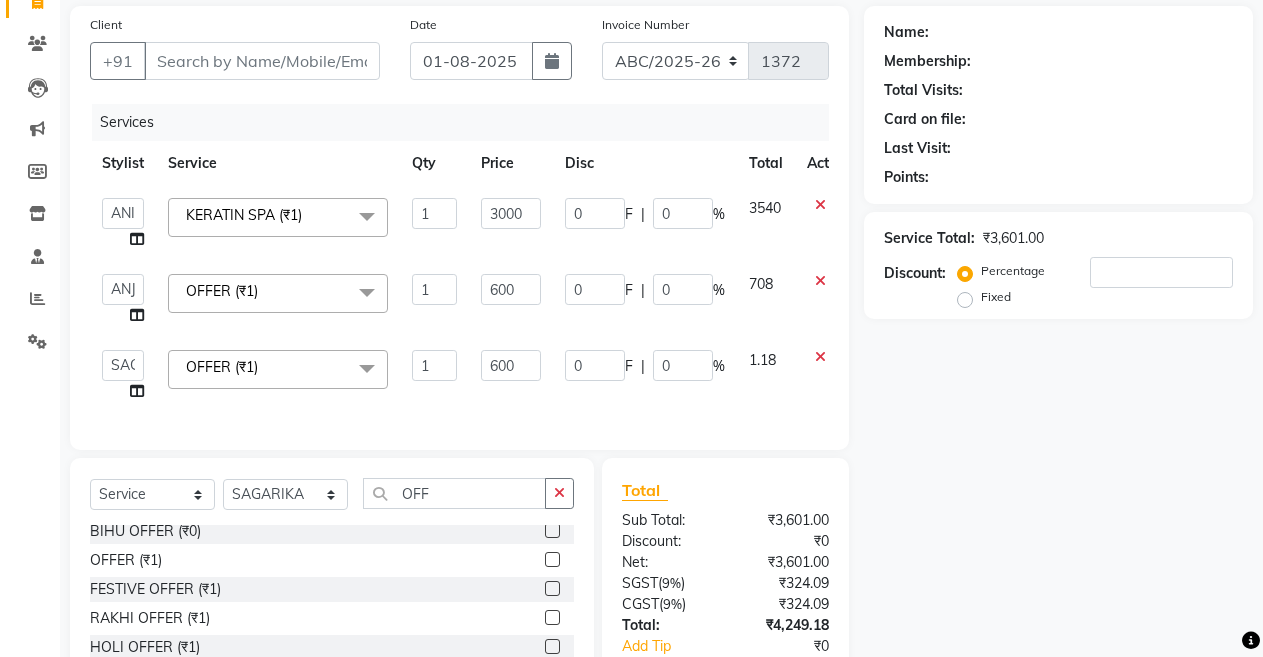 click on "600" 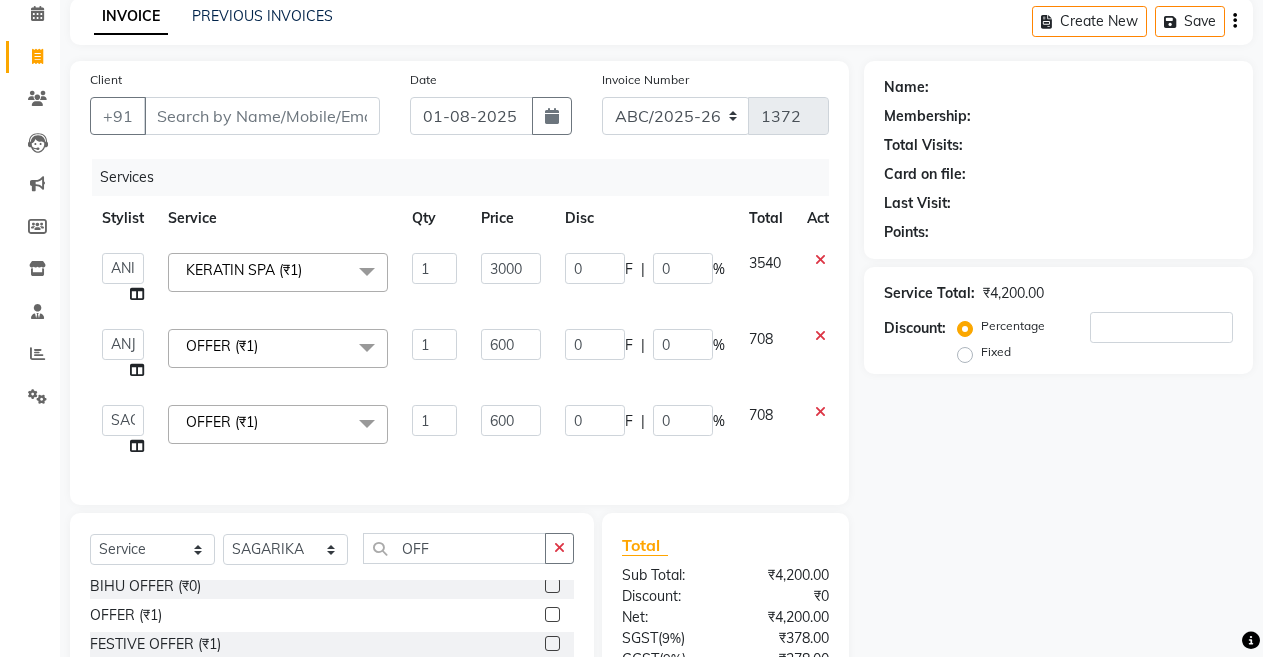 scroll, scrollTop: 83, scrollLeft: 0, axis: vertical 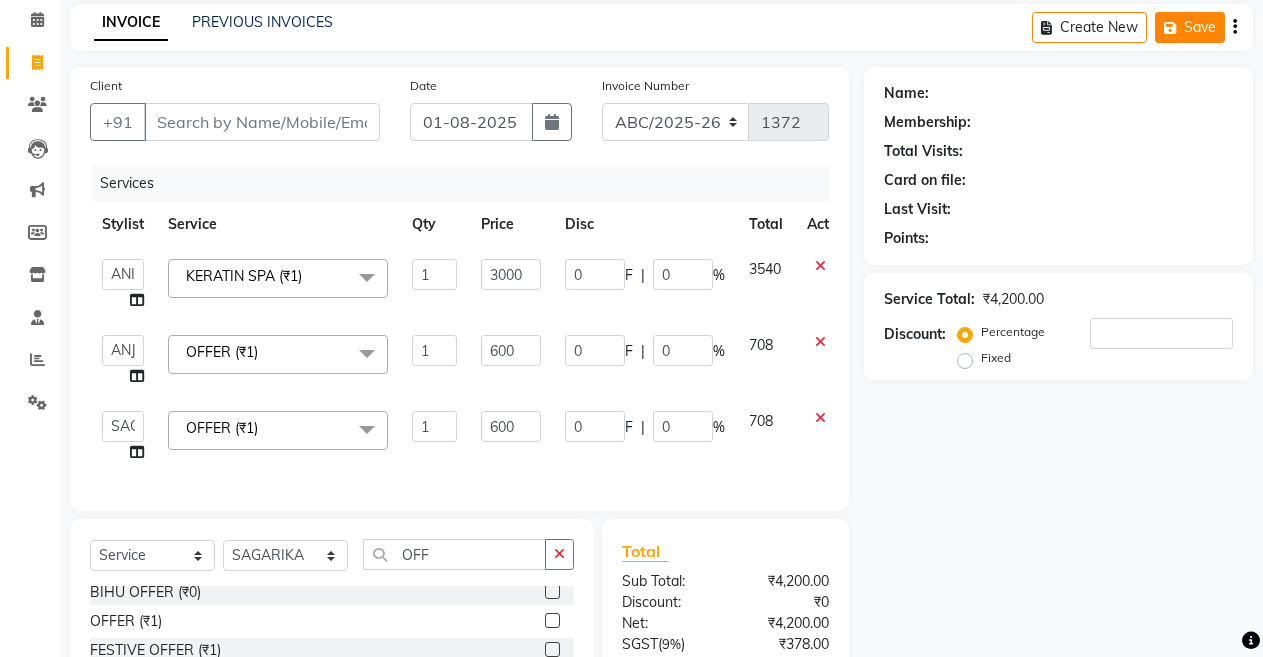 click on "Save" 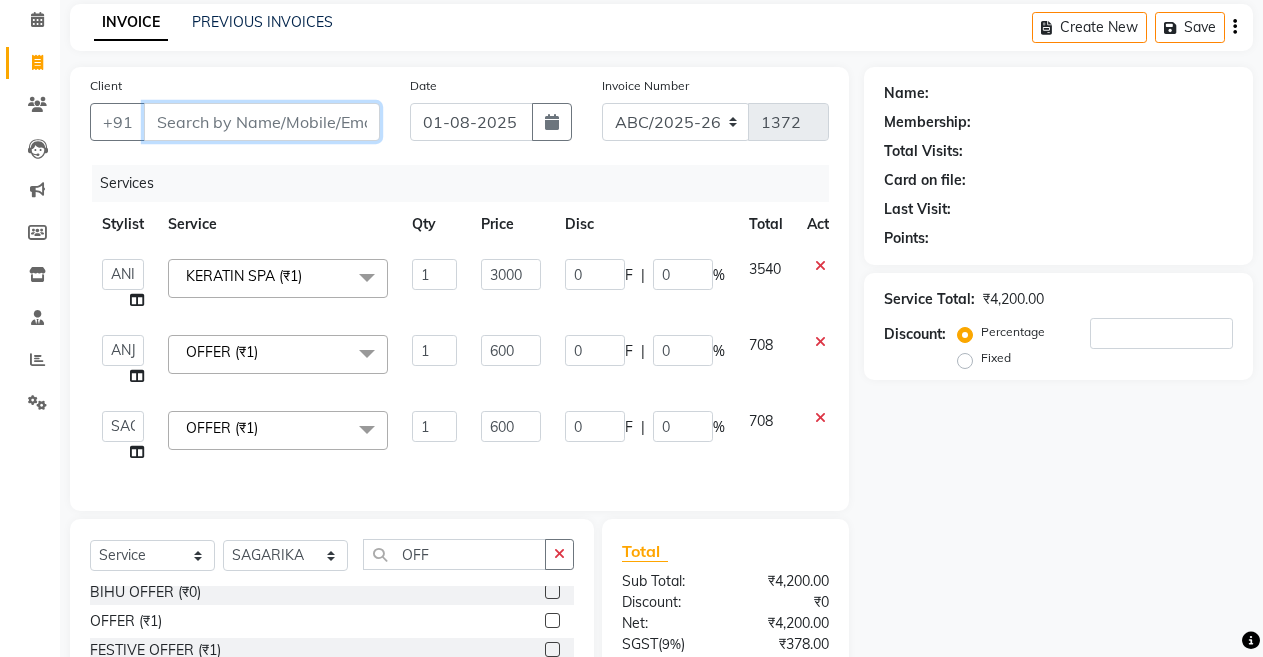 click on "Client" at bounding box center [262, 122] 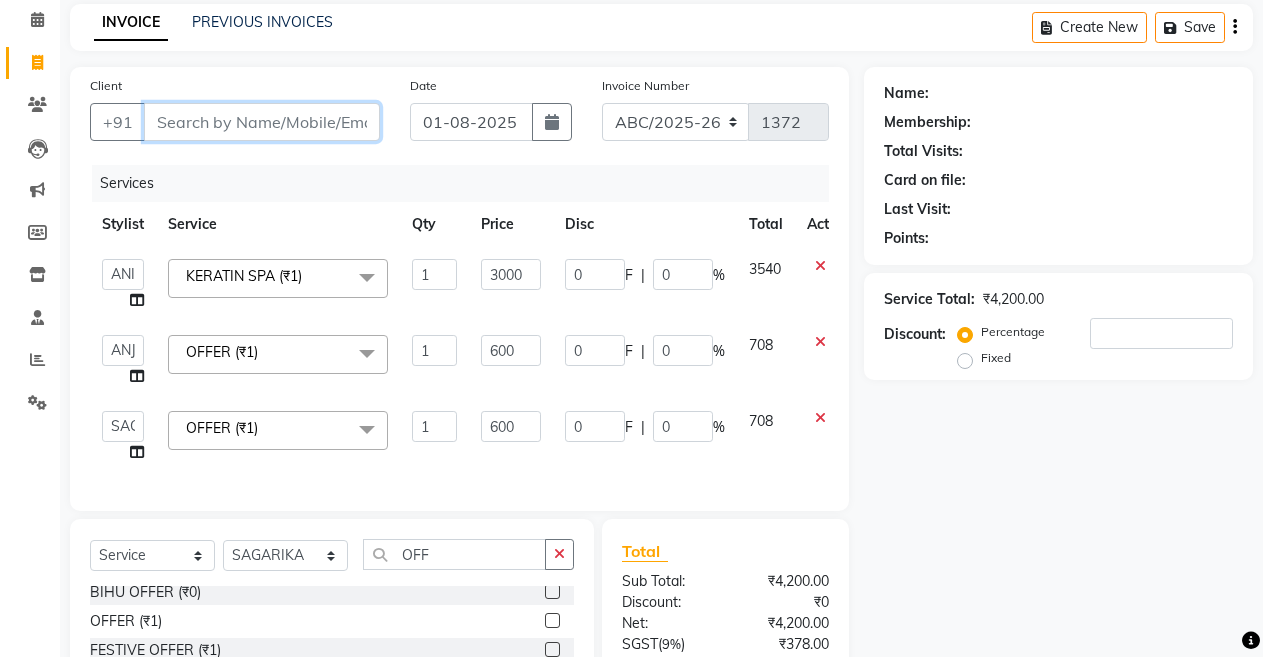 type on "7" 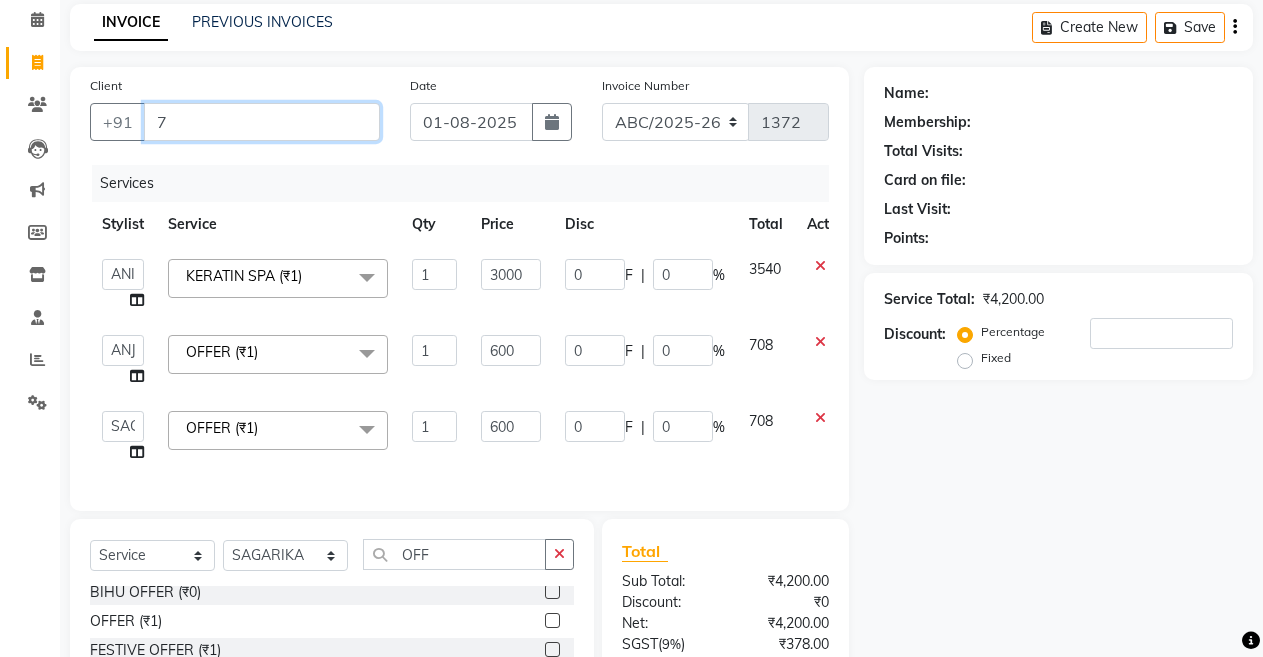 type on "0" 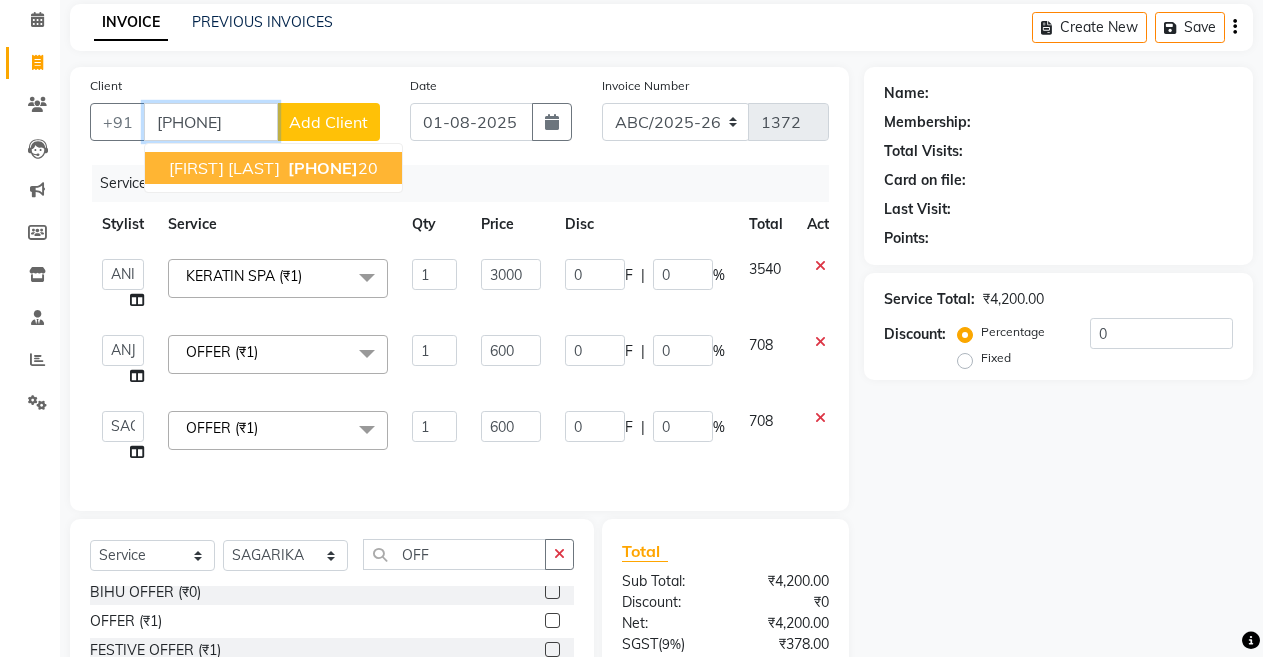 click on "[FIRST] [LAST]" at bounding box center (224, 168) 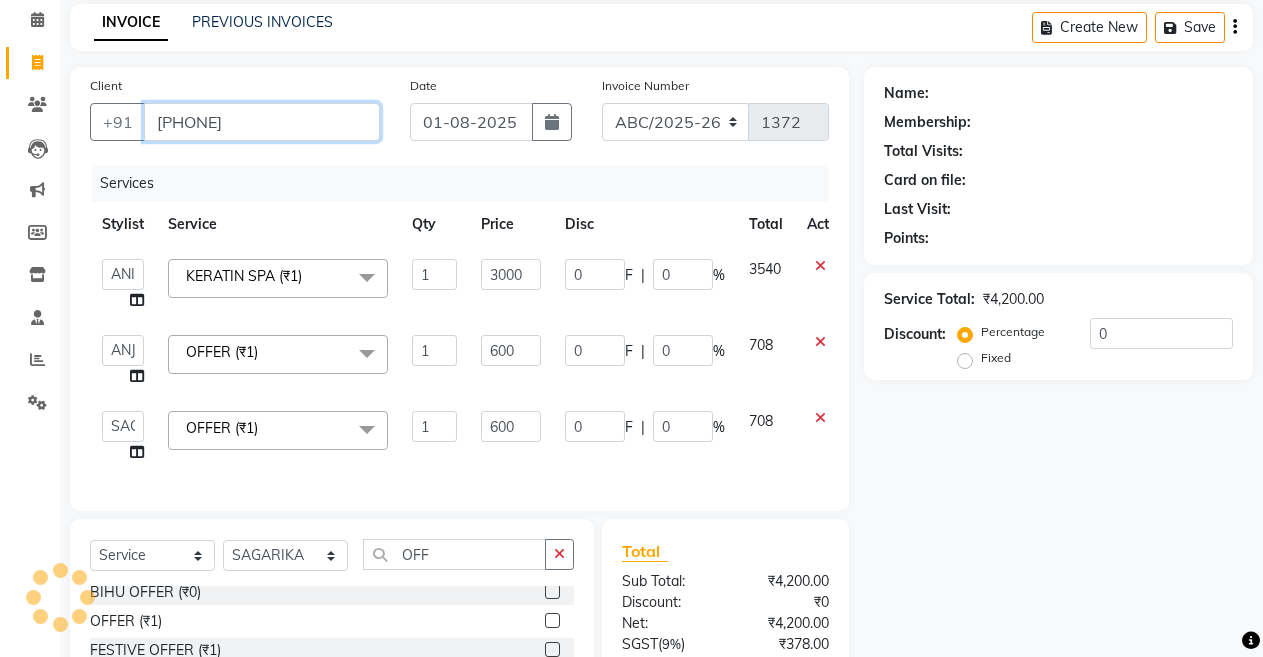 type on "[PHONE]" 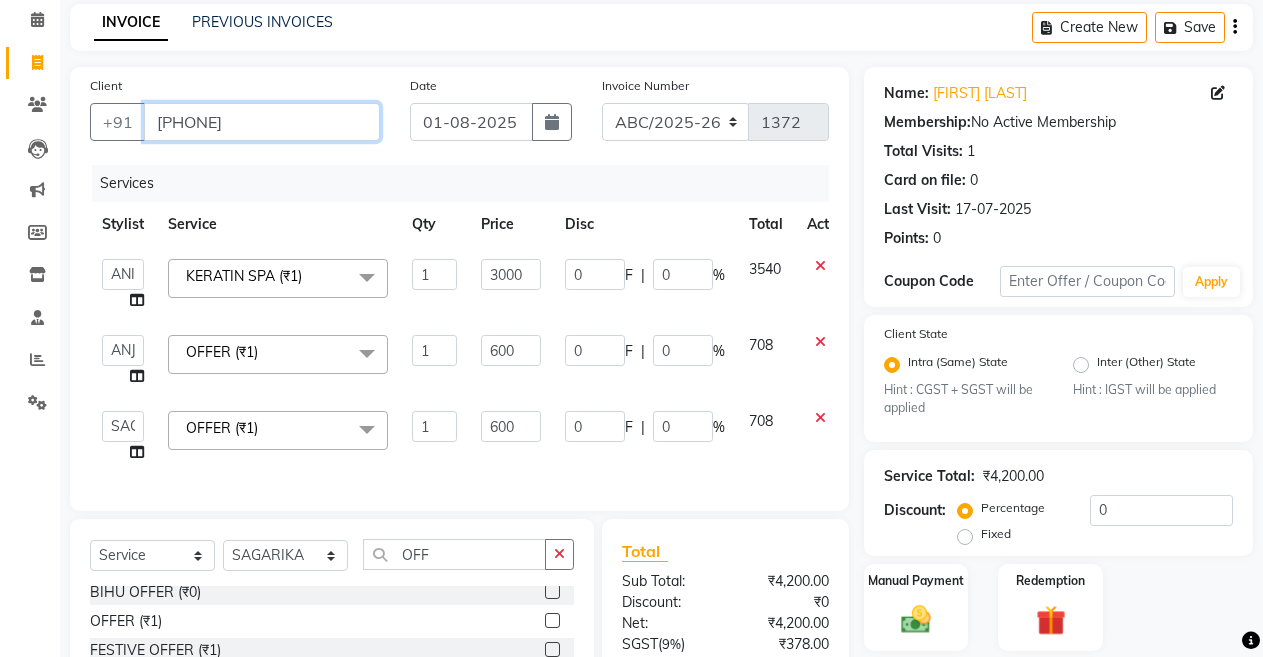 click on "[PHONE]" at bounding box center [262, 122] 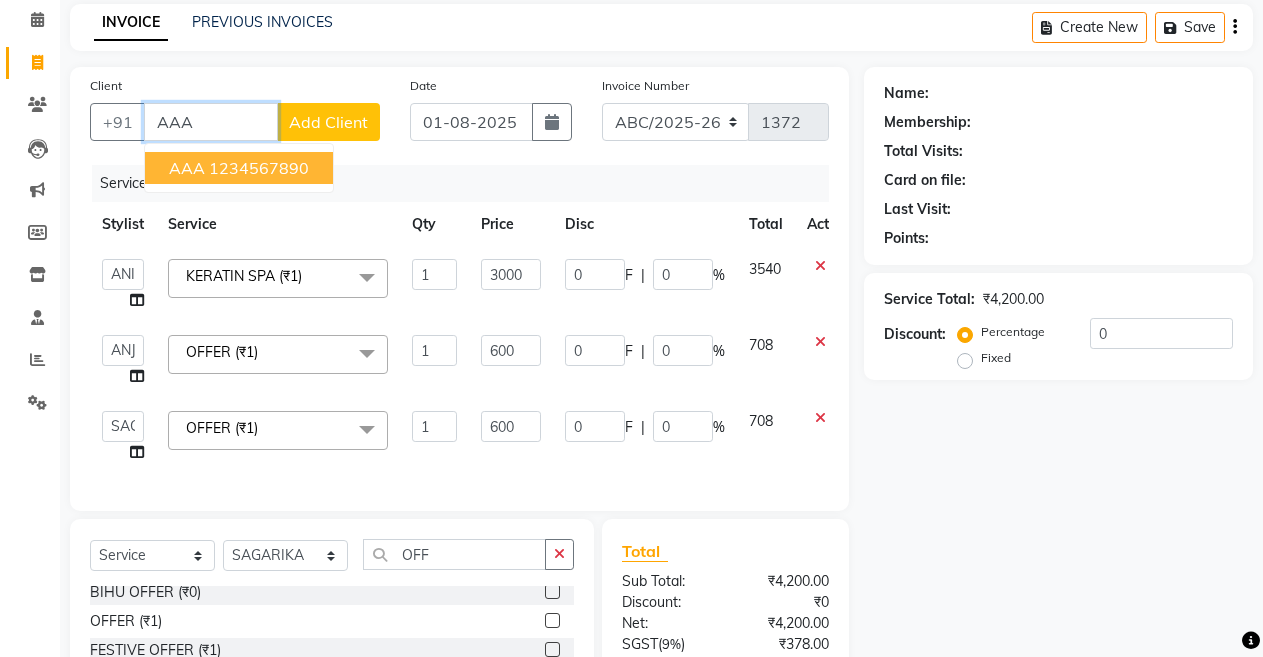 click on "AAA [CREDIT CARD]" at bounding box center (239, 168) 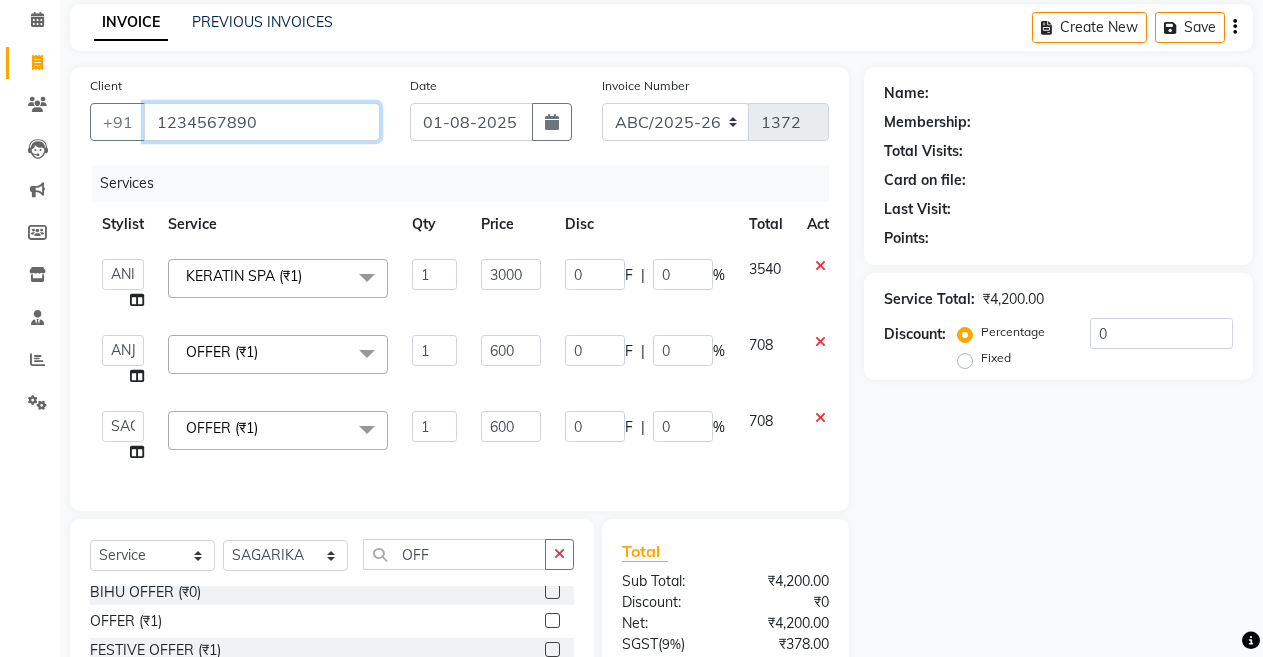 type on "1234567890" 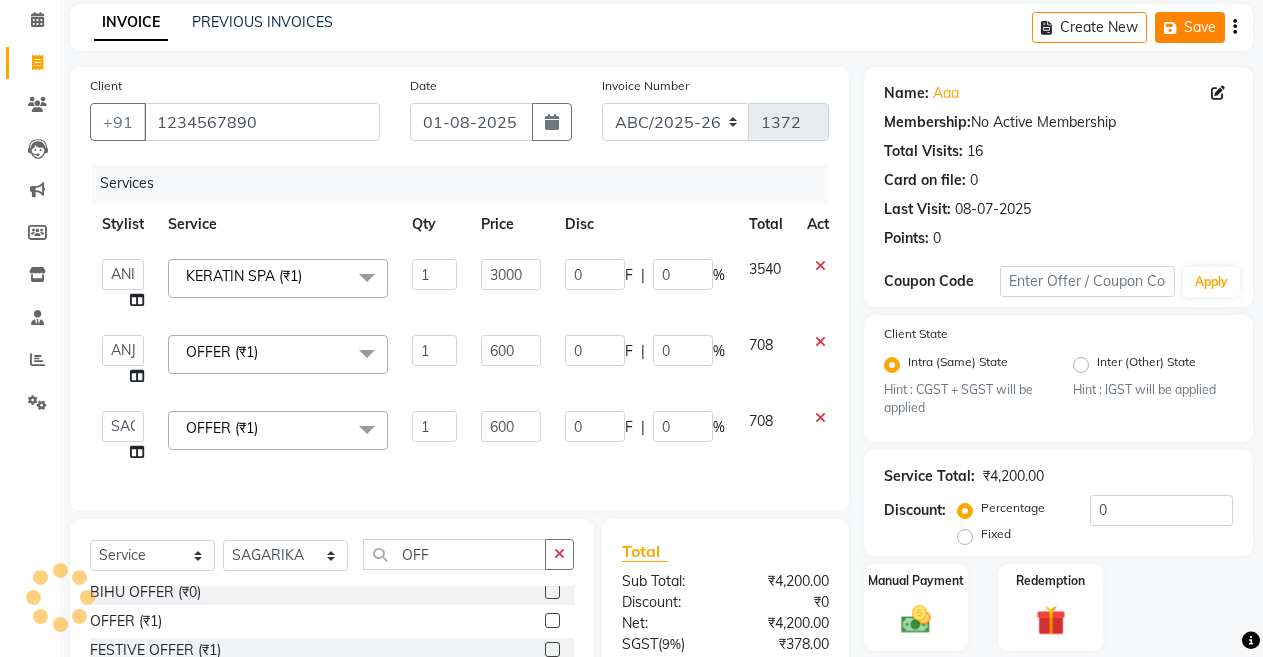 click on "Save" 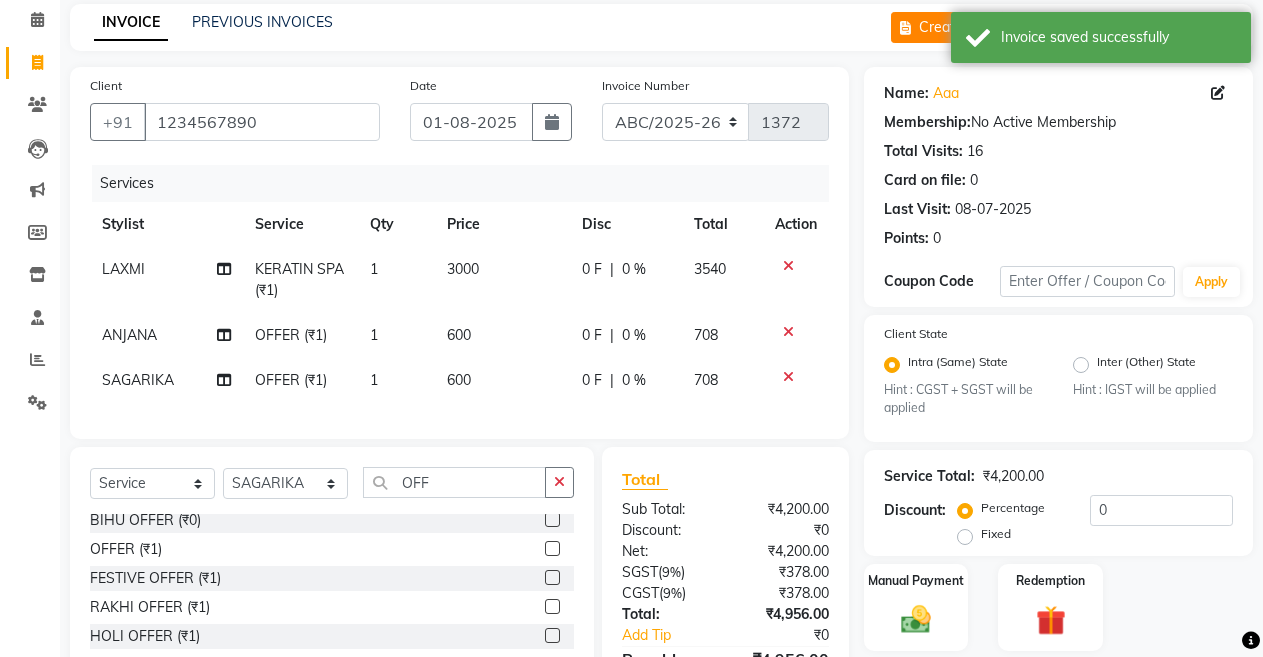 click on "Create New" 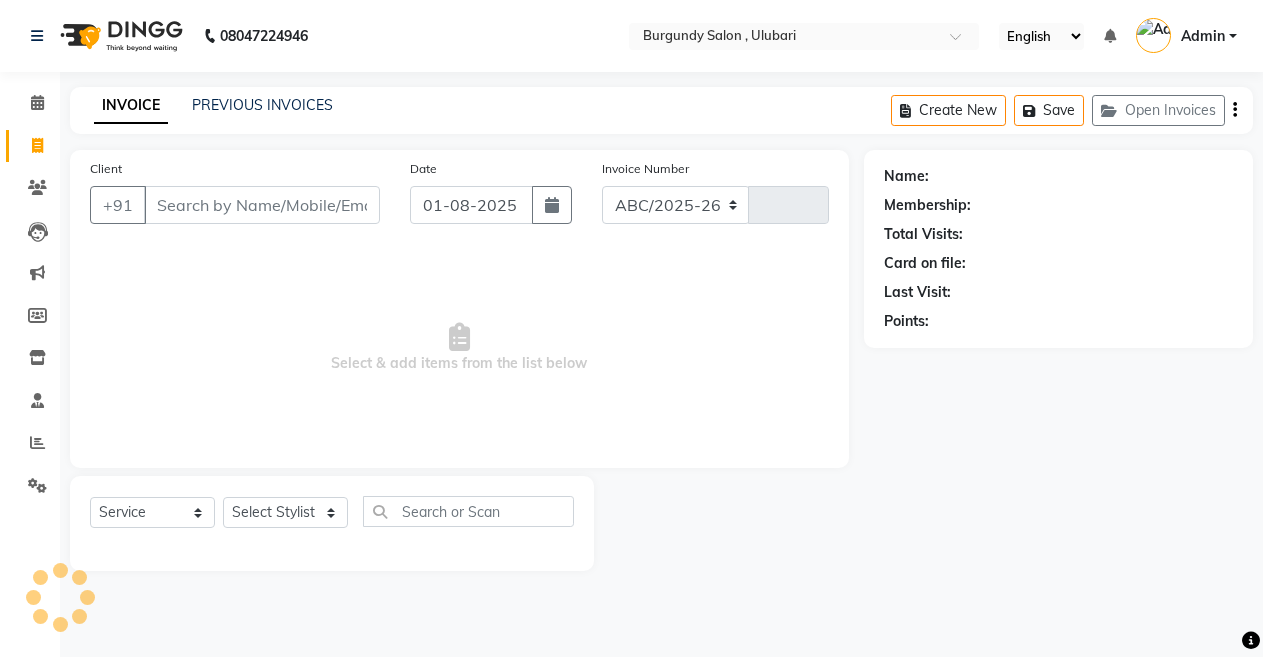 select on "5345" 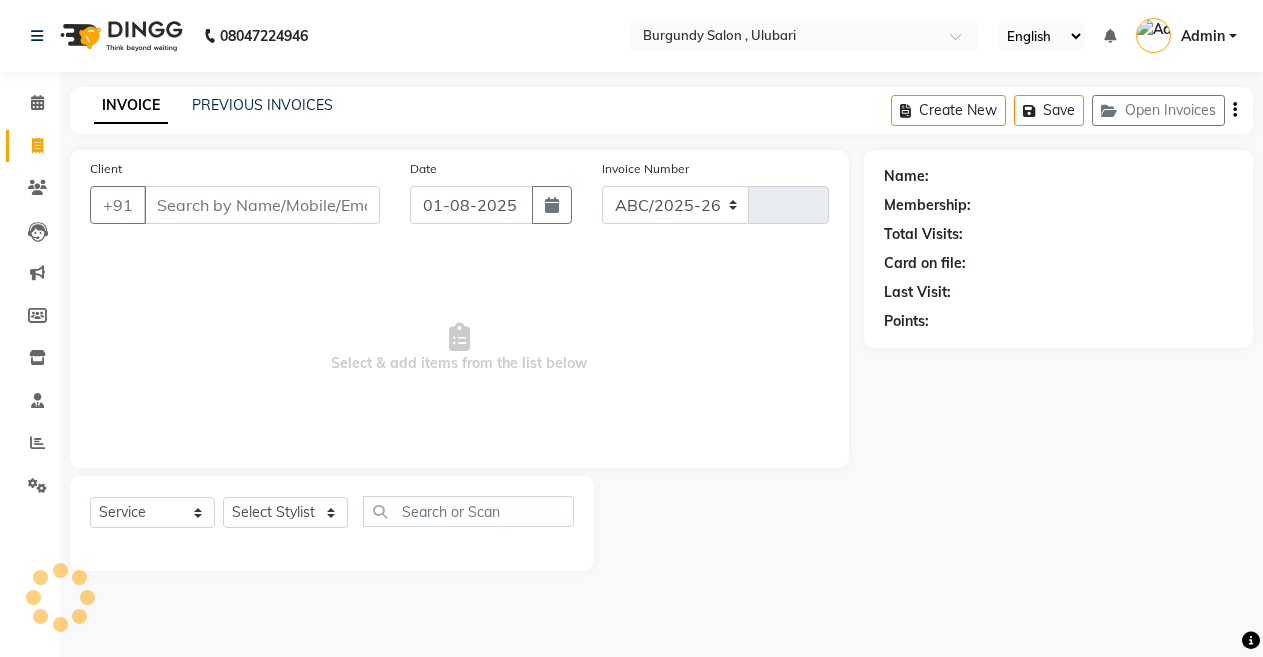 type on "1372" 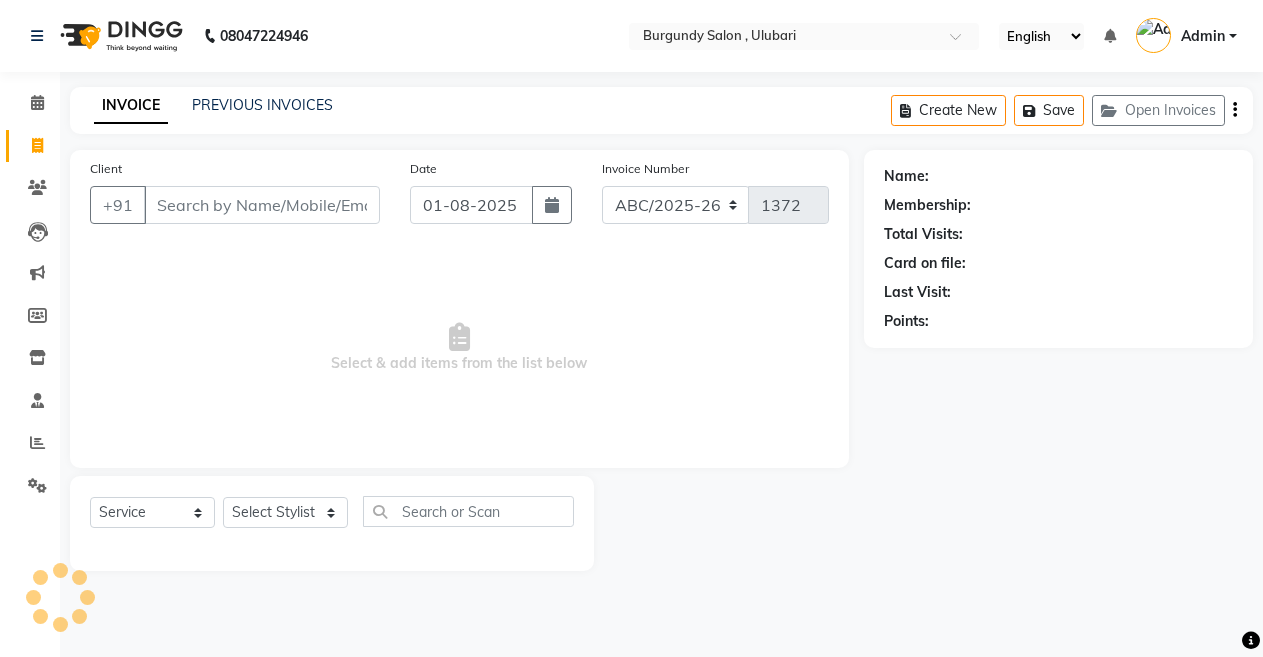 scroll, scrollTop: 0, scrollLeft: 0, axis: both 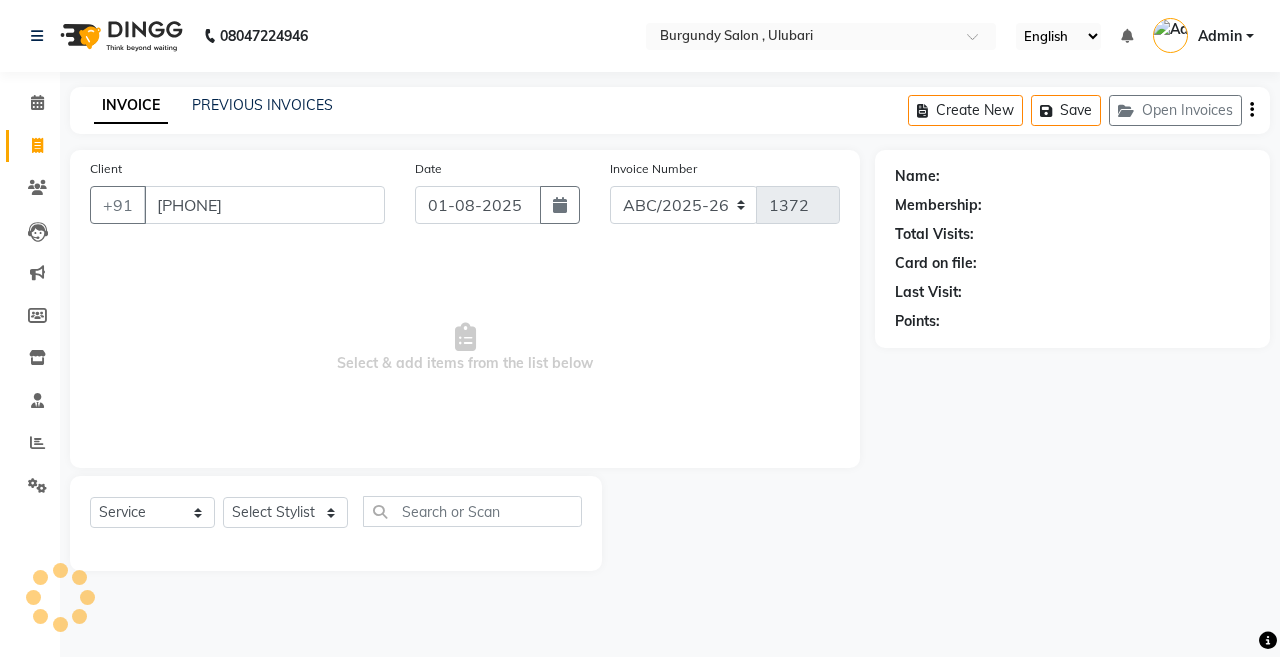 type on "[PHONE]" 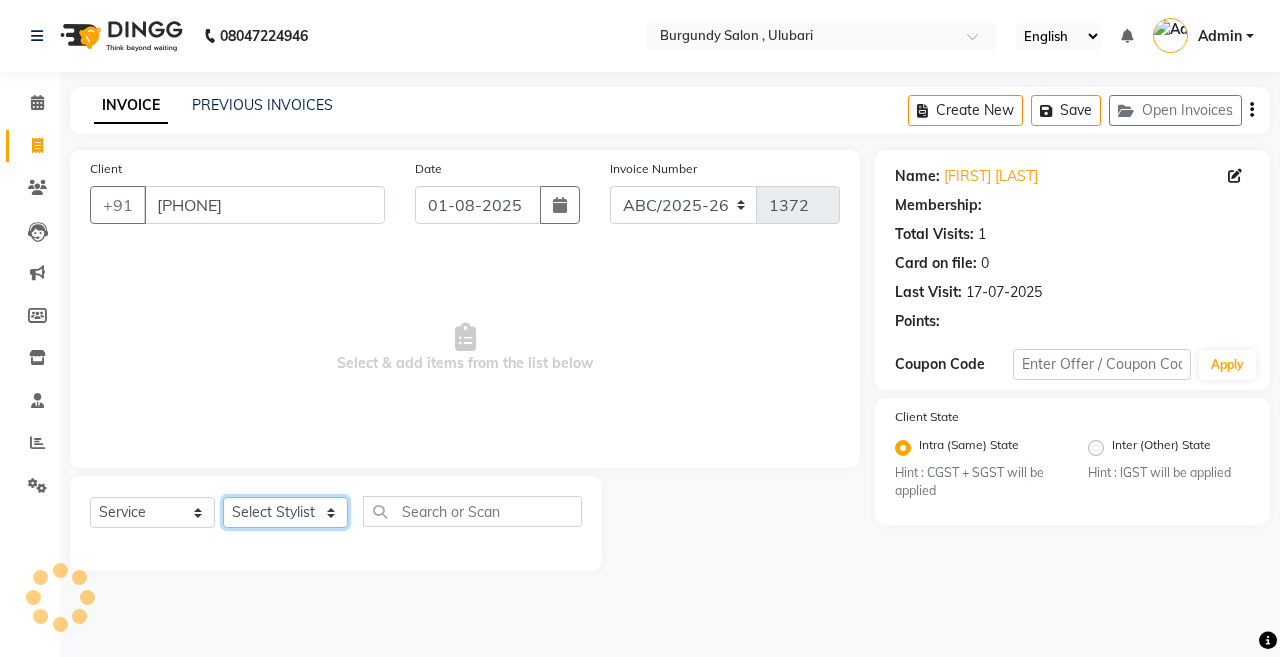 click on "Select Stylist" 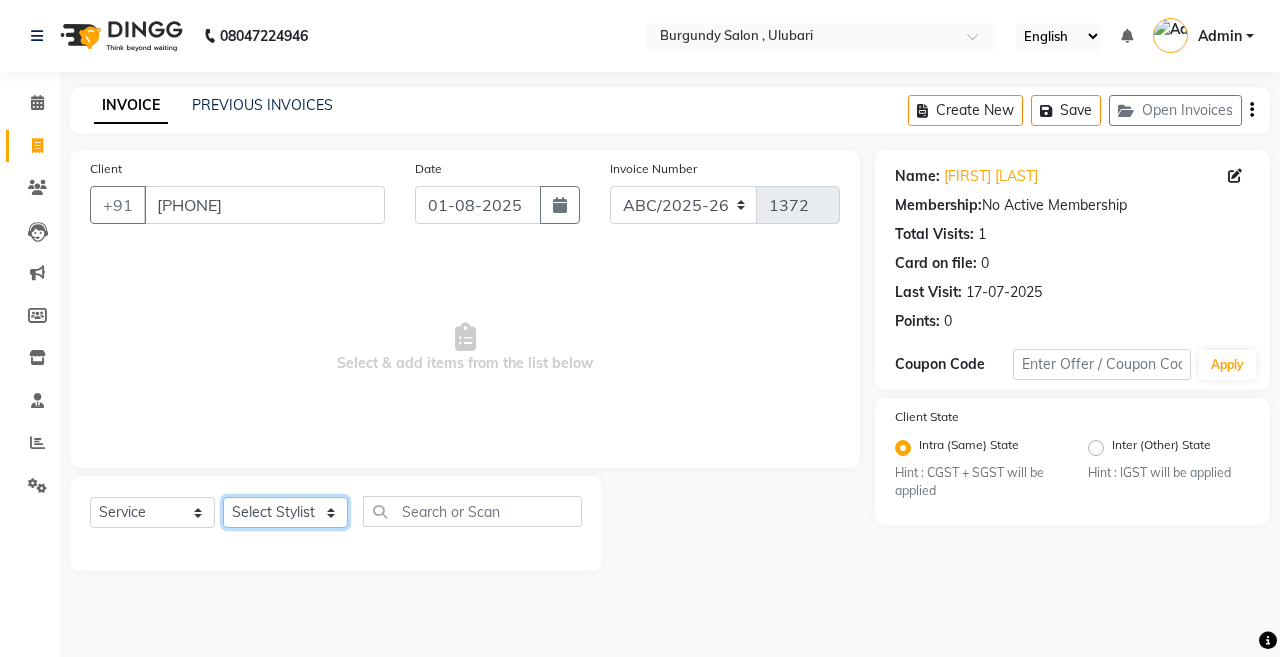 select on "47575" 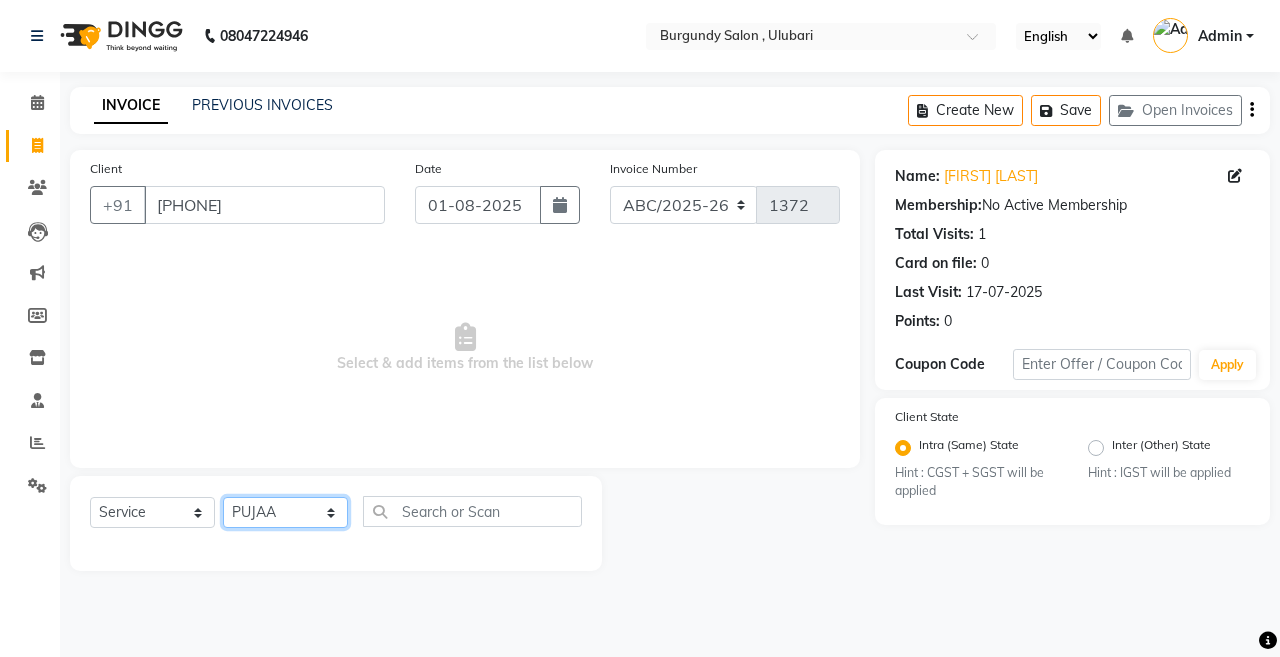 click on "Select Stylist ANIL  ANJANA BARSHA DEEPSHIKHA  DHON DAS DHON / NITUMONI EDWARD EDWARD/ LAXMI JOSHU JUNMONI KASHIF LAXI / ANJANA LAXMI LITTLE MAAM MINTUL MITALI NEETU RANA NITUMONI NITUMONI/POJA/ LAXMI NITUMONI / SAGARIKA NITUMONI/ SAGRIKA PRAKASH PUJAA Rubi RUBI / LAXMI SAGARIKA  SAGARIKA / RUBI SAHIL SAHIL / DHON SAHIL / EDWARD SAHIL/ JOSHU SAHIL/JOSHU/PRAKASH/ RUBI SAHIL/NITUMONI/ MITALI SAHIL/ RUBI SHABIR SHADHAB SIMA KALITA SONALI DEKA SOPEM staff 1 staff 1 TANU" 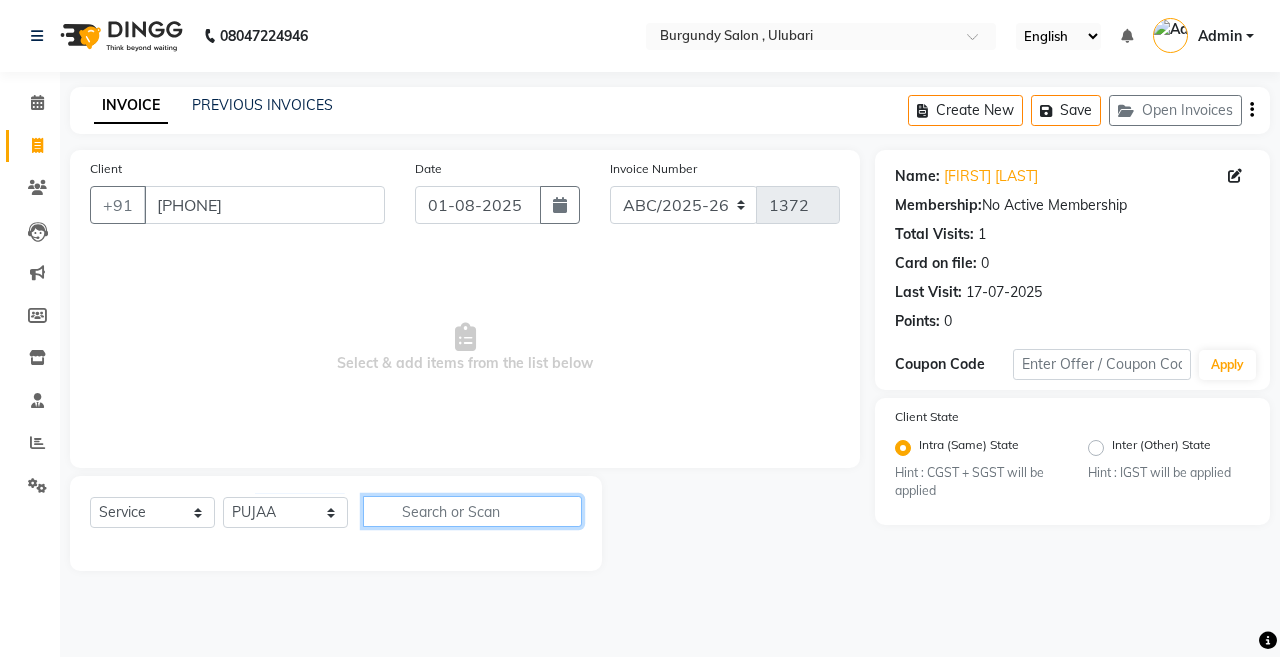 click 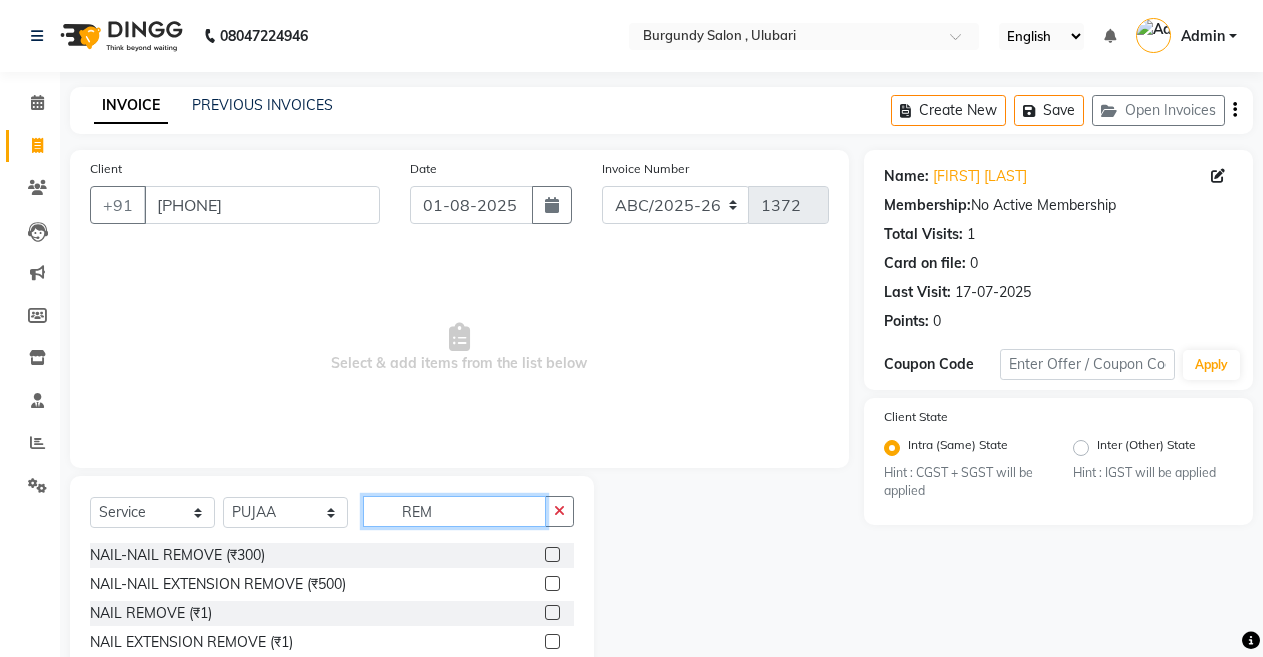 type on "REM" 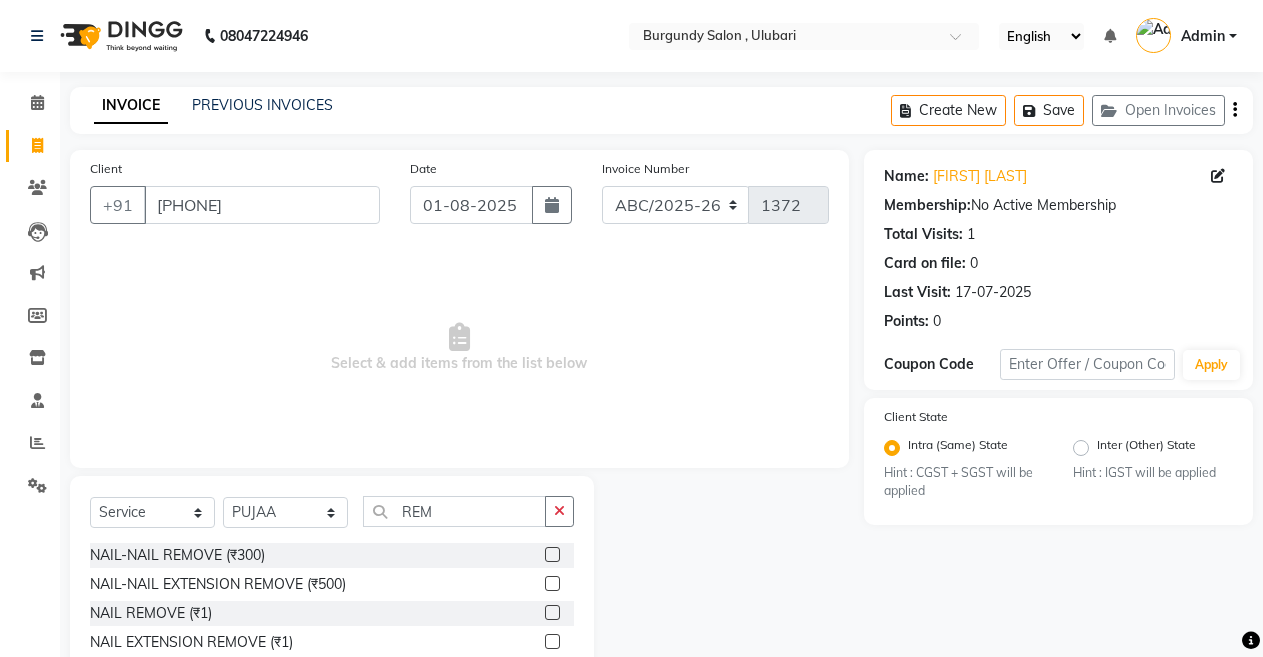 click 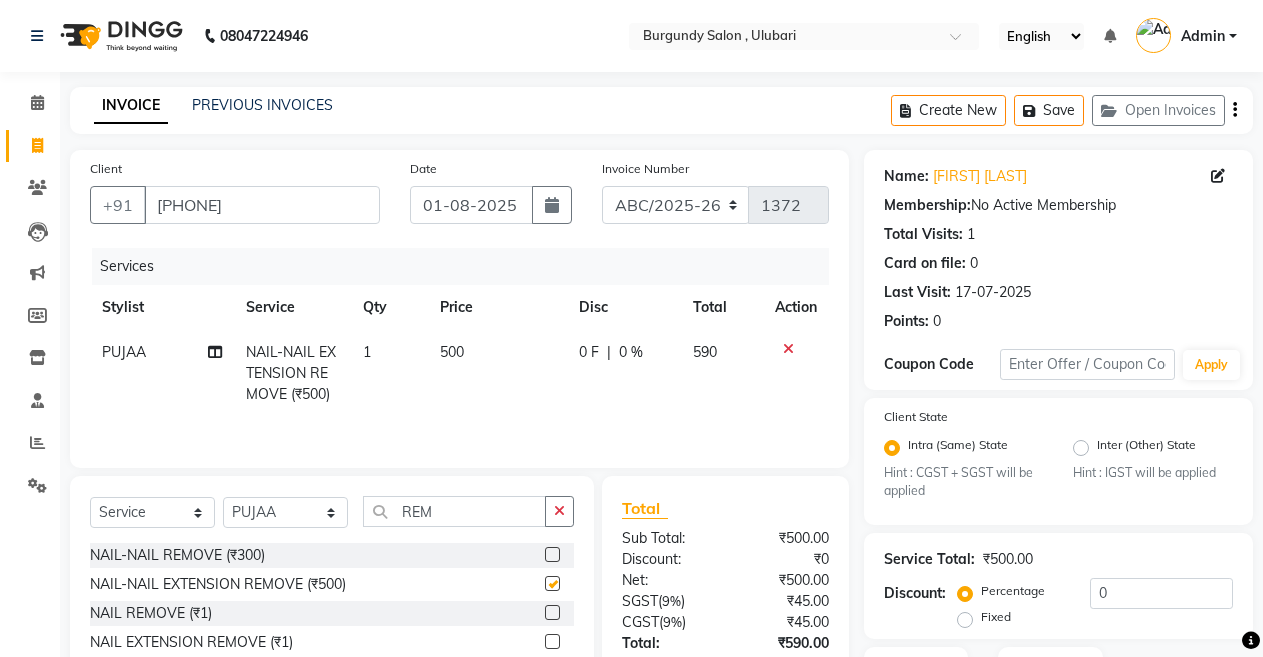 checkbox on "false" 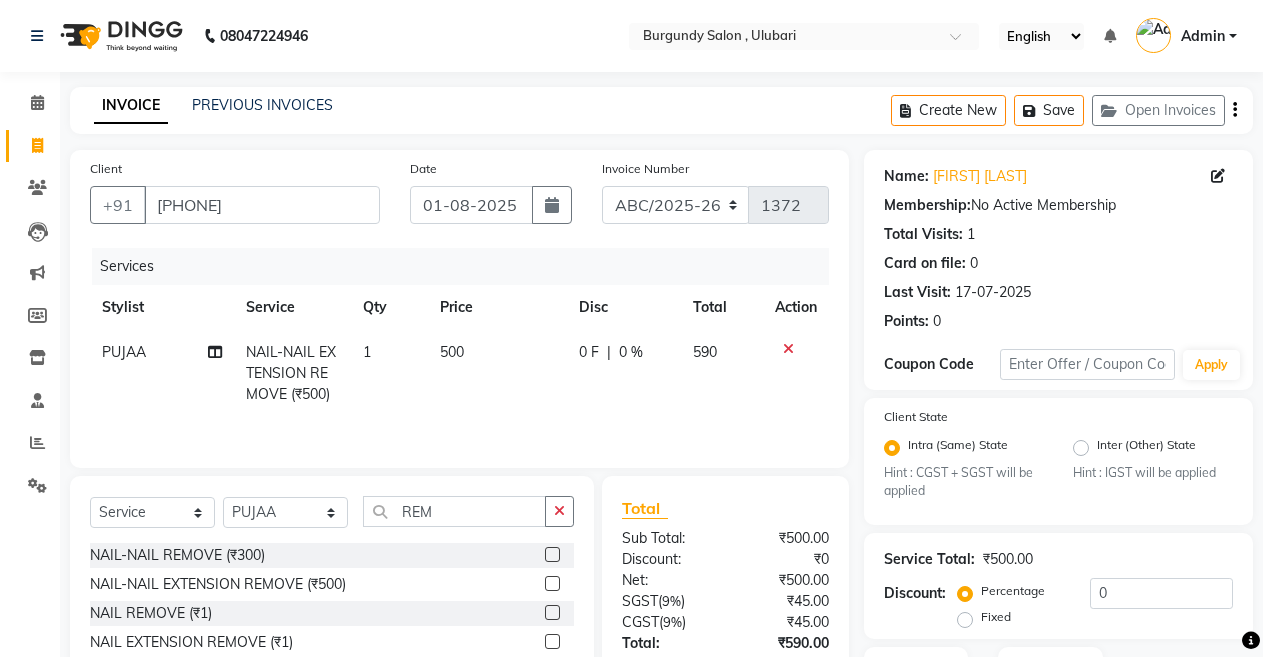 scroll, scrollTop: 148, scrollLeft: 0, axis: vertical 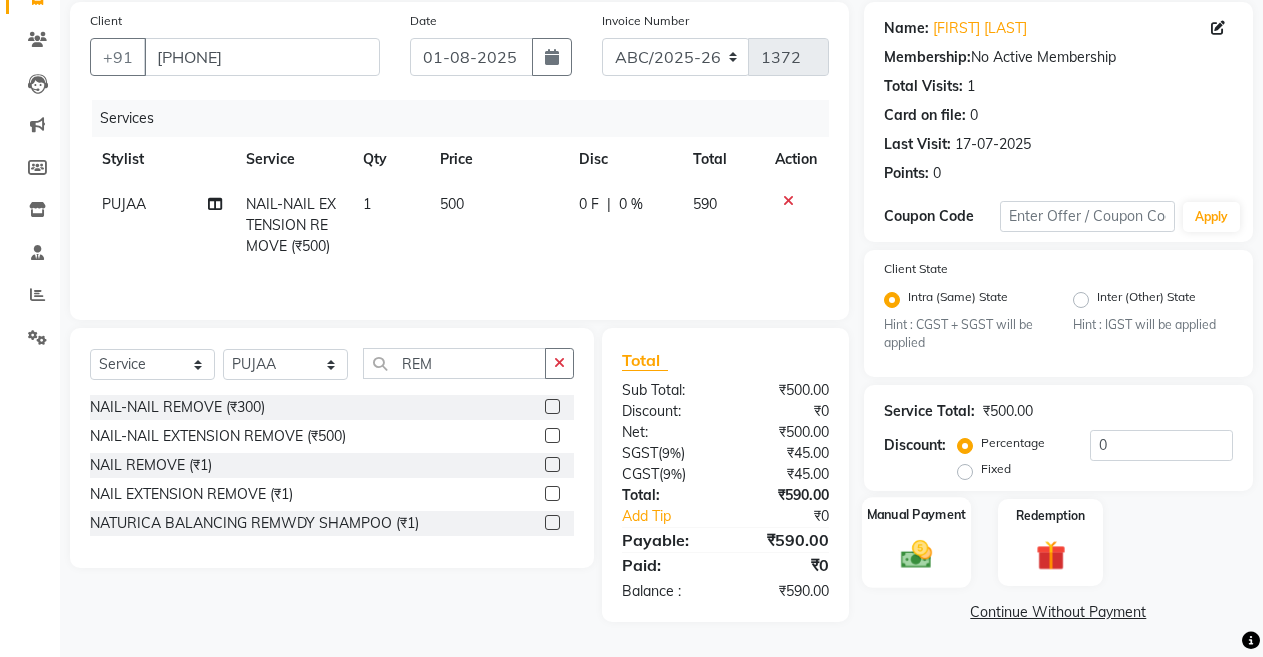 click 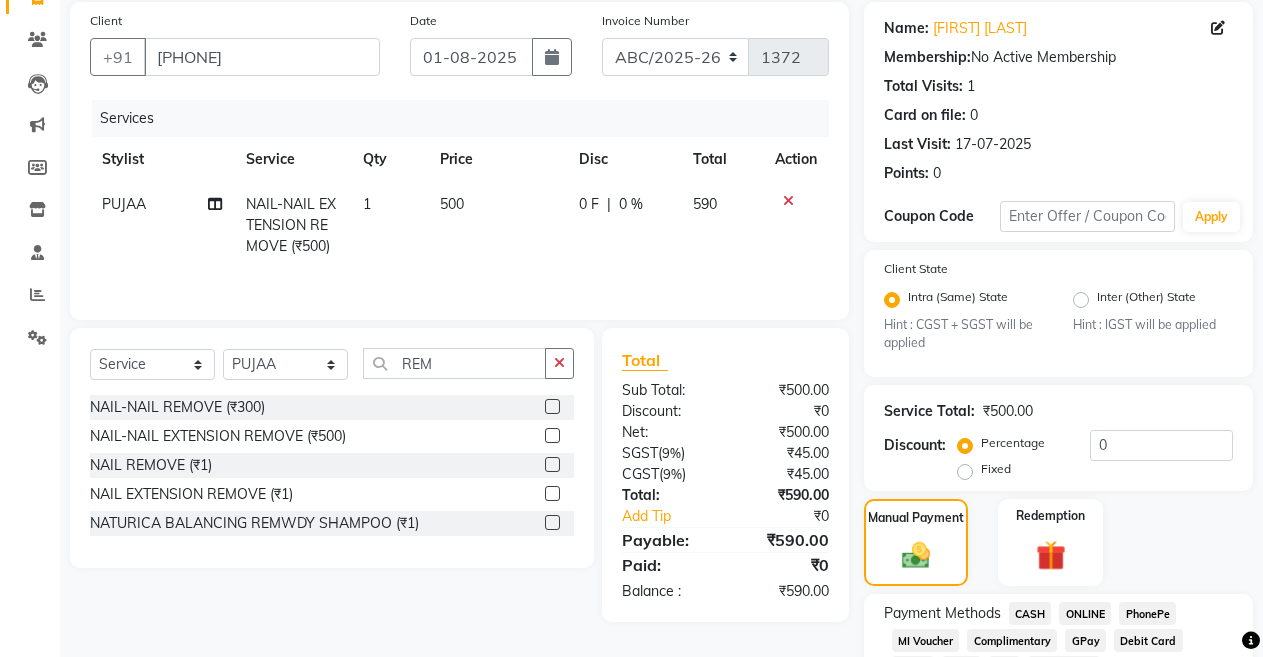 scroll, scrollTop: 276, scrollLeft: 0, axis: vertical 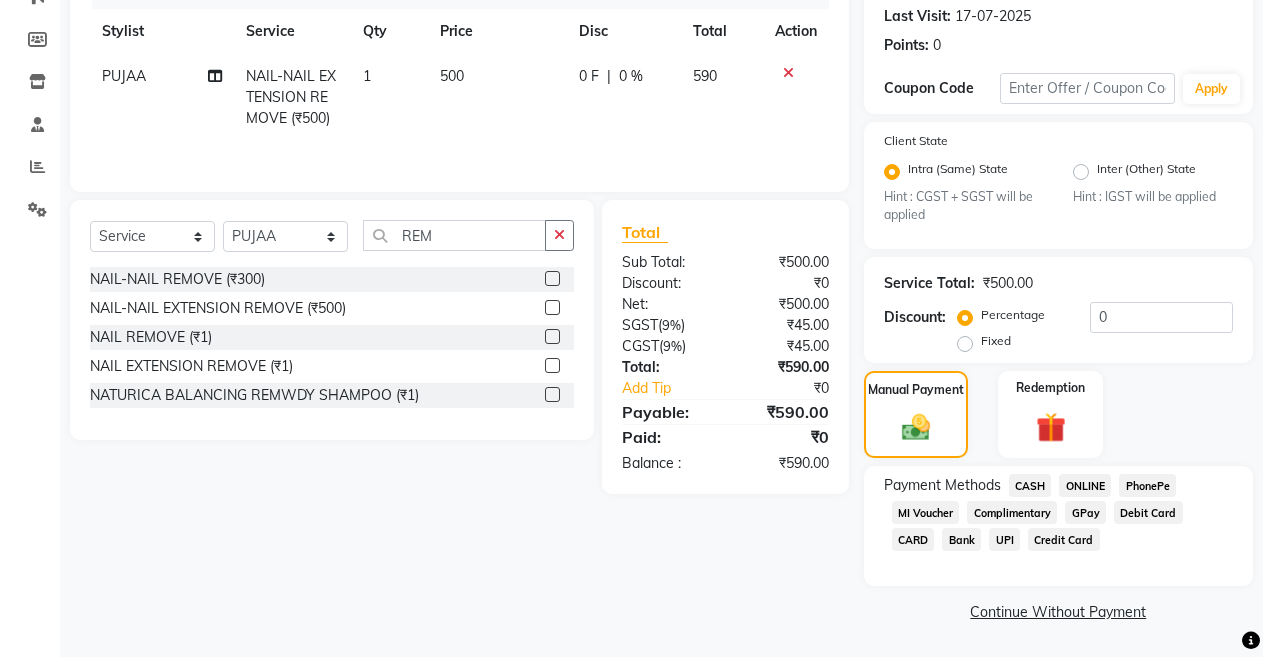 click on "CASH" 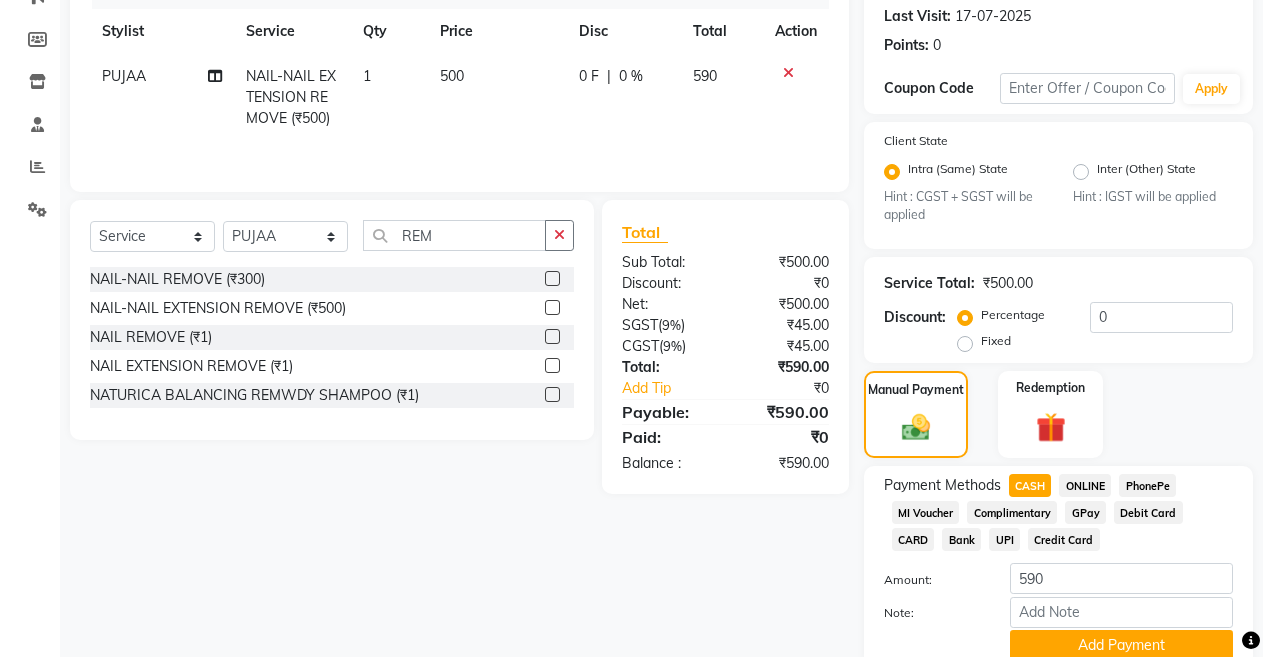 scroll, scrollTop: 359, scrollLeft: 0, axis: vertical 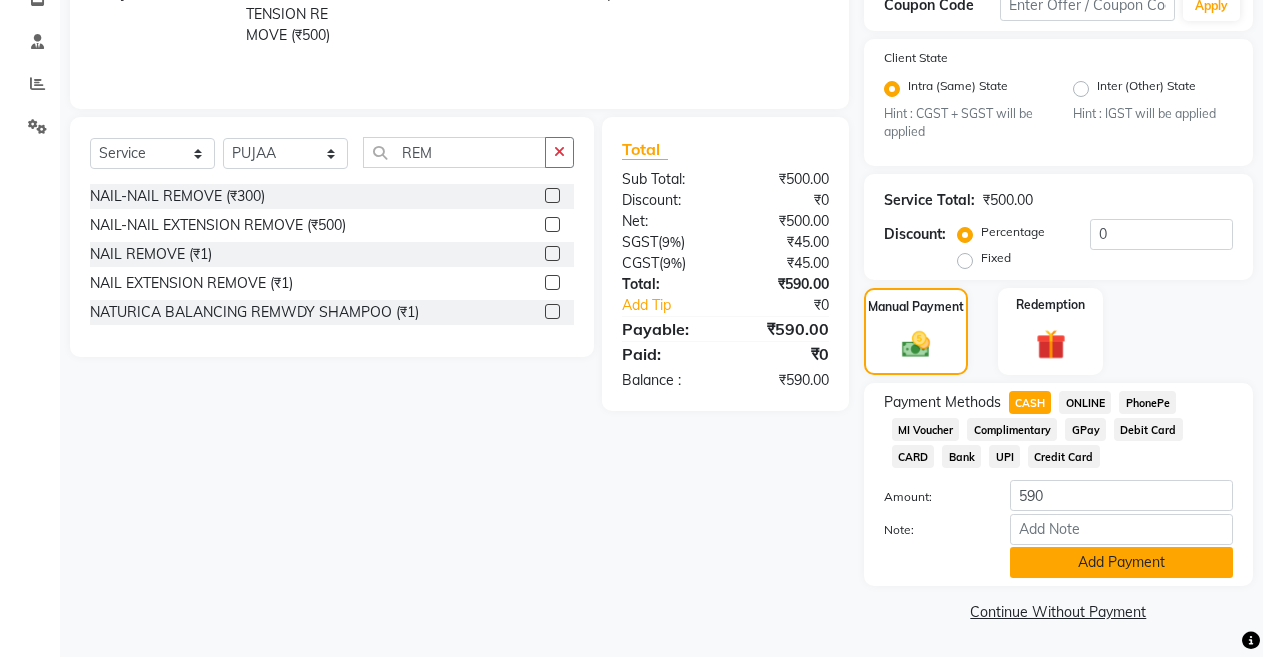 click on "Add Payment" 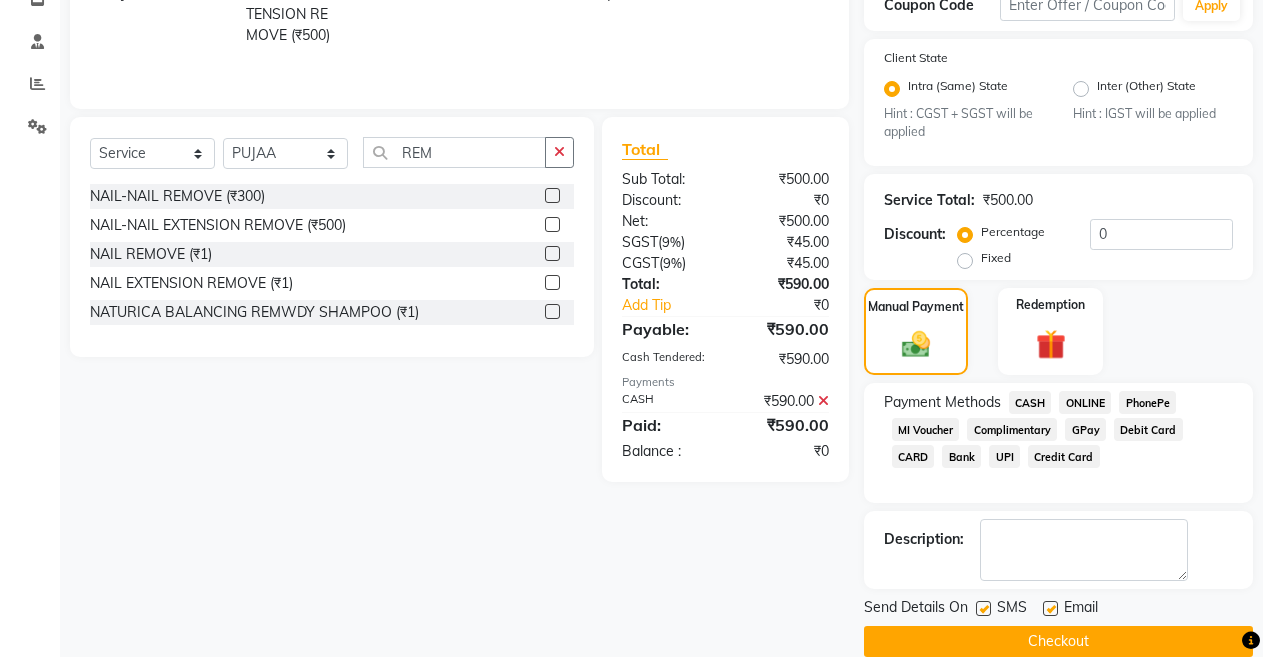 scroll, scrollTop: 389, scrollLeft: 0, axis: vertical 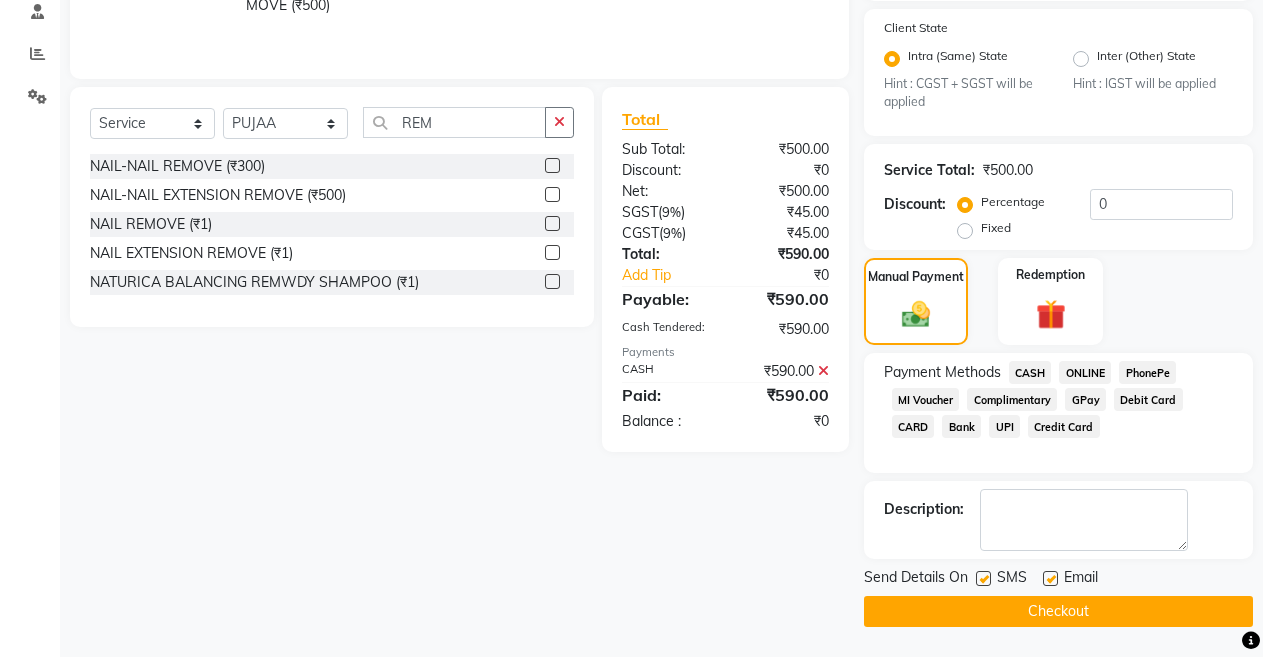 click 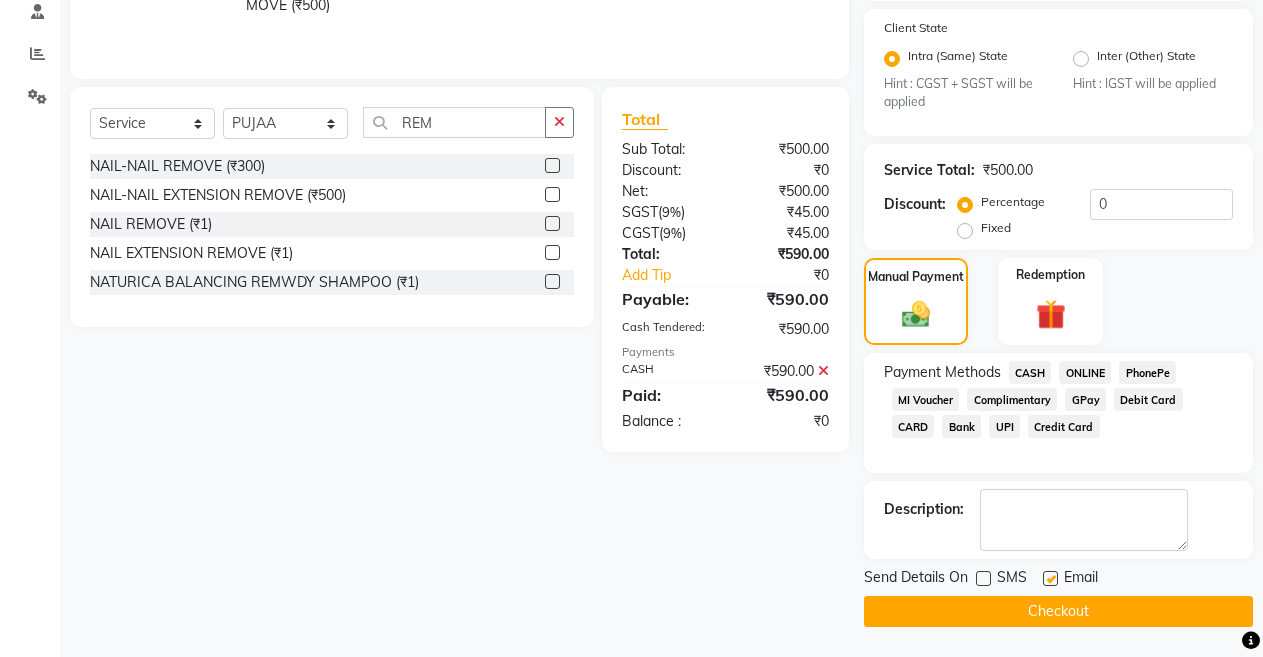 click on "Checkout" 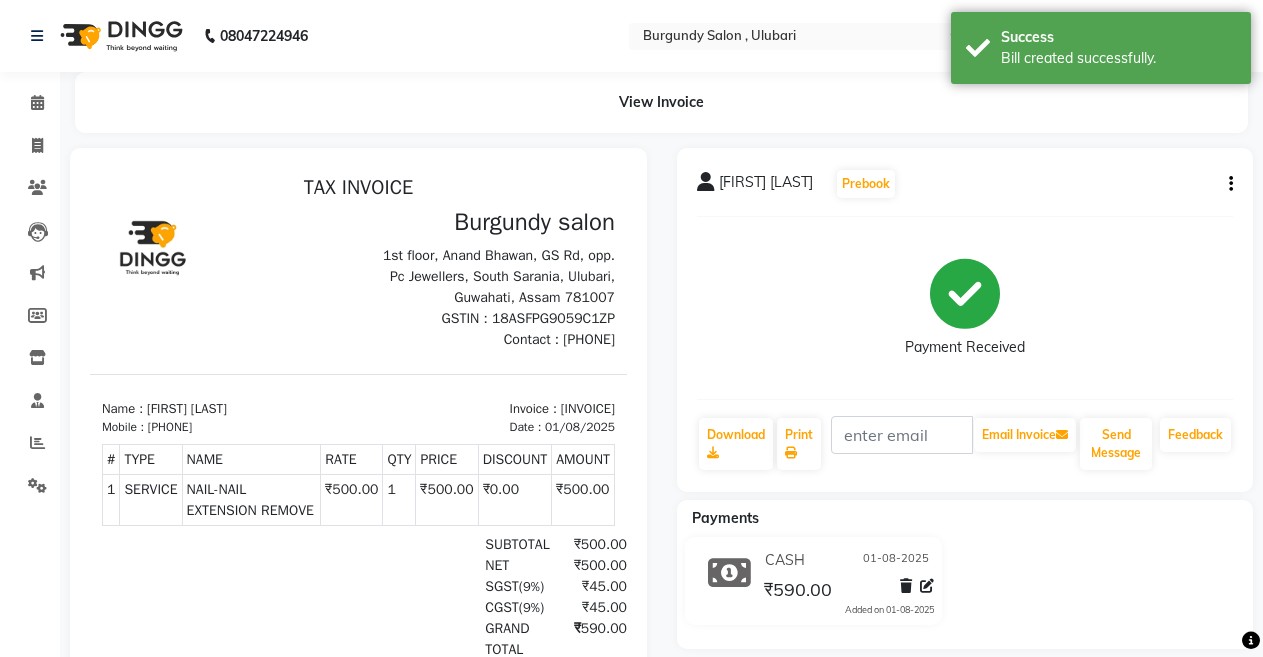 scroll, scrollTop: 0, scrollLeft: 0, axis: both 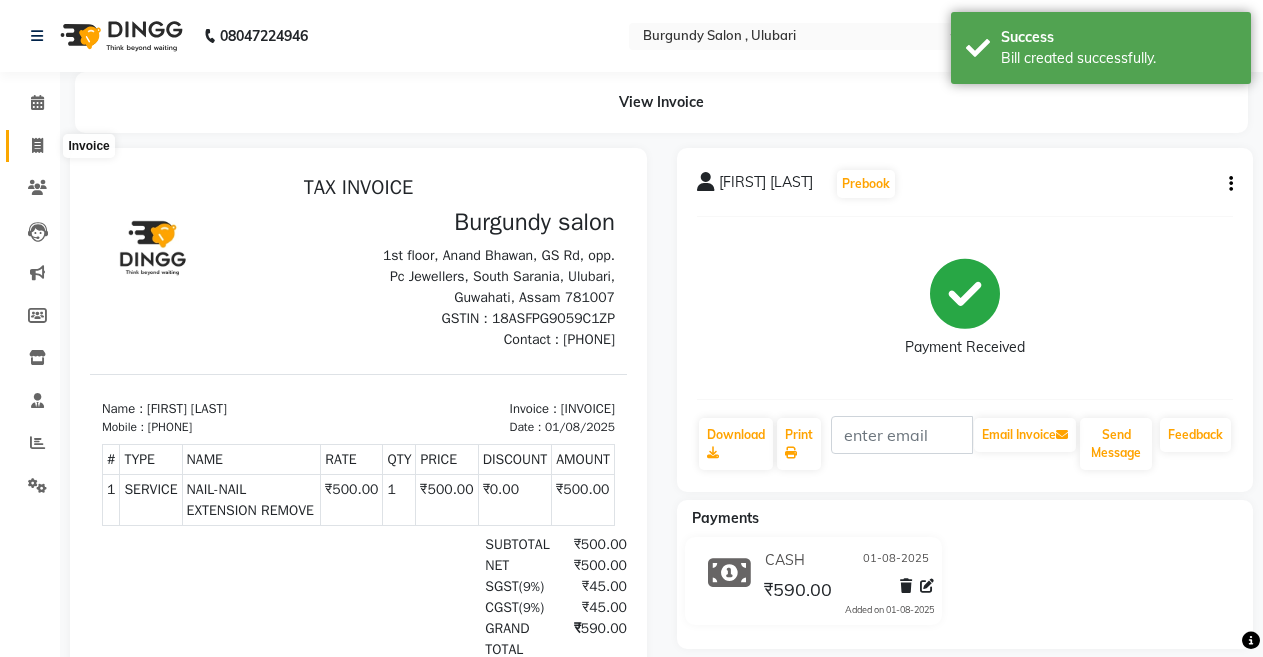 click 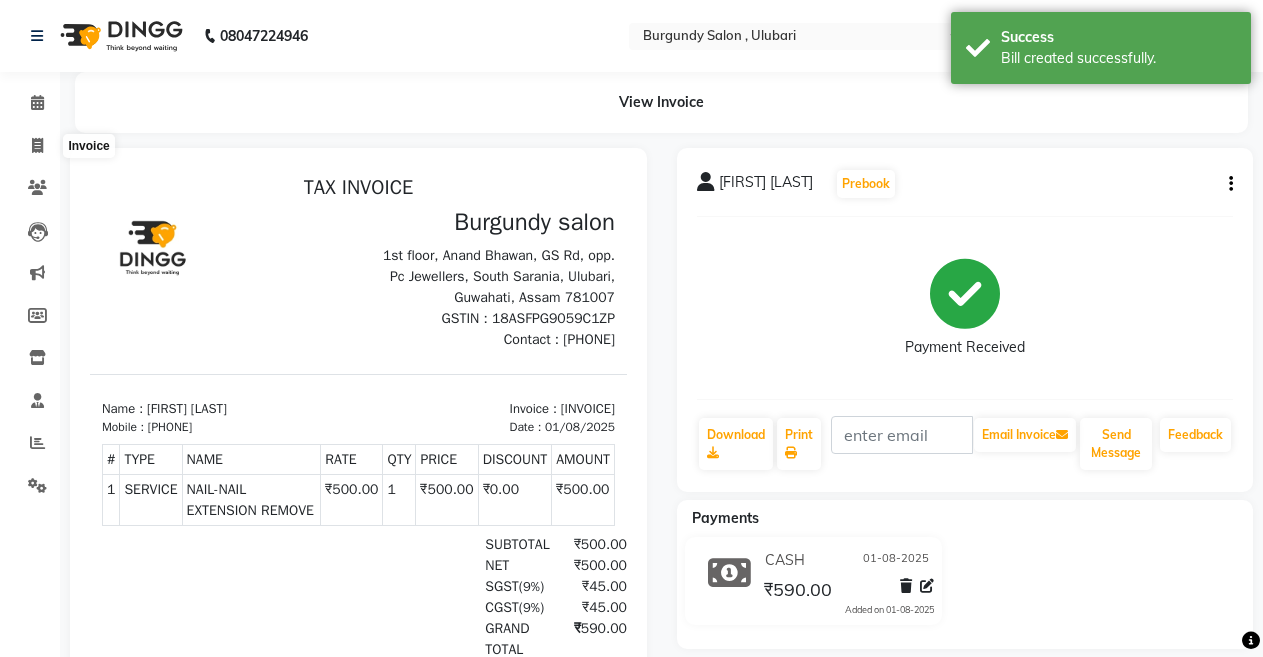 select on "service" 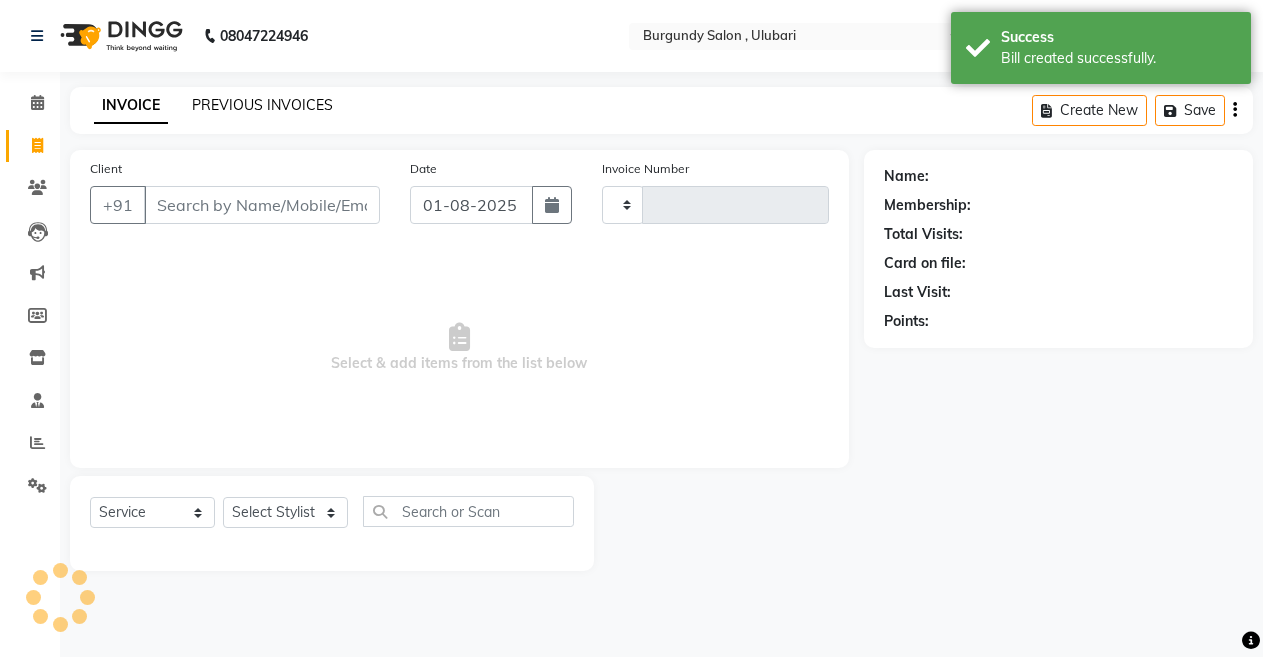 type on "1373" 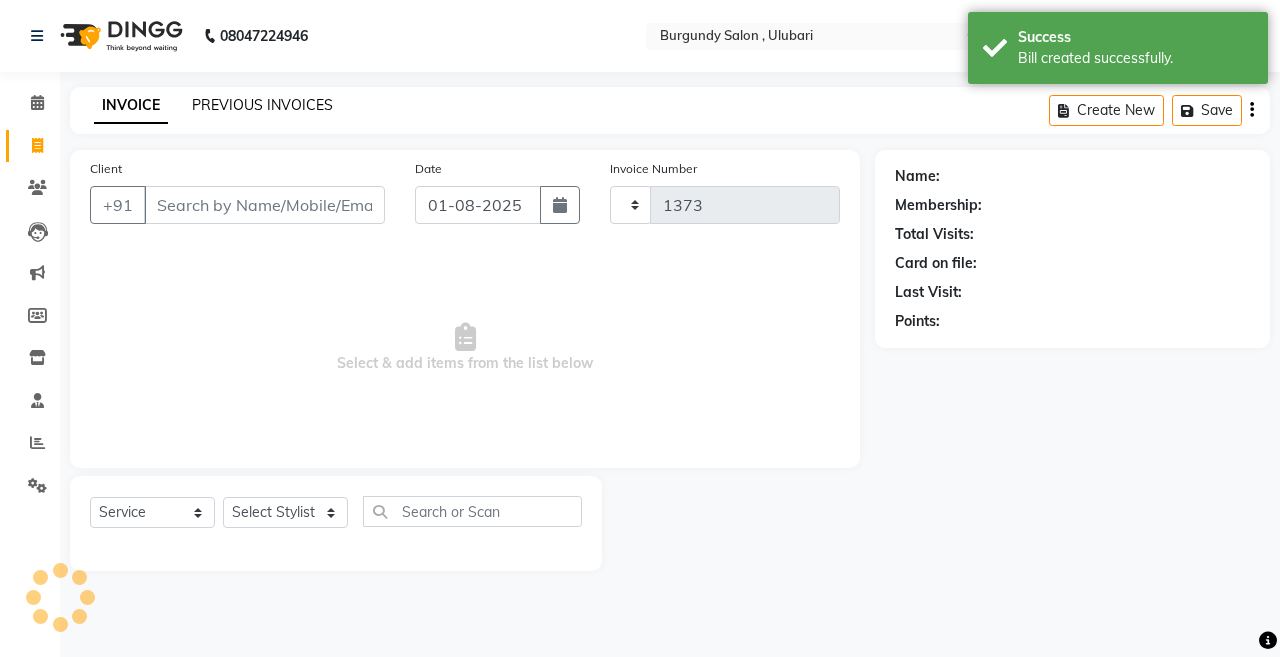 select on "5345" 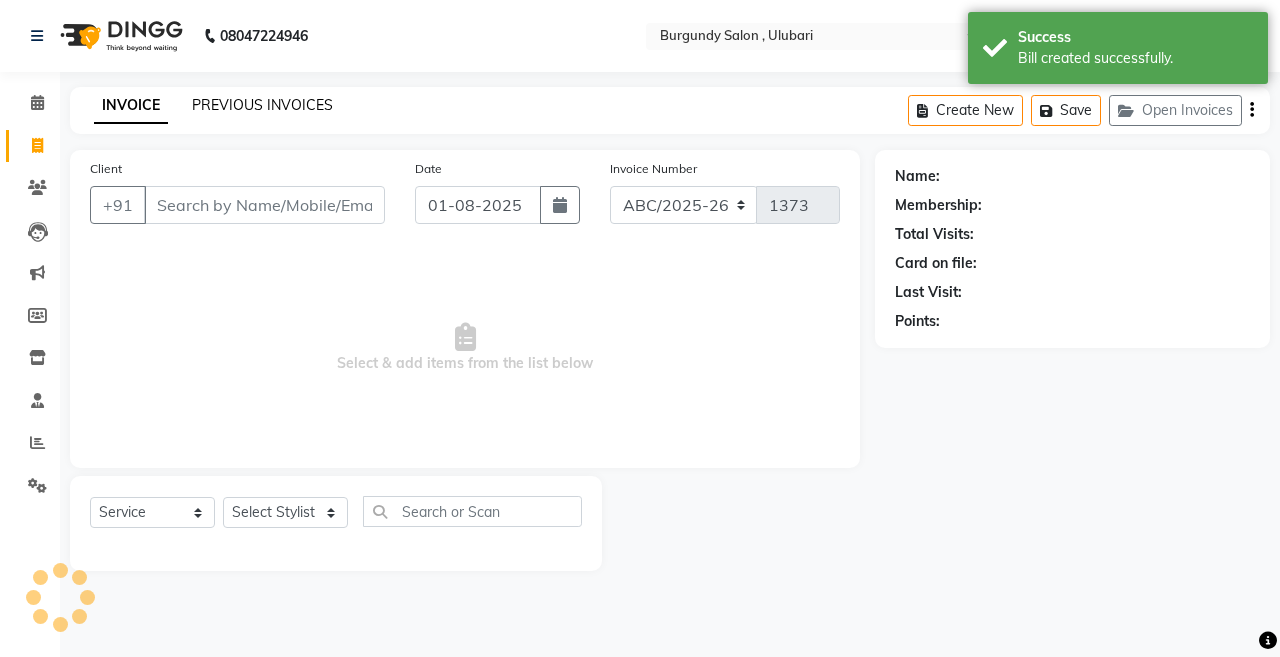 click on "PREVIOUS INVOICES" 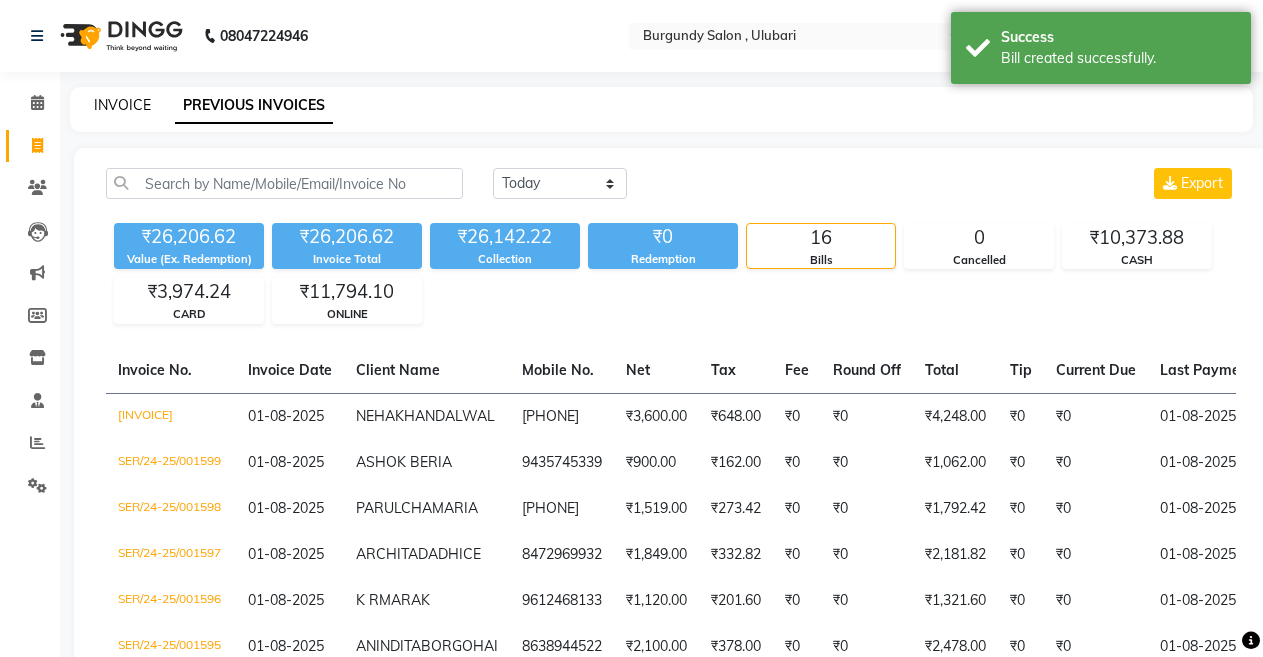 click on "INVOICE" 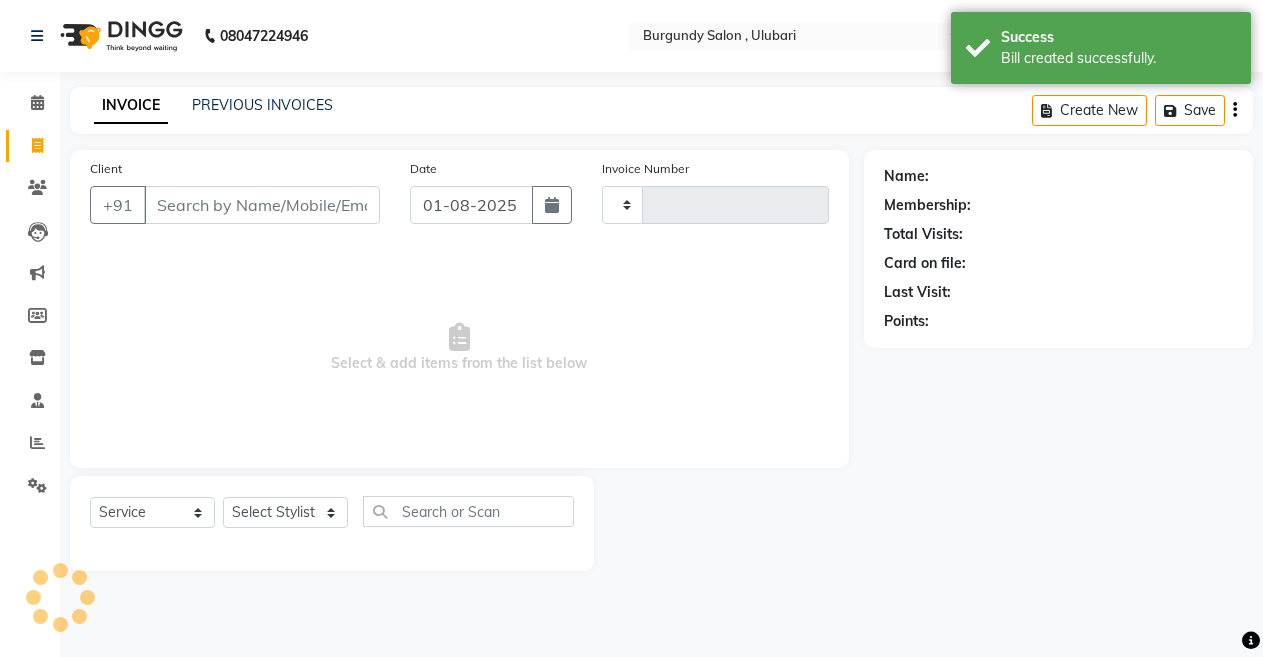 type on "1373" 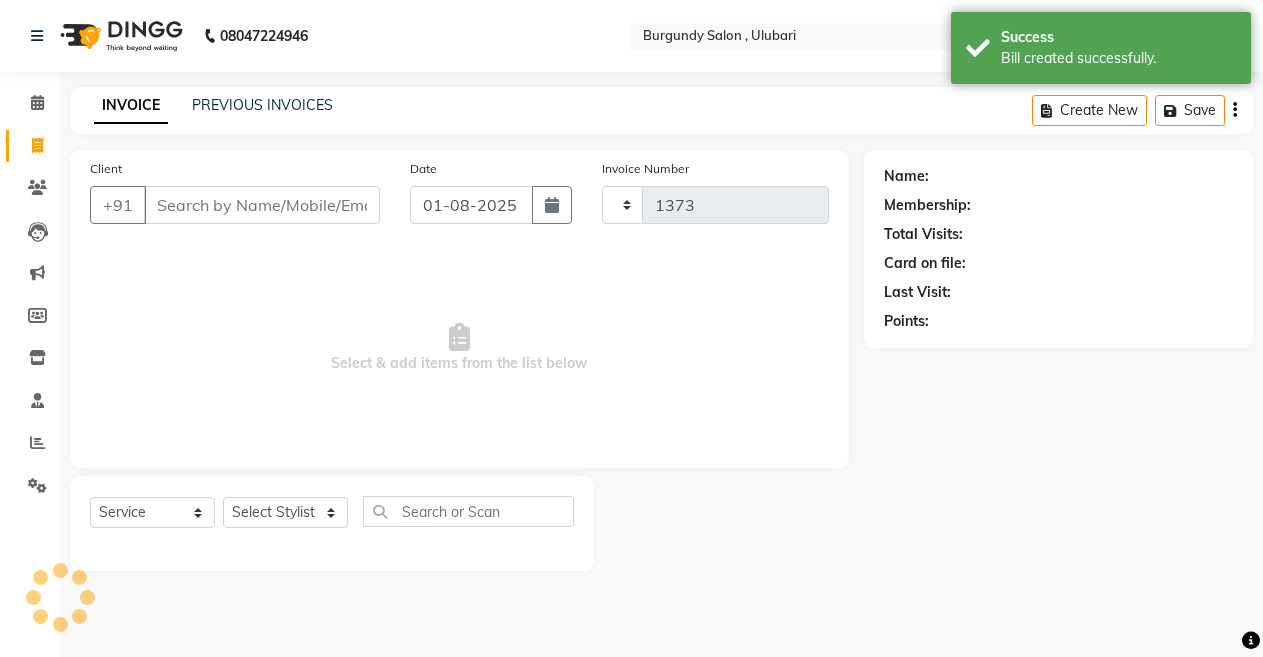 select on "5345" 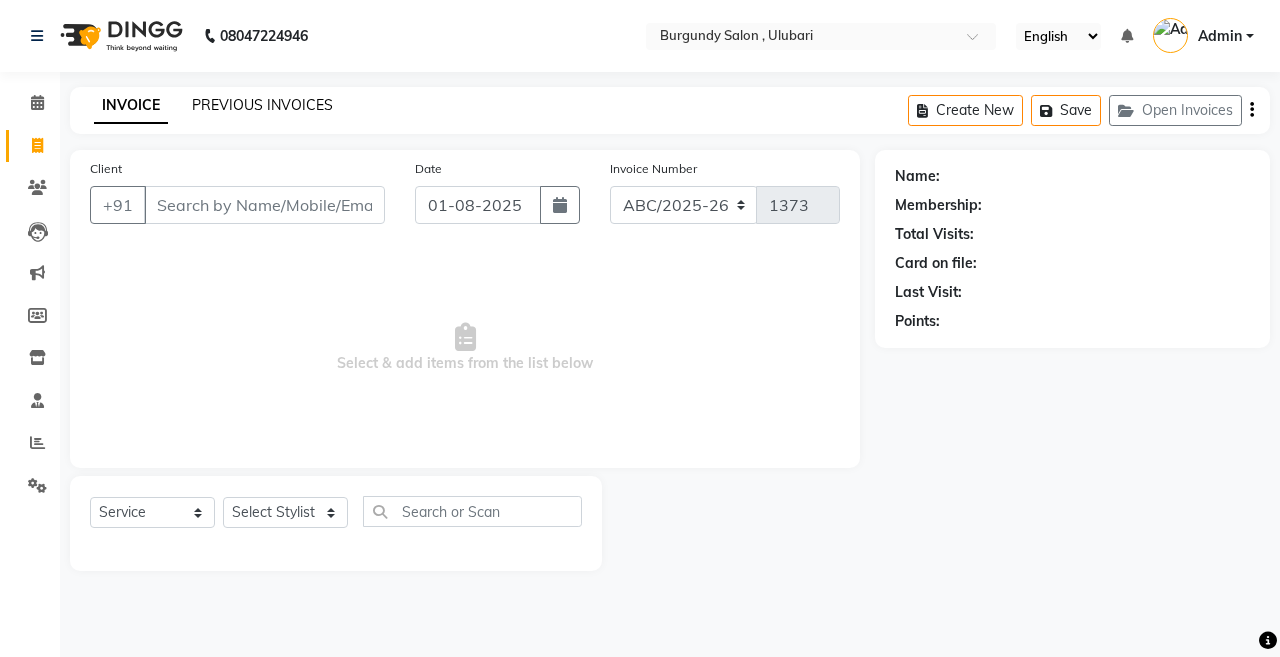 click on "PREVIOUS INVOICES" 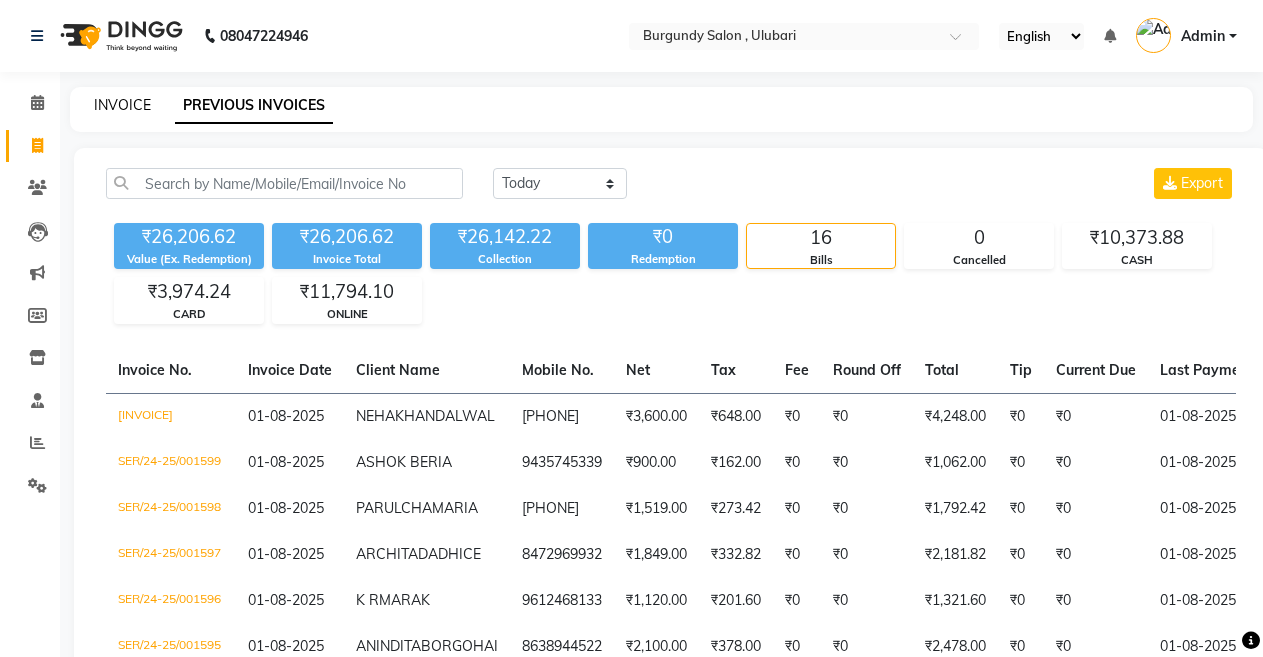 click on "INVOICE" 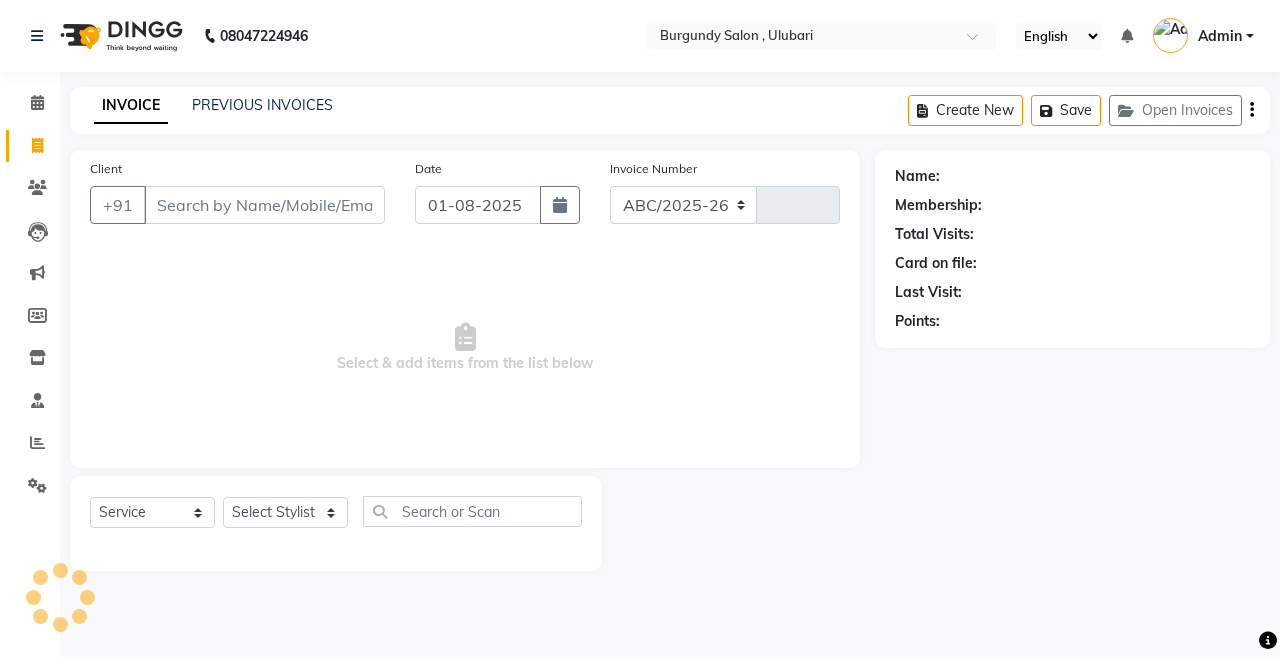 select on "5345" 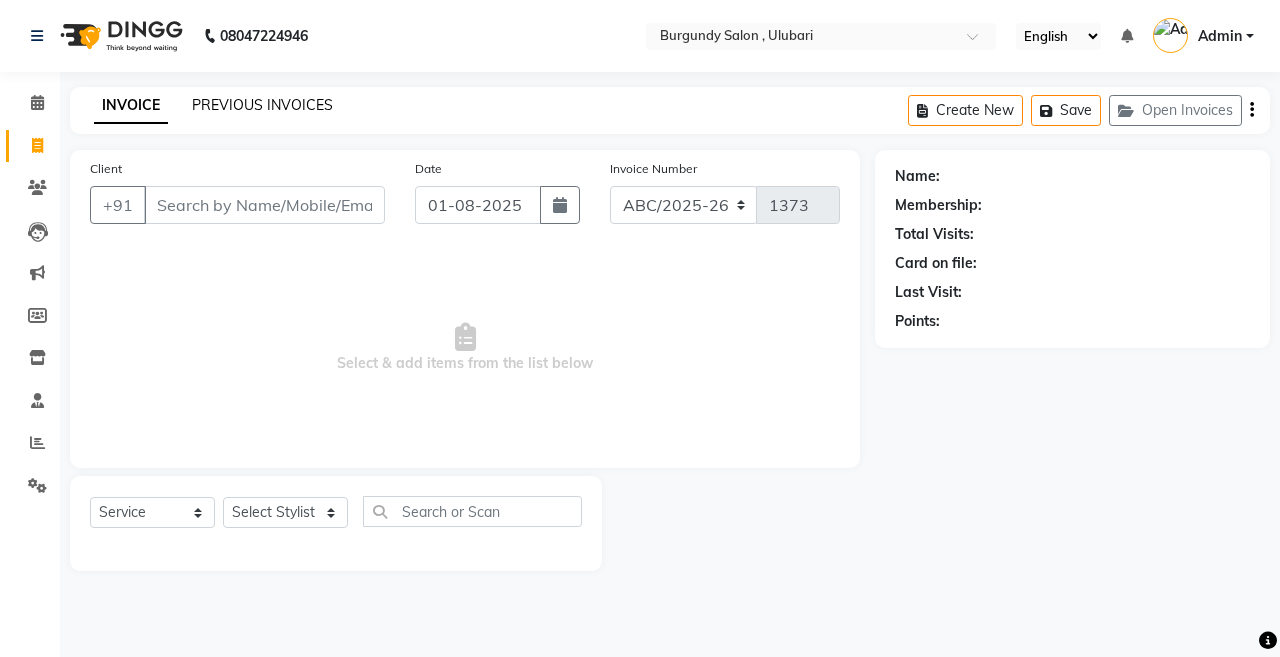 click on "PREVIOUS INVOICES" 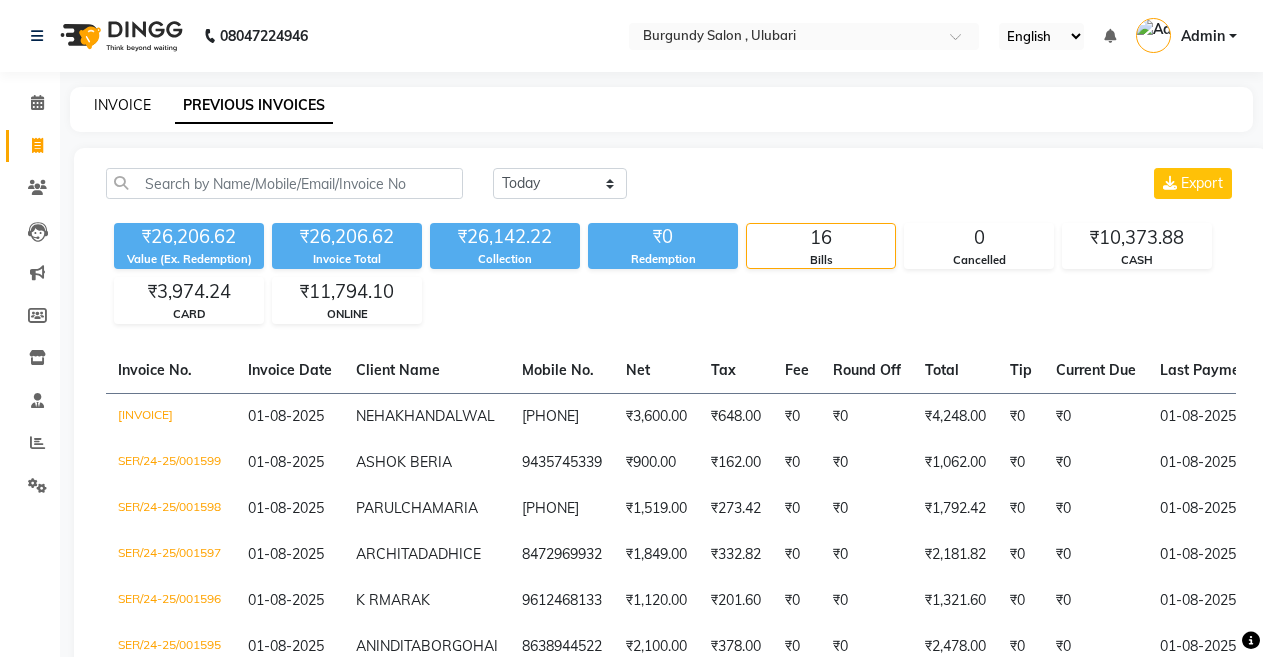 click on "INVOICE" 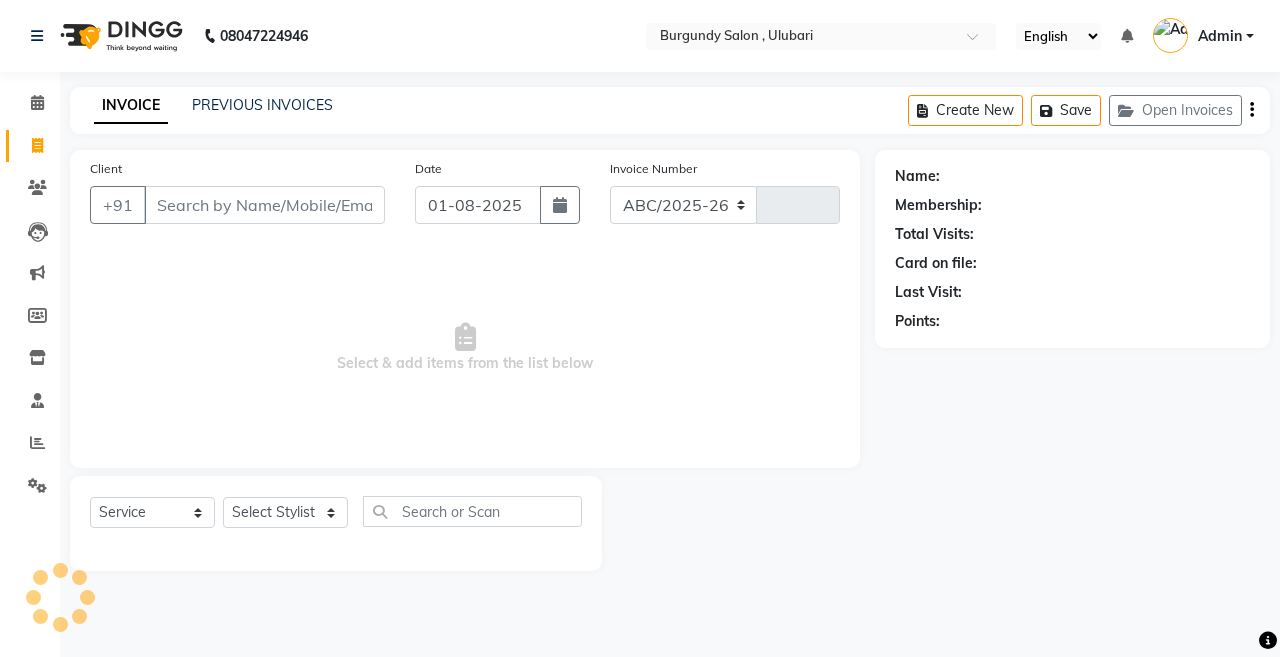 select on "5345" 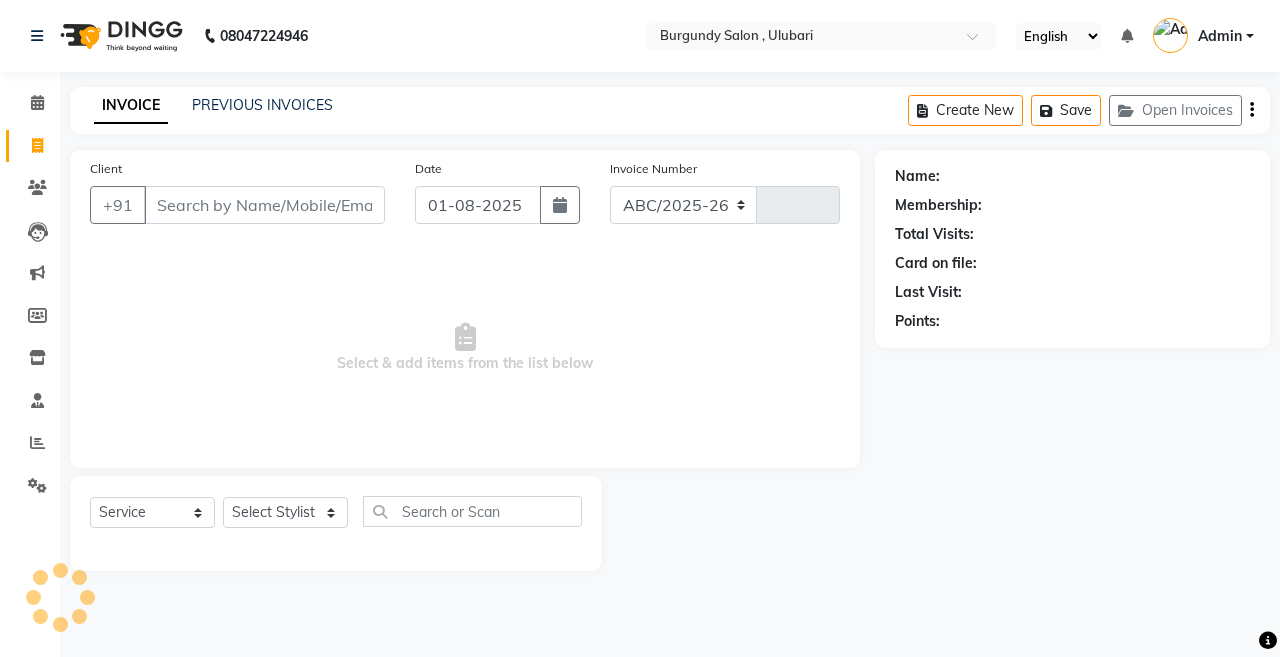 type on "1373" 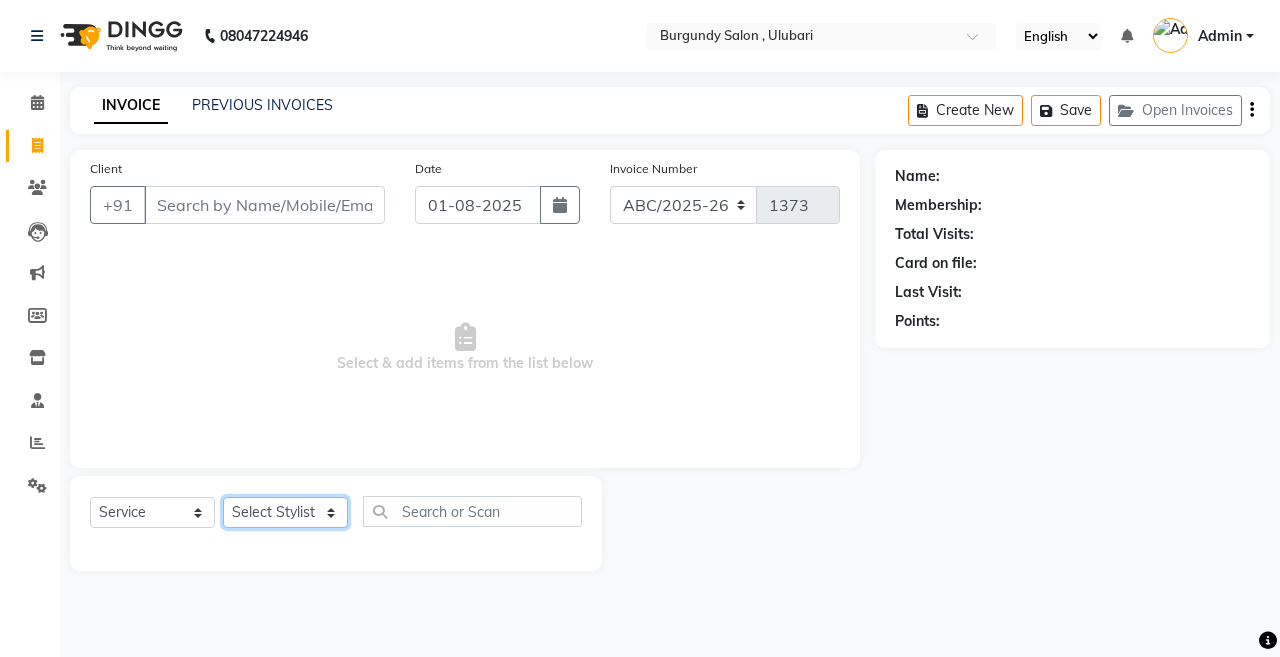 click on "Select Stylist ANIL  ANJANA BARSHA DEEPSHIKHA  DHON DAS DHON / NITUMONI EDWARD EDWARD/ LAXMI JOSHU JUNMONI KASHIF LAXI / ANJANA LAXMI LITTLE MAAM MINTUL MITALI NEETU RANA NITUMONI NITUMONI/POJA/ LAXMI NITUMONI / SAGARIKA NITUMONI/ SAGRIKA PRAKASH PUJAA Rubi RUBI / LAXMI SAGARIKA  SAGARIKA / RUBI SAHIL SAHIL / DHON SAHIL / EDWARD SAHIL/ JOSHU SAHIL/JOSHU/PRAKASH/ RUBI SAHIL/NITUMONI/ MITALI SAHIL/ RUBI SHABIR SHADHAB SIMA KALITA SONALI DEKA SOPEM staff 1 staff 1 TANU" 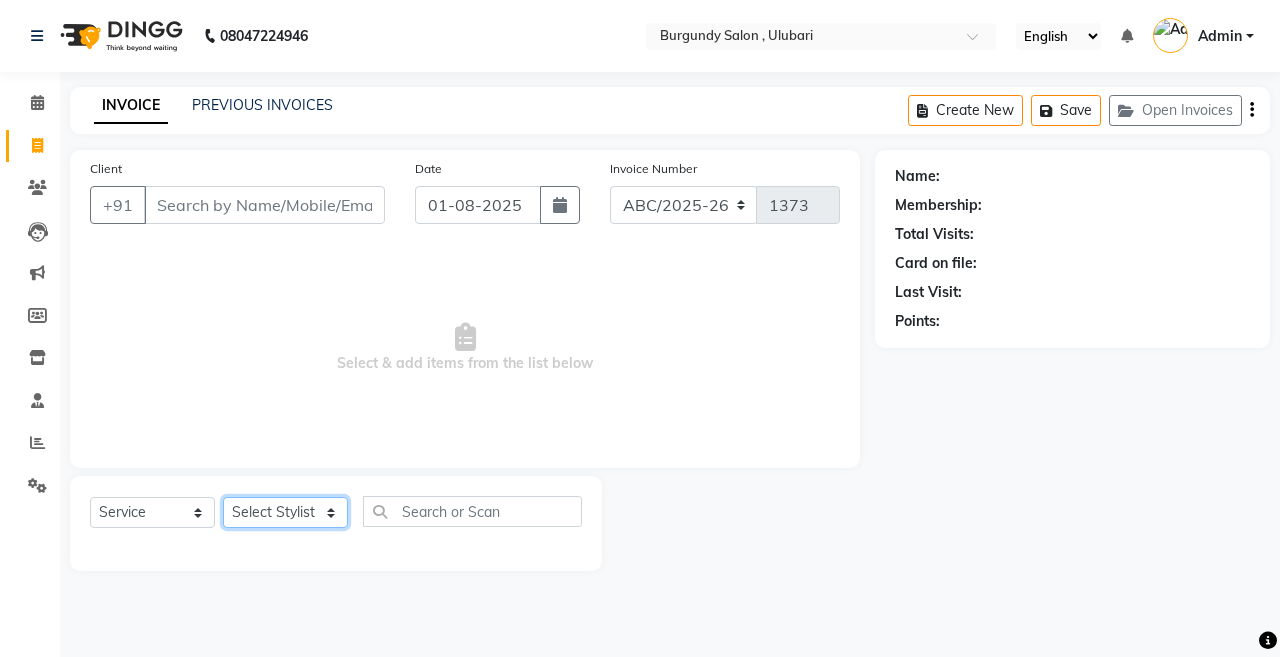 select on "58941" 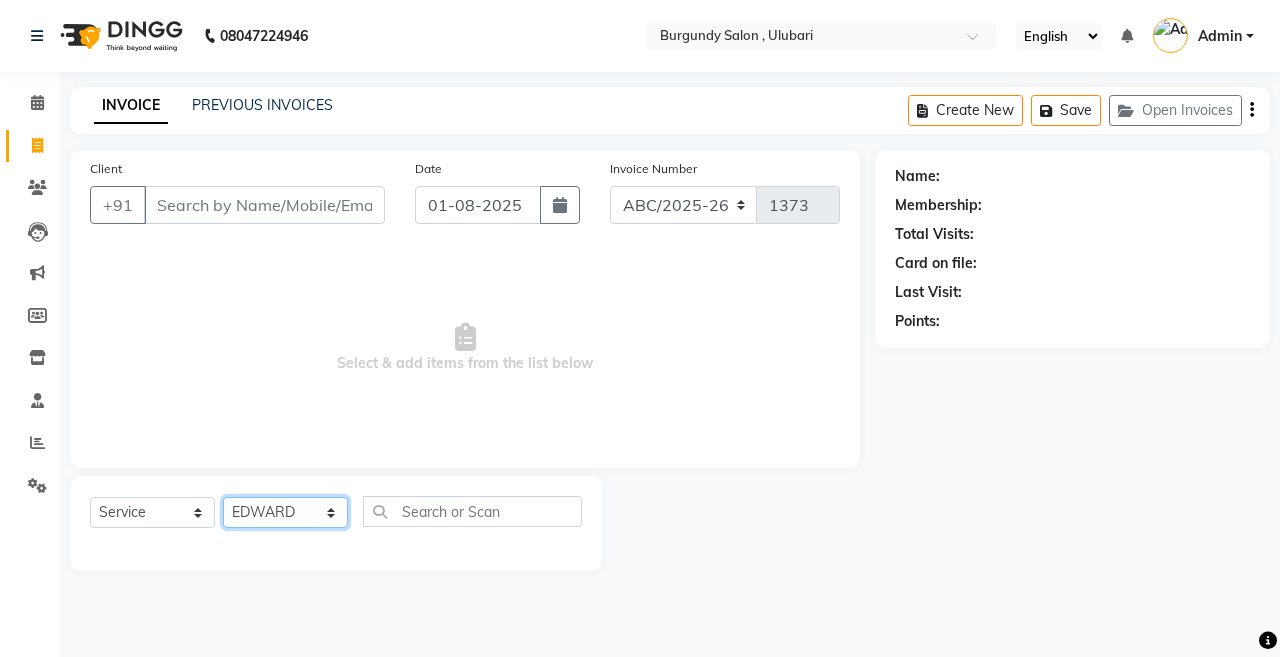 click on "Select Stylist ANIL  ANJANA BARSHA DEEPSHIKHA  DHON DAS DHON / NITUMONI EDWARD EDWARD/ LAXMI JOSHU JUNMONI KASHIF LAXI / ANJANA LAXMI LITTLE MAAM MINTUL MITALI NEETU RANA NITUMONI NITUMONI/POJA/ LAXMI NITUMONI / SAGARIKA NITUMONI/ SAGRIKA PRAKASH PUJAA Rubi RUBI / LAXMI SAGARIKA  SAGARIKA / RUBI SAHIL SAHIL / DHON SAHIL / EDWARD SAHIL/ JOSHU SAHIL/JOSHU/PRAKASH/ RUBI SAHIL/NITUMONI/ MITALI SAHIL/ RUBI SHABIR SHADHAB SIMA KALITA SONALI DEKA SOPEM staff 1 staff 1 TANU" 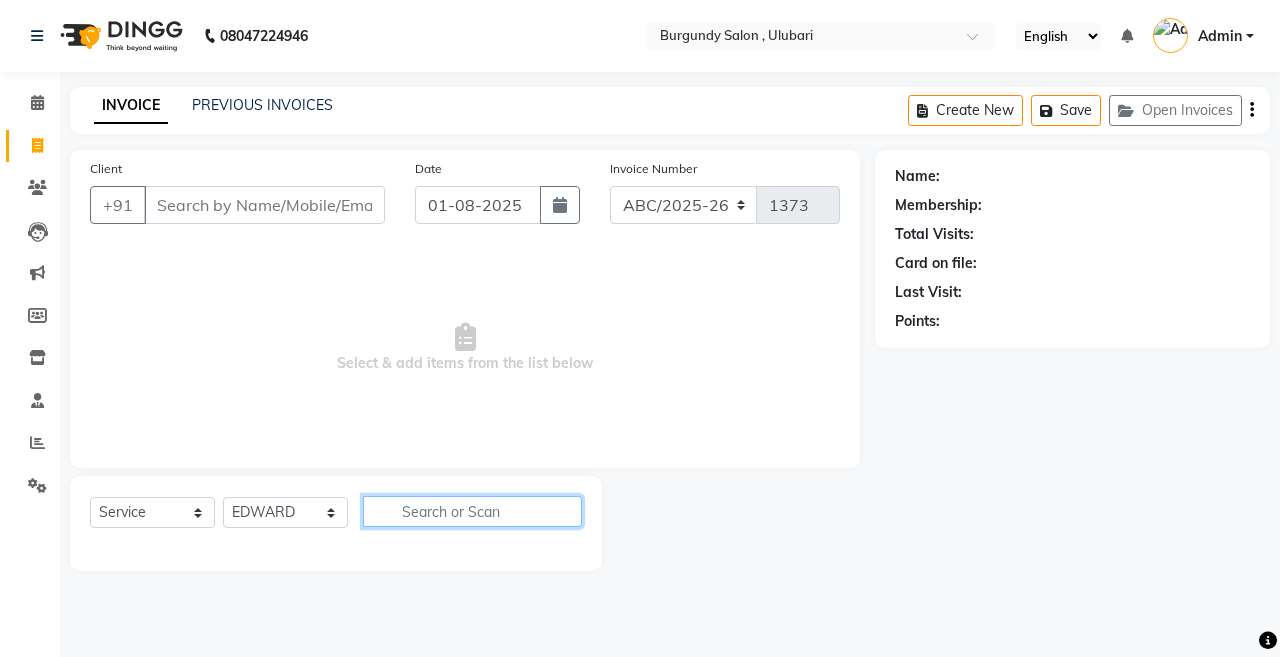click 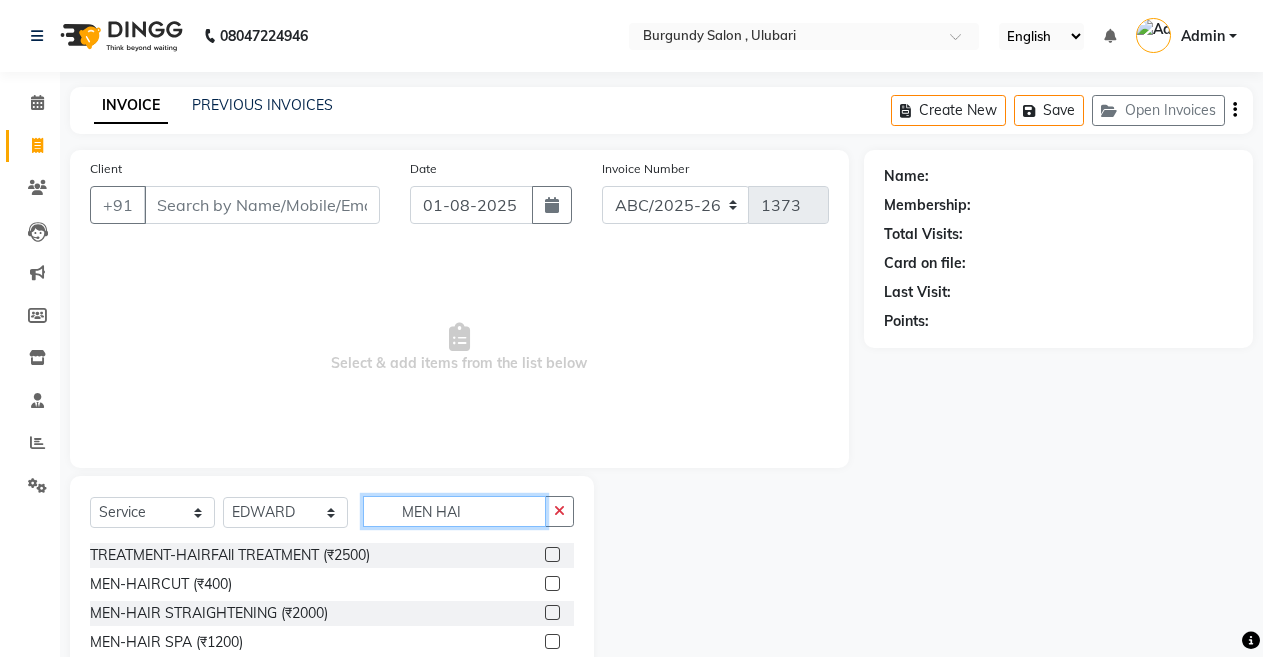 type on "MEN HAI" 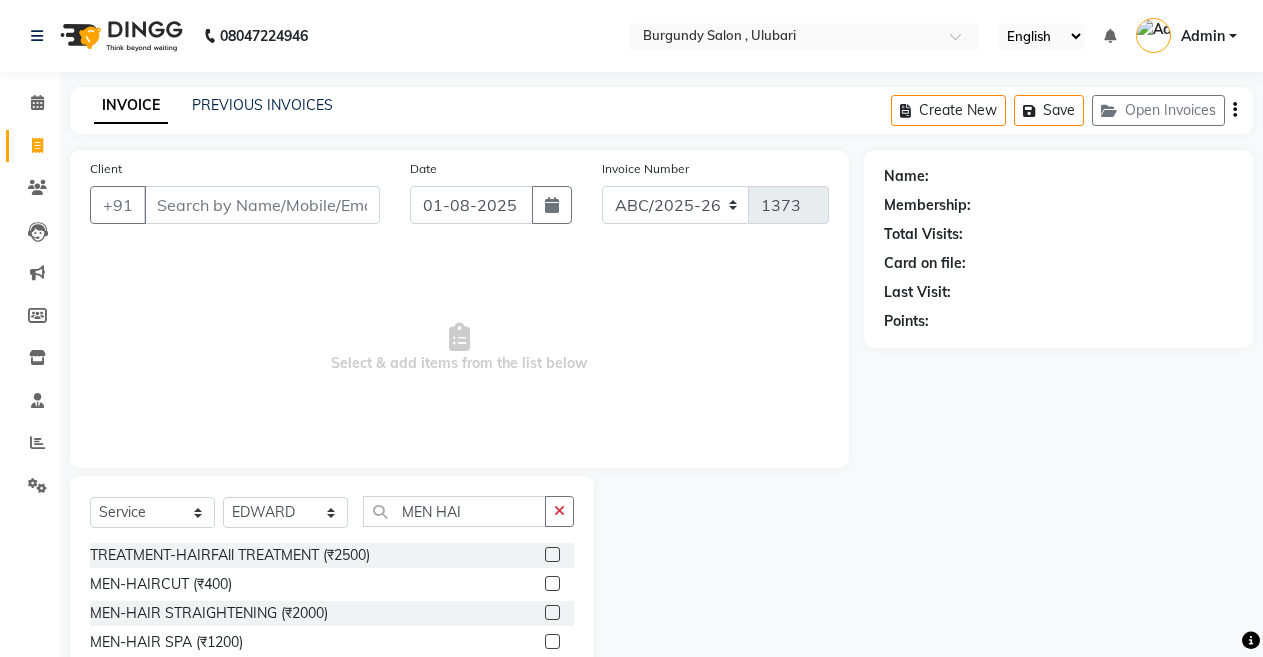 click 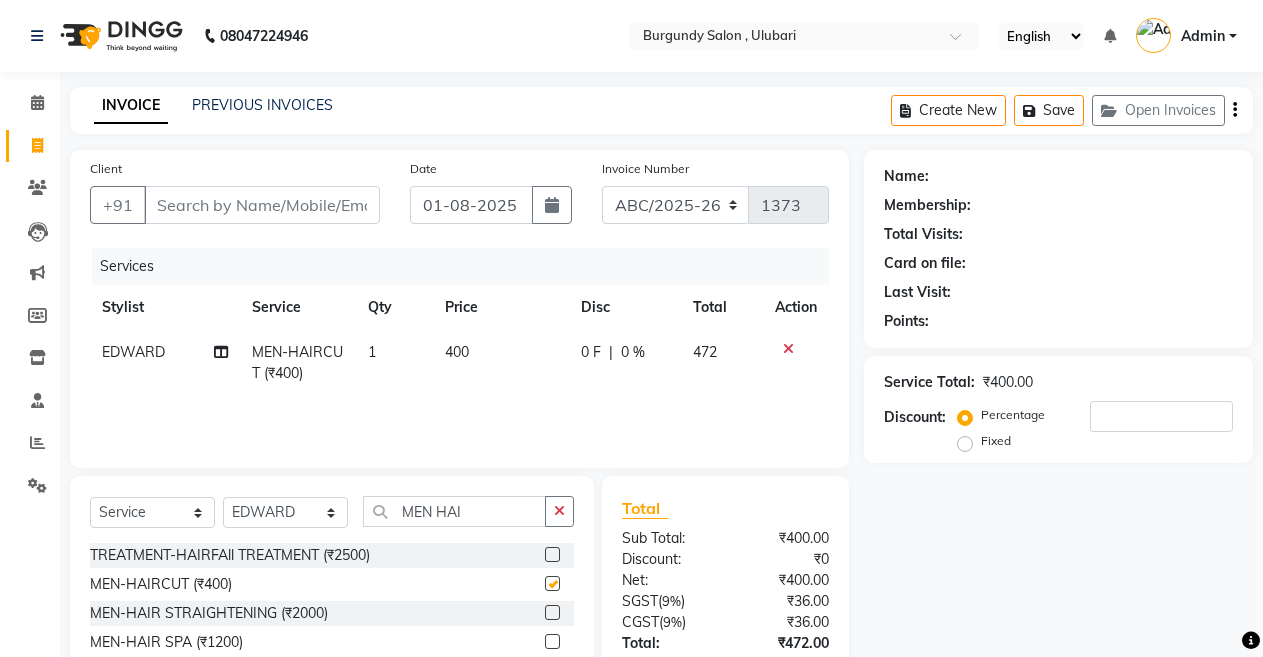 checkbox on "false" 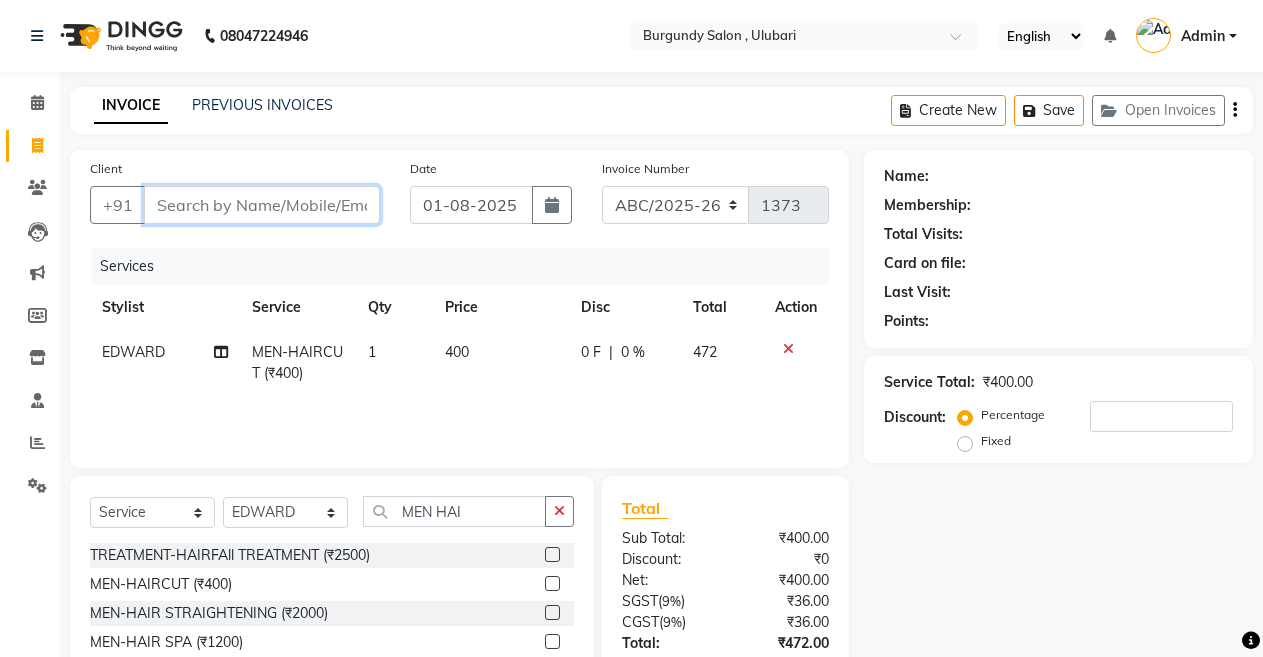 click on "Client" at bounding box center [262, 205] 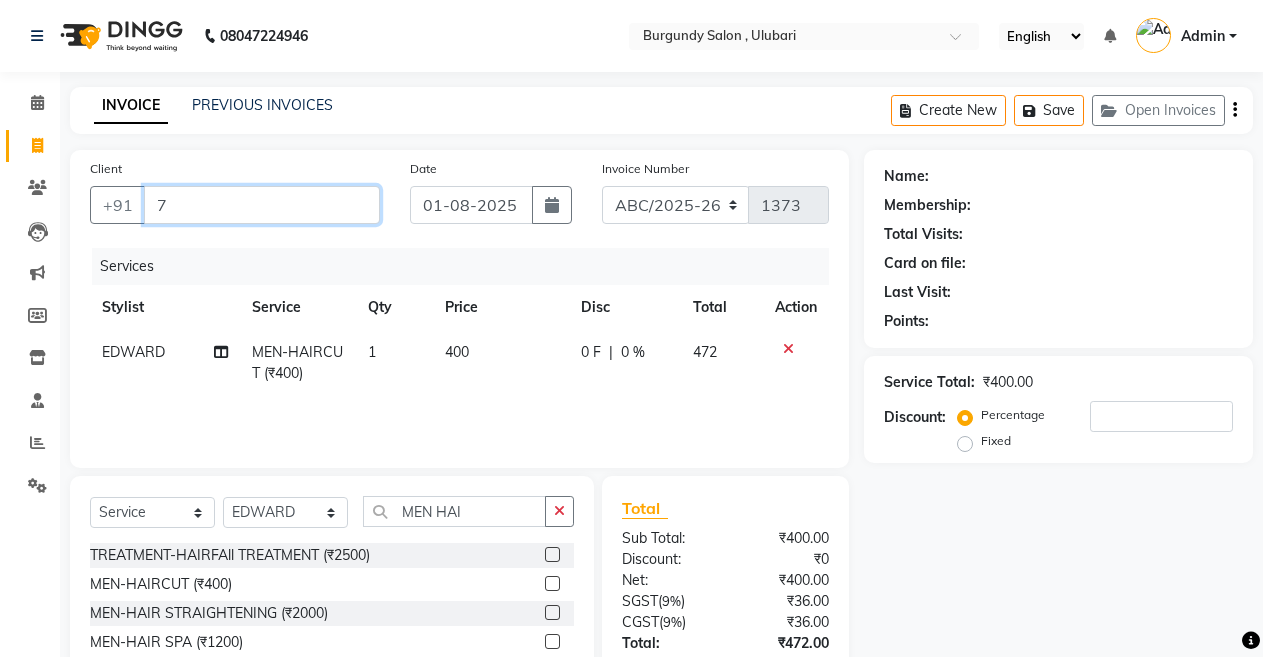 type on "0" 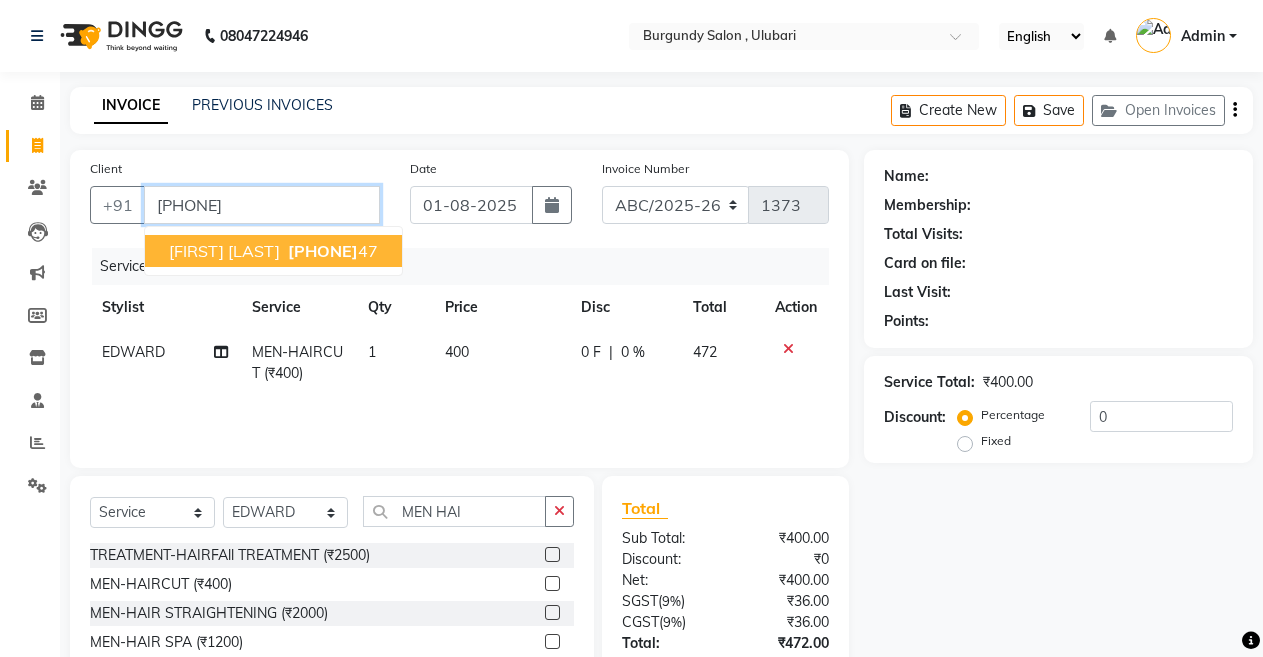 type on "[PHONE]" 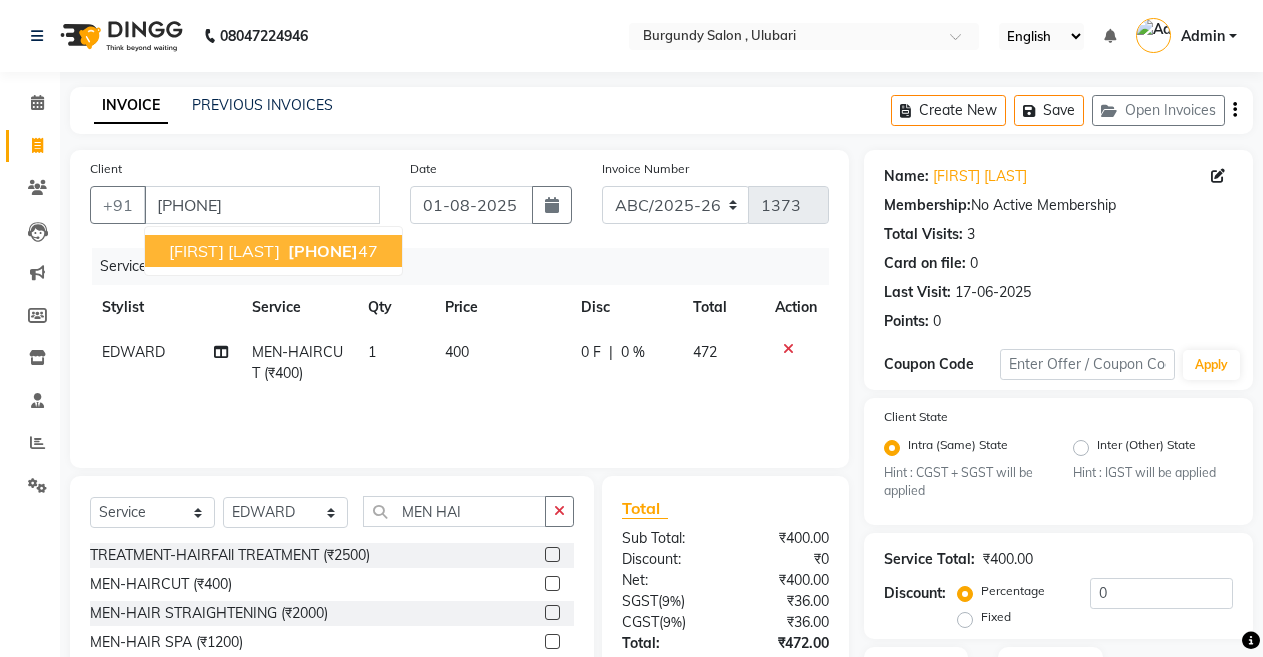 click on "[FIRST] [LAST]" at bounding box center [224, 251] 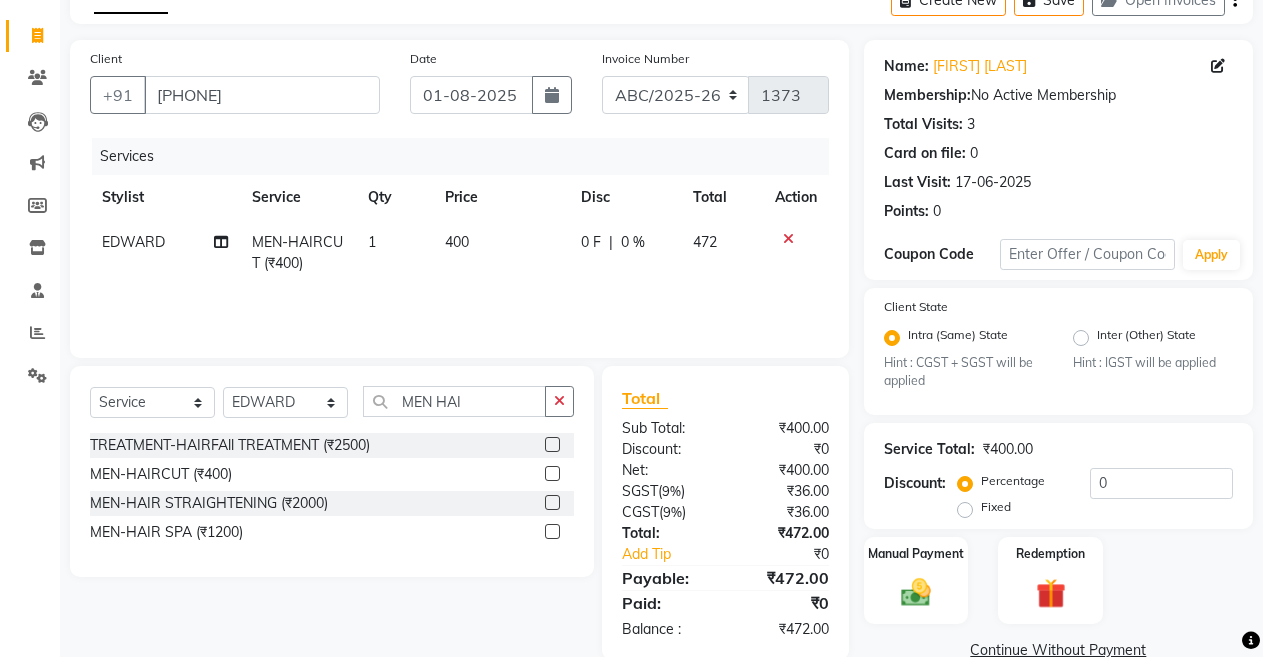 scroll, scrollTop: 146, scrollLeft: 0, axis: vertical 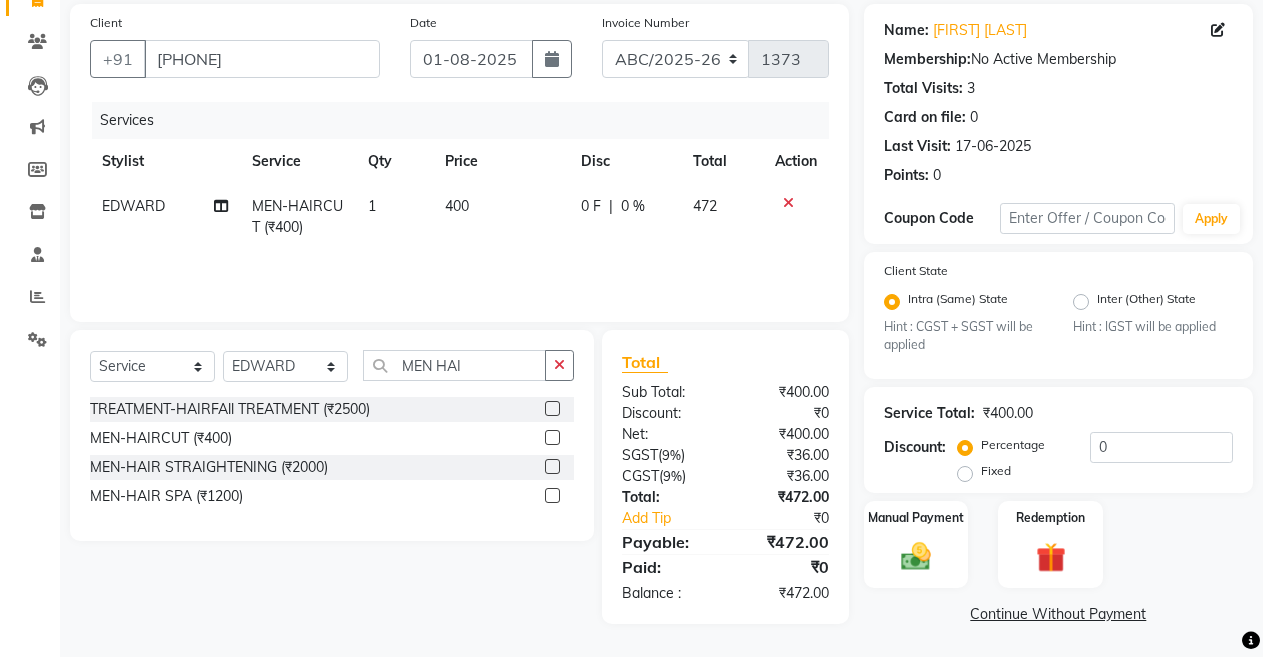 click on "400" 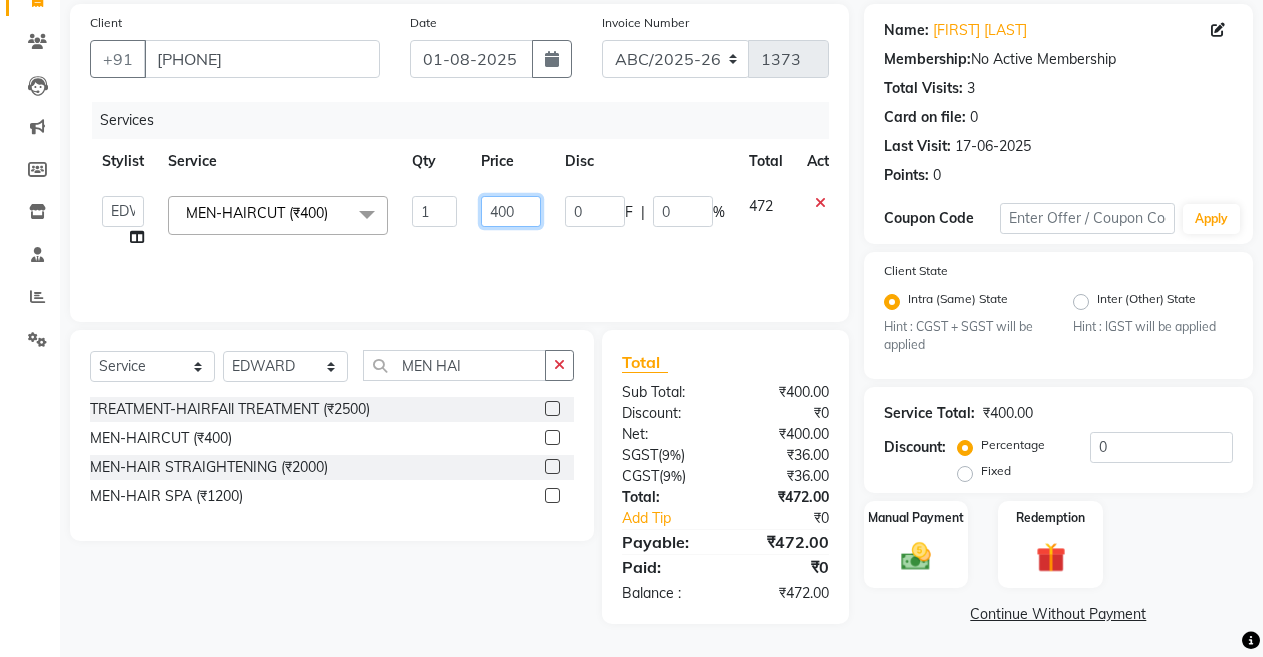 click on "400" 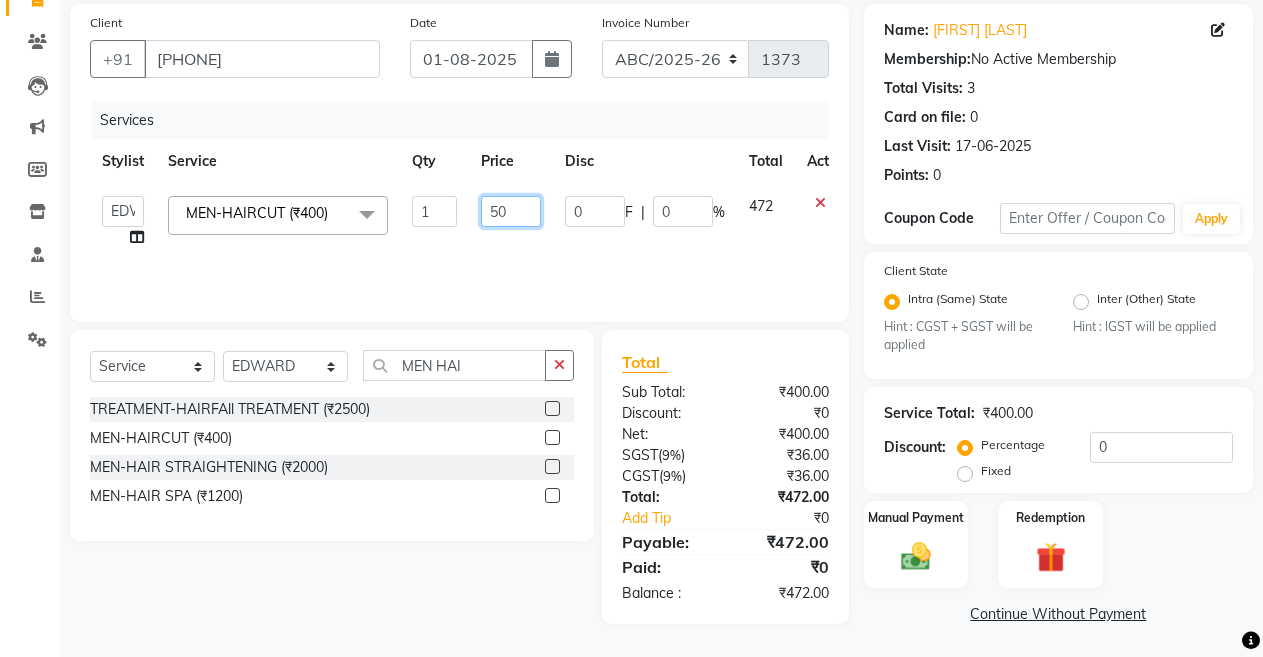 type on "500" 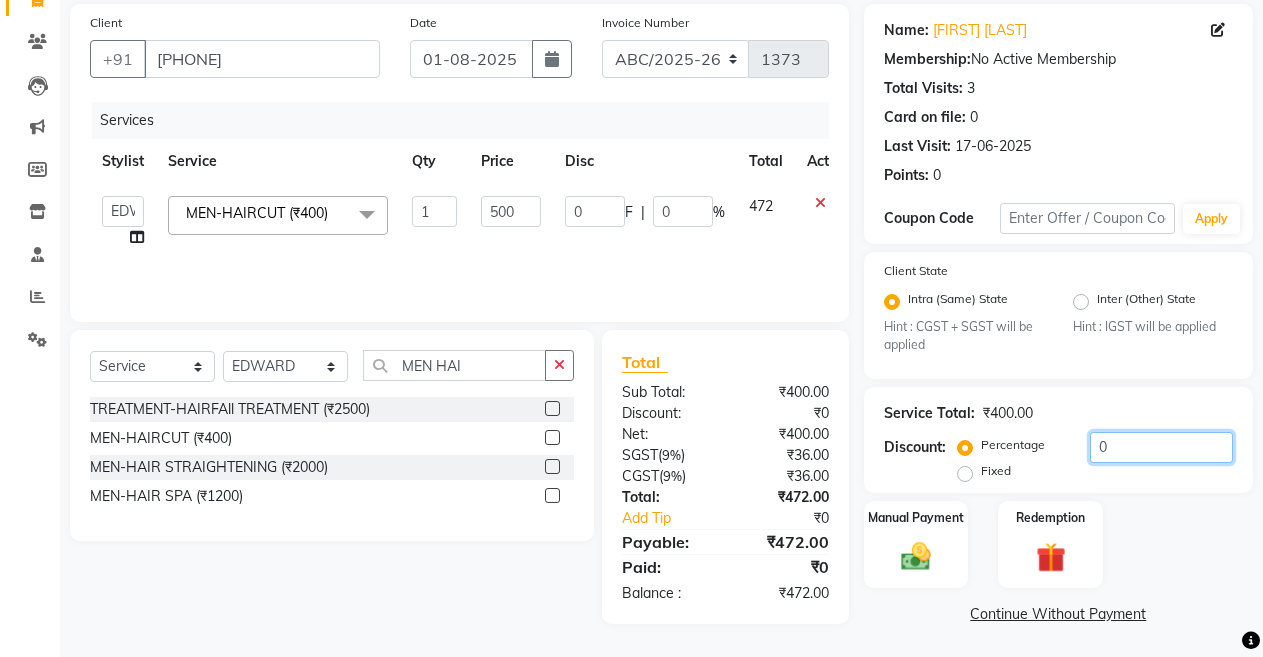click on "0" 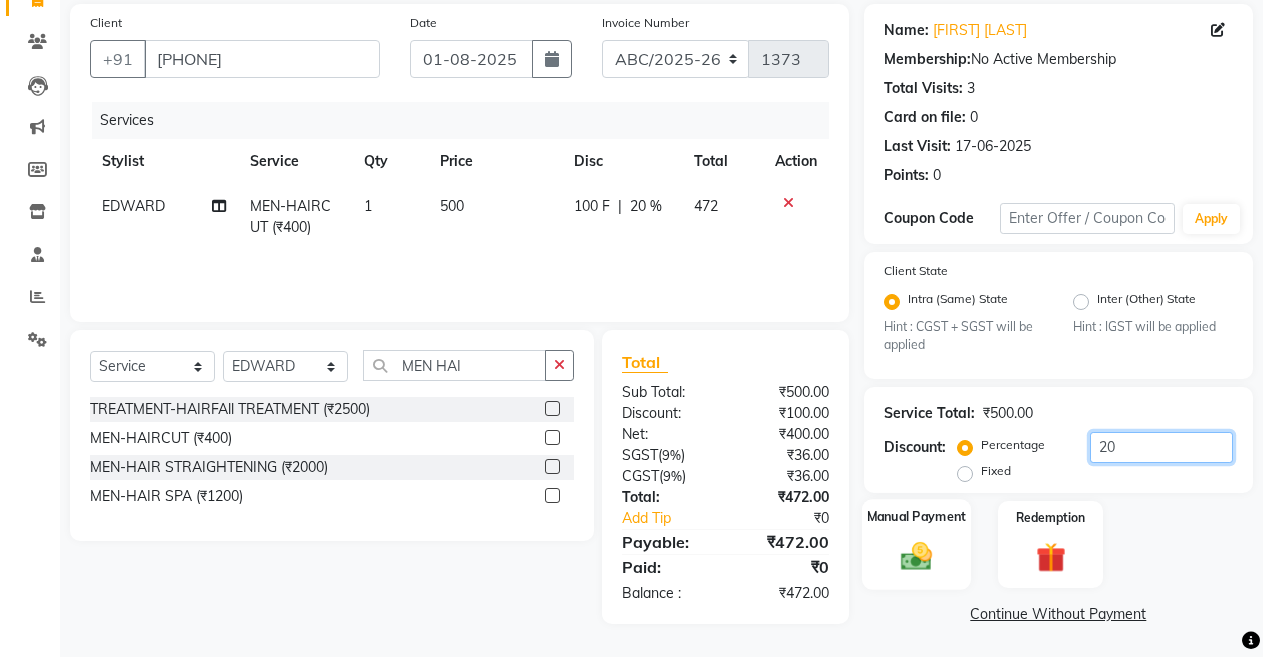 type on "20" 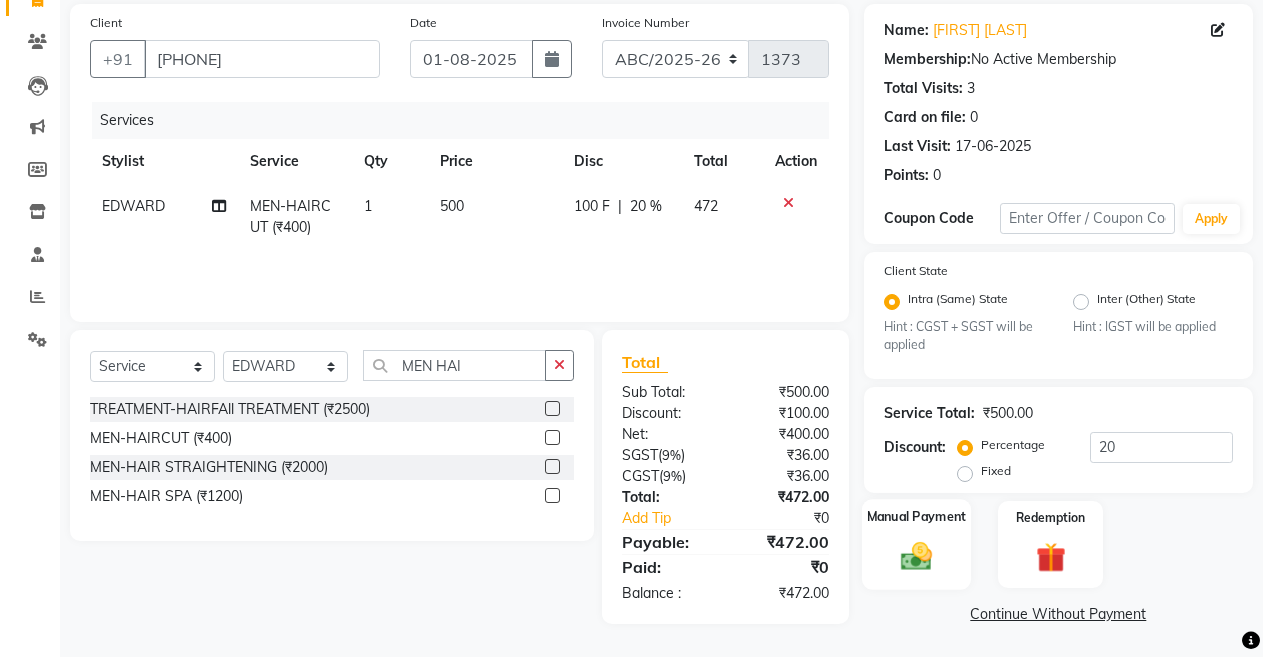 click 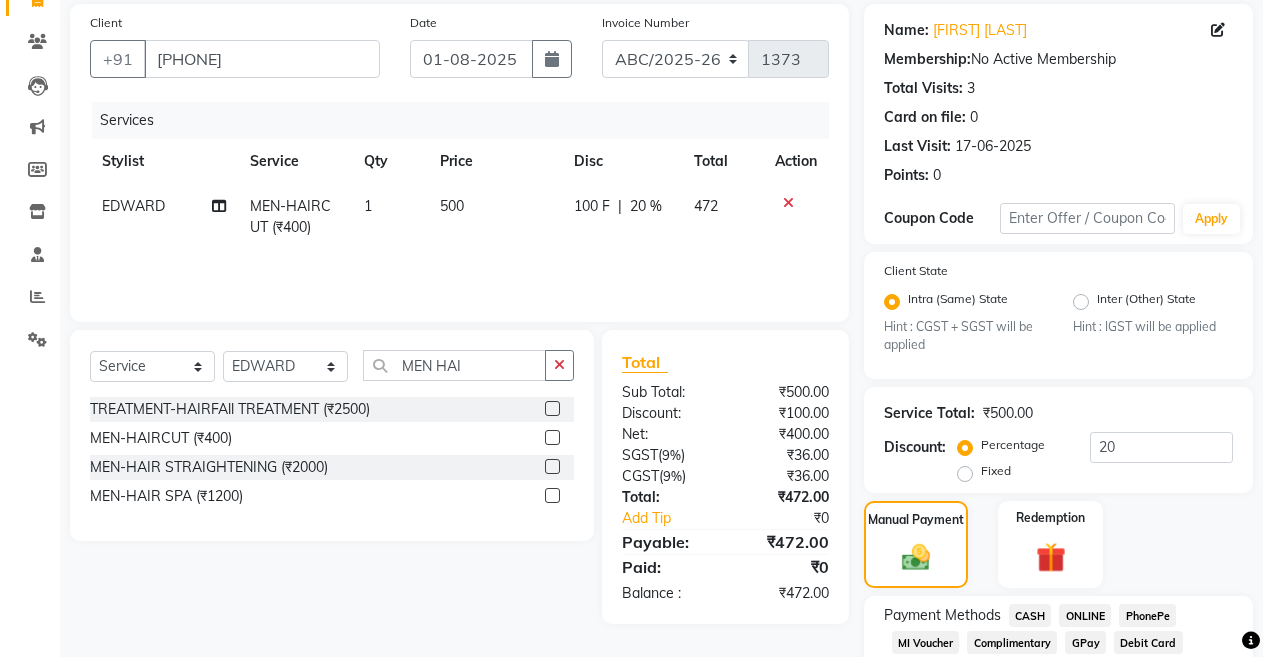 scroll, scrollTop: 276, scrollLeft: 0, axis: vertical 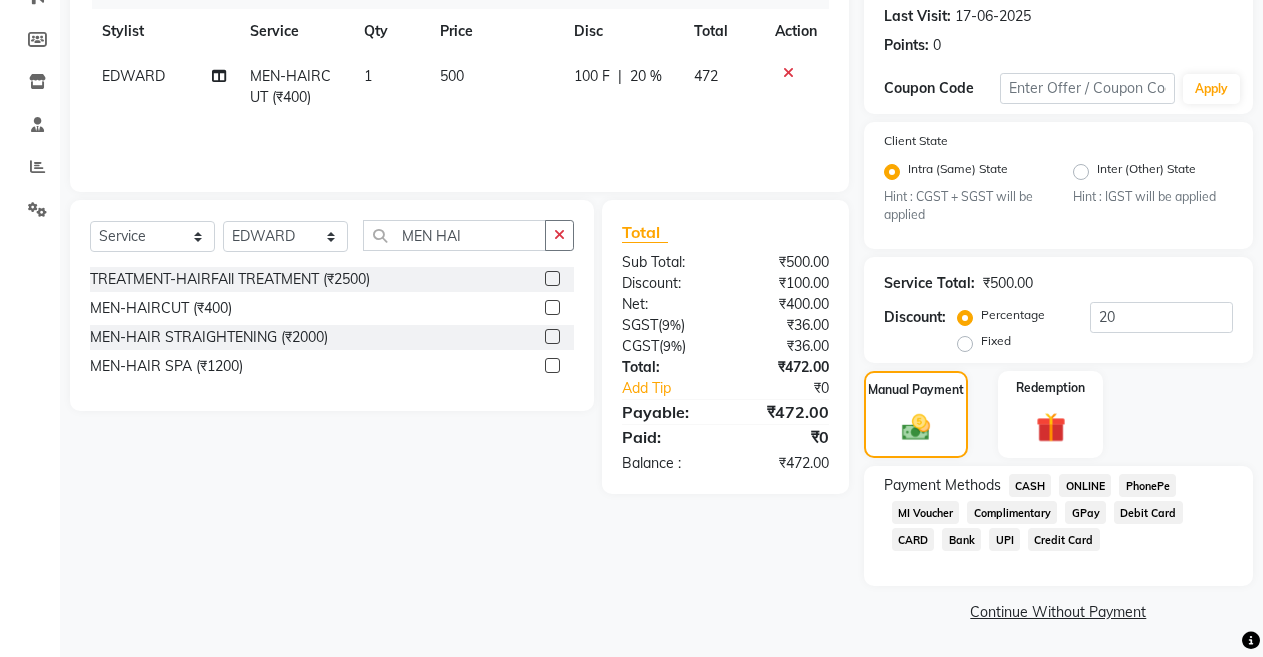 click on "CASH" 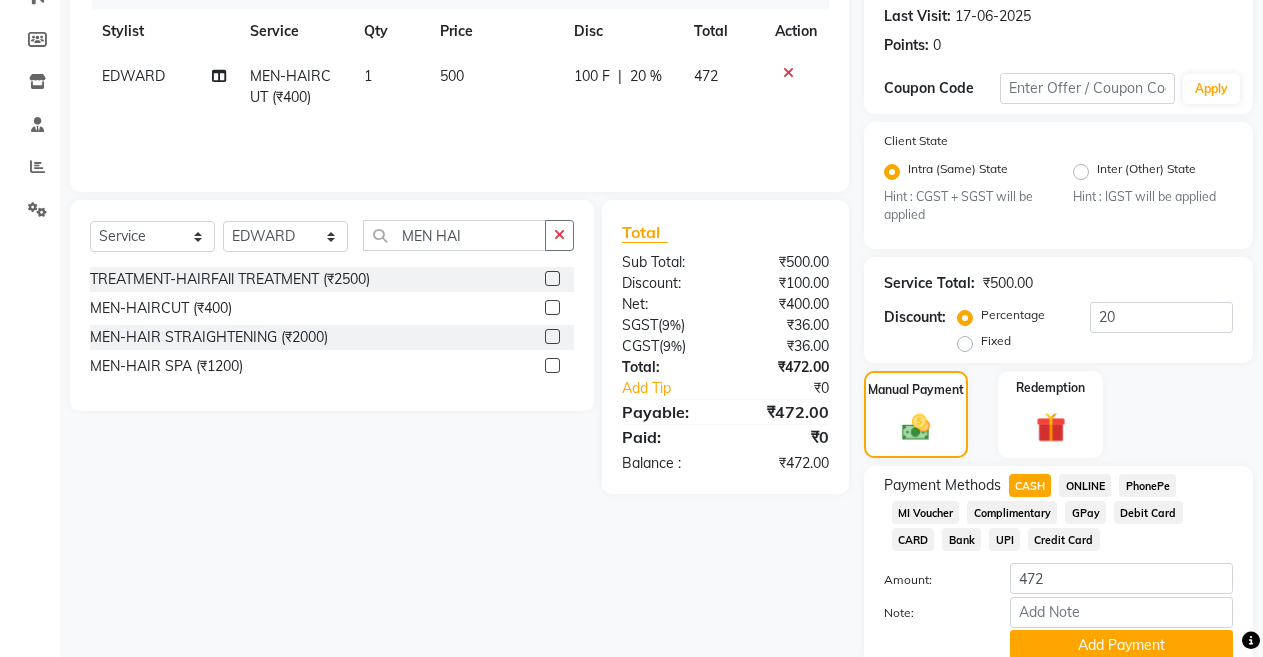 scroll, scrollTop: 359, scrollLeft: 0, axis: vertical 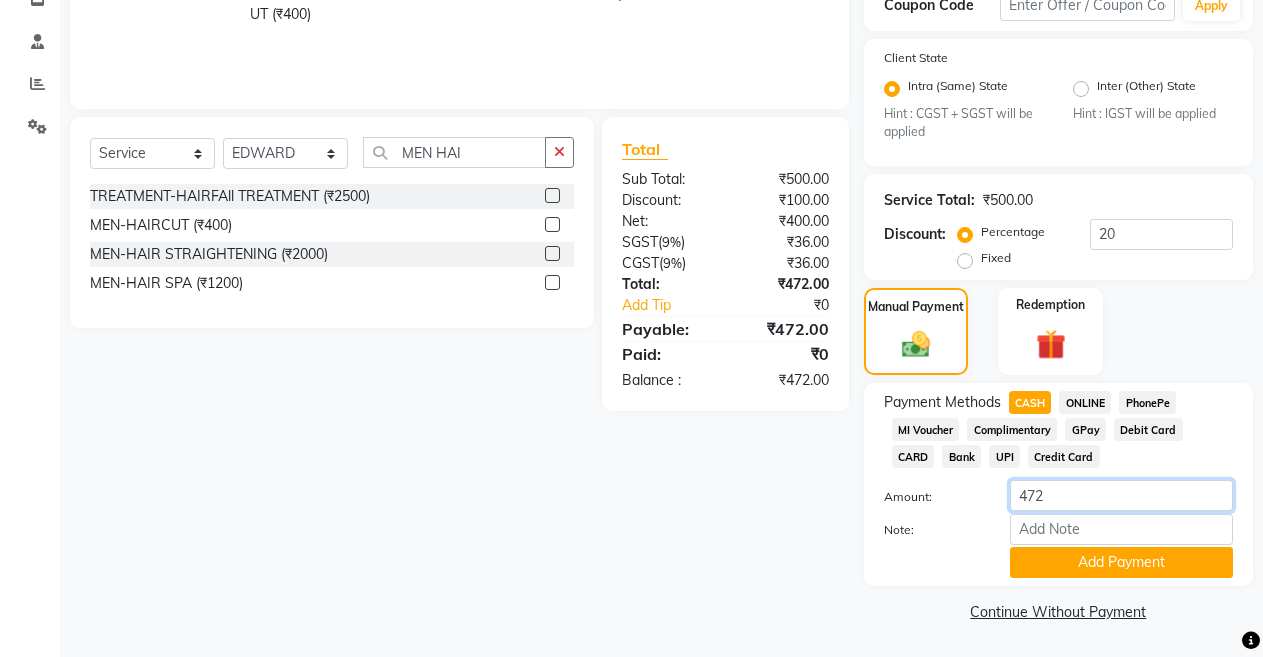 click on "472" 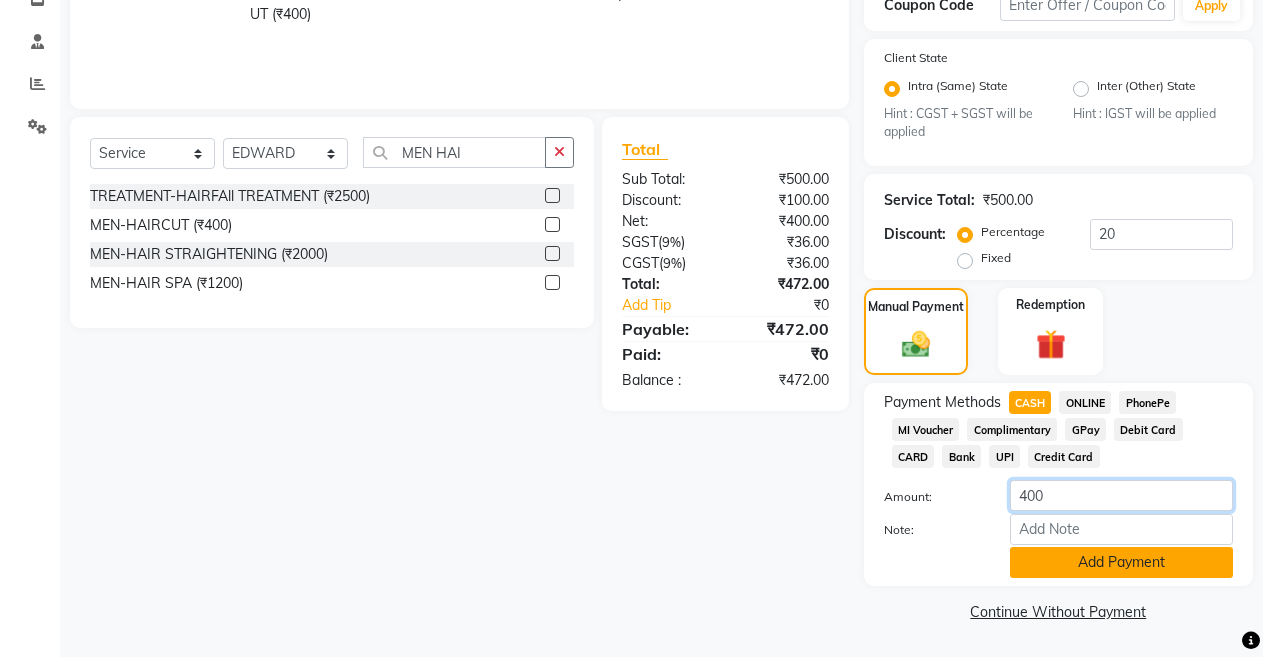 type on "400" 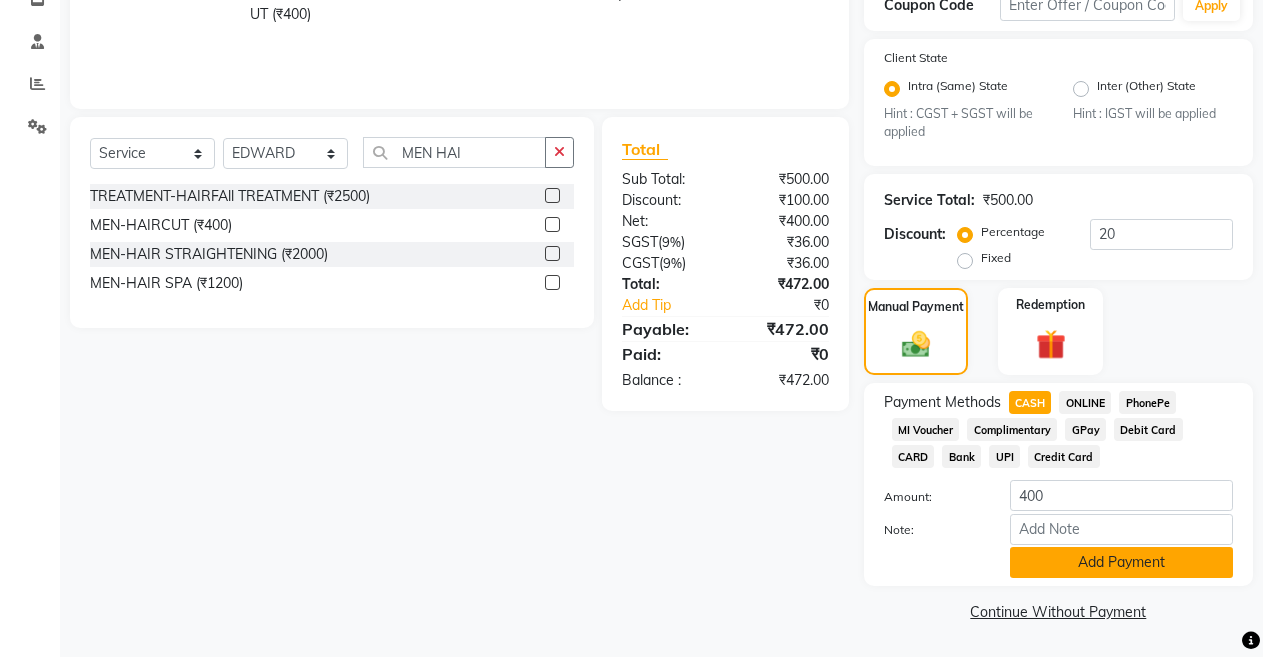 click on "Add Payment" 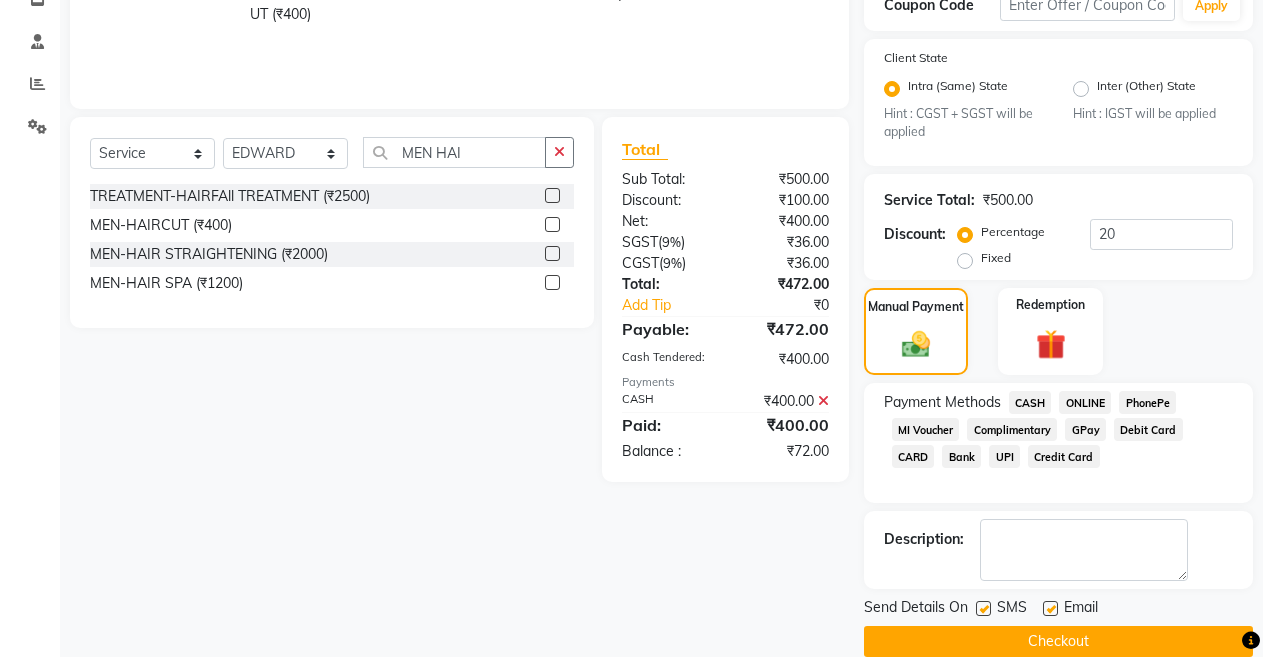 click on "ONLINE" 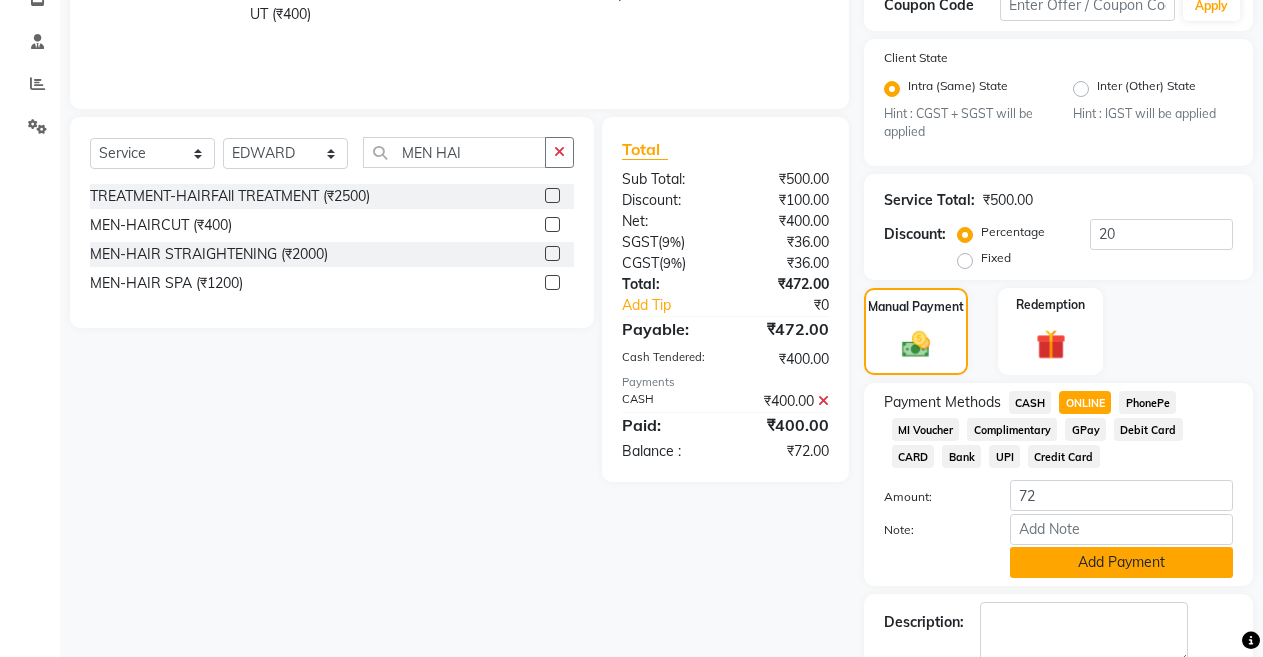click on "Add Payment" 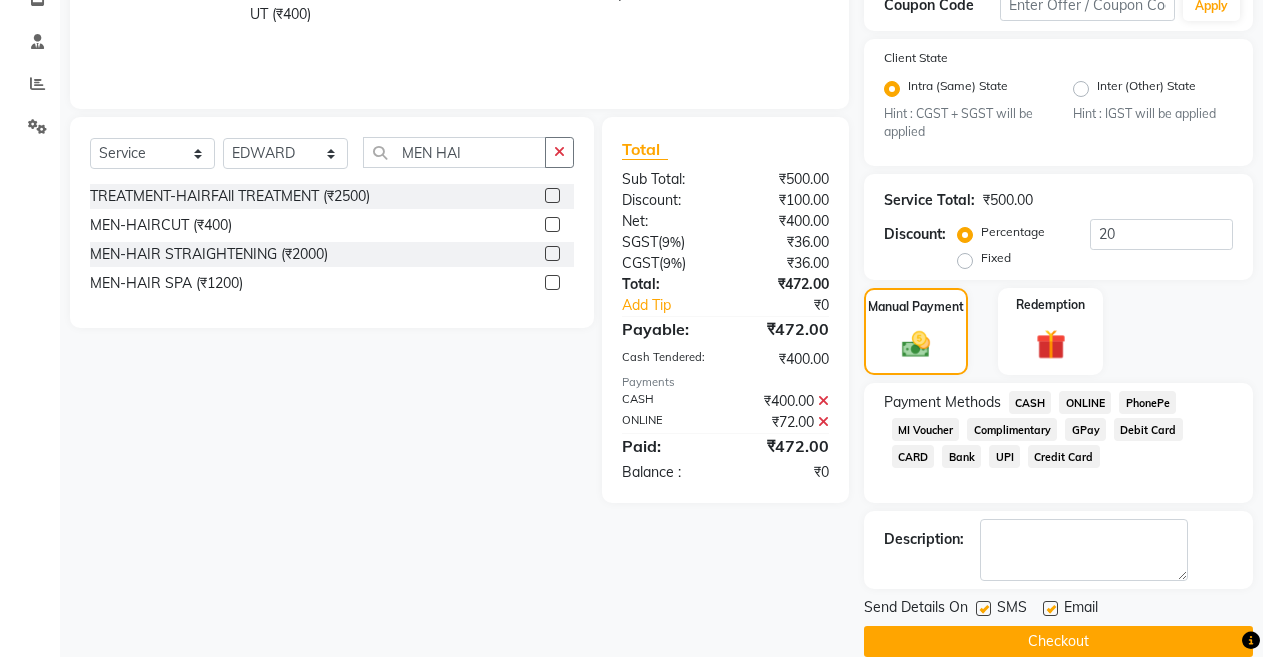 scroll, scrollTop: 389, scrollLeft: 0, axis: vertical 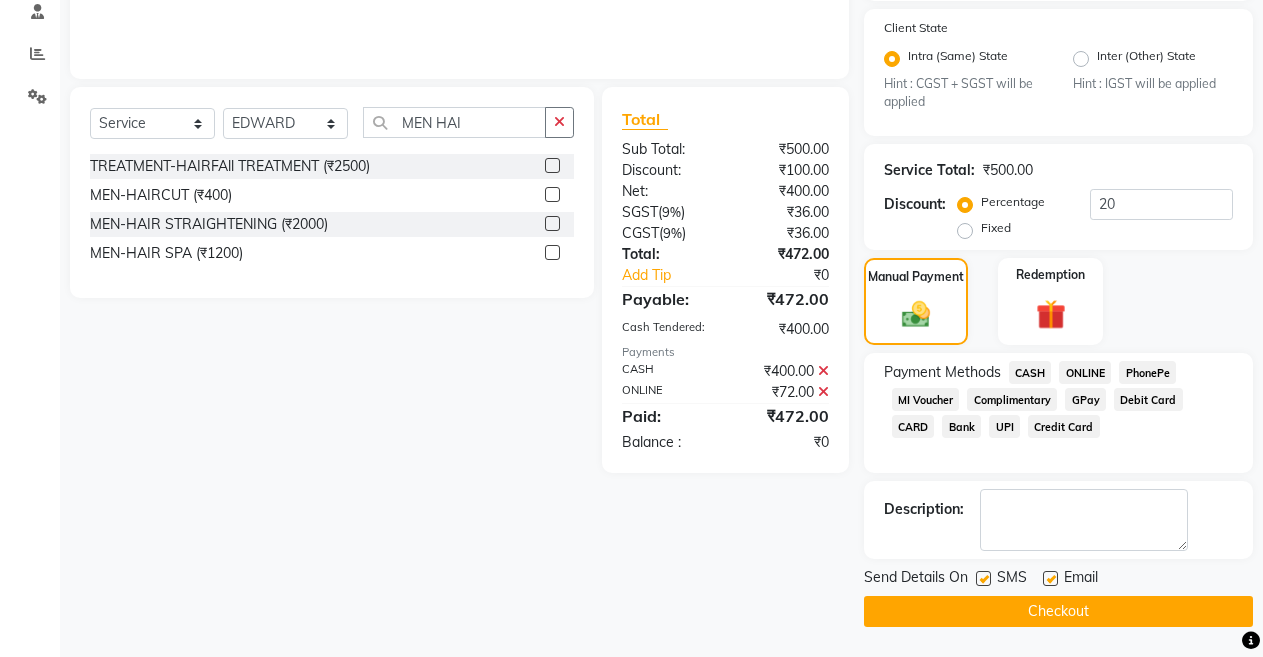 click 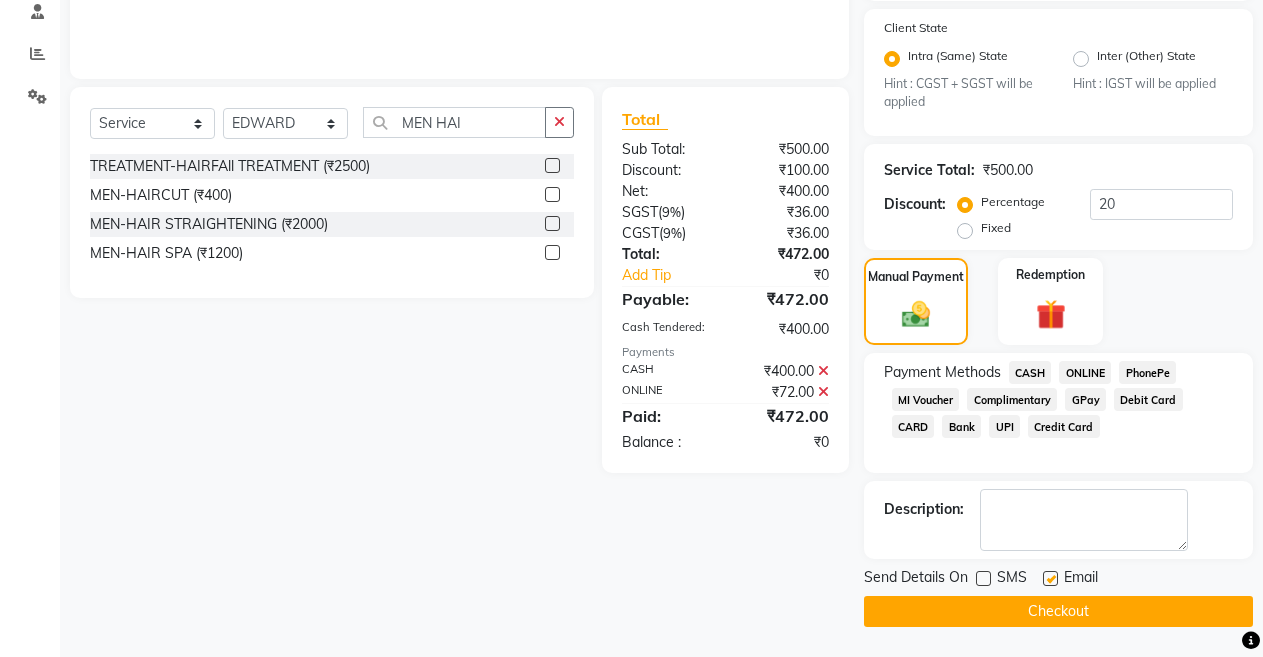 click 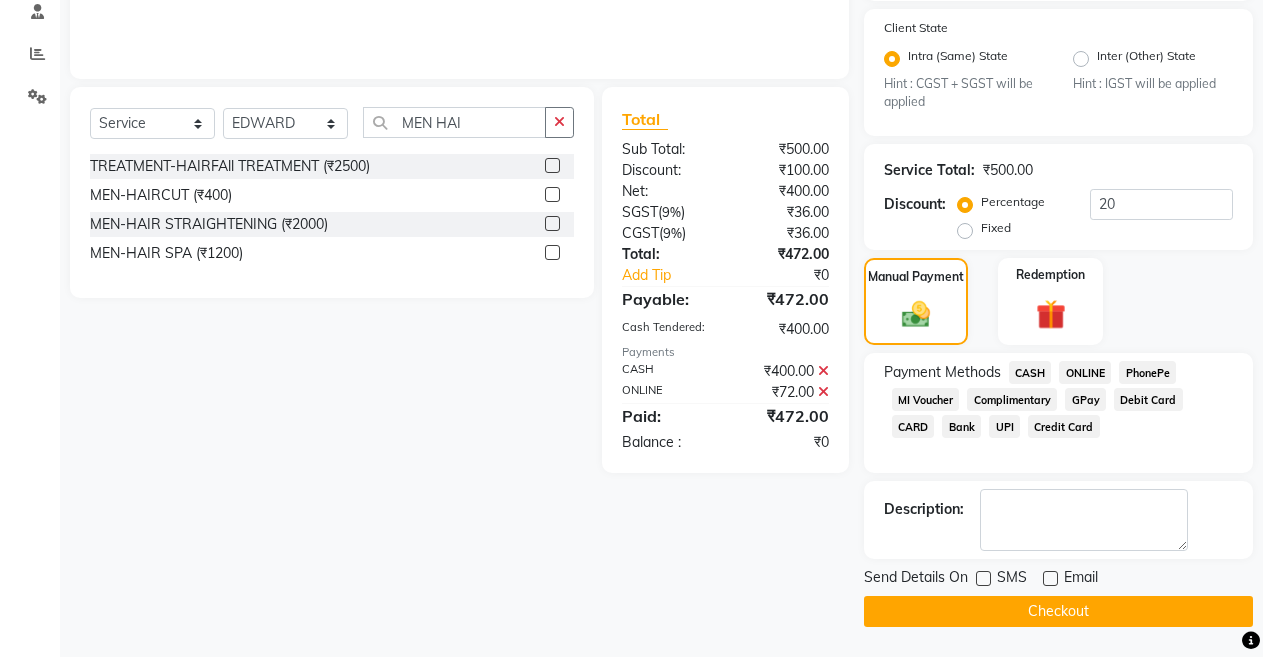 click on "Checkout" 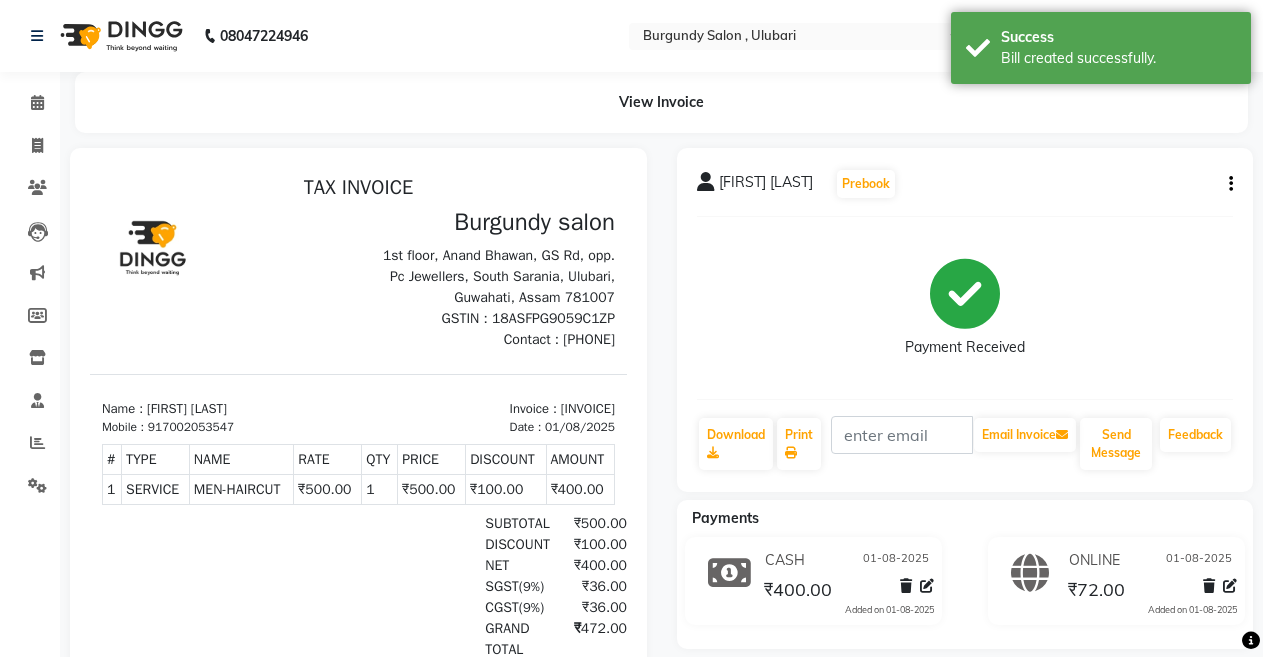 scroll, scrollTop: 0, scrollLeft: 0, axis: both 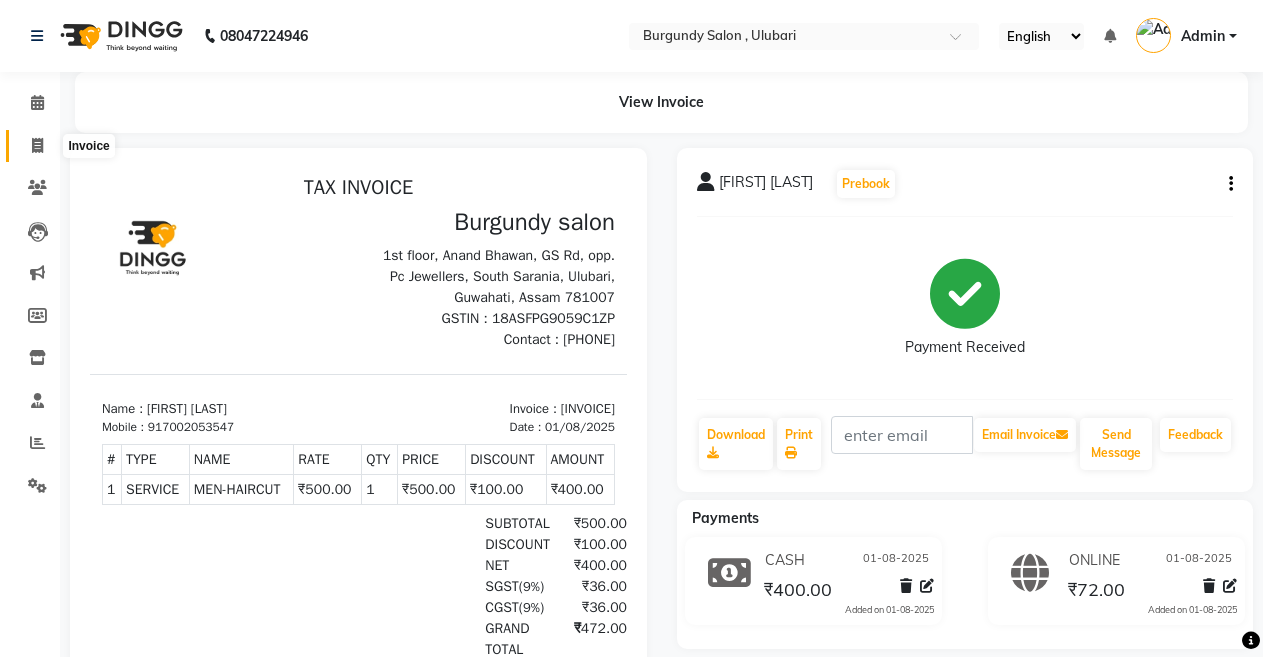 click 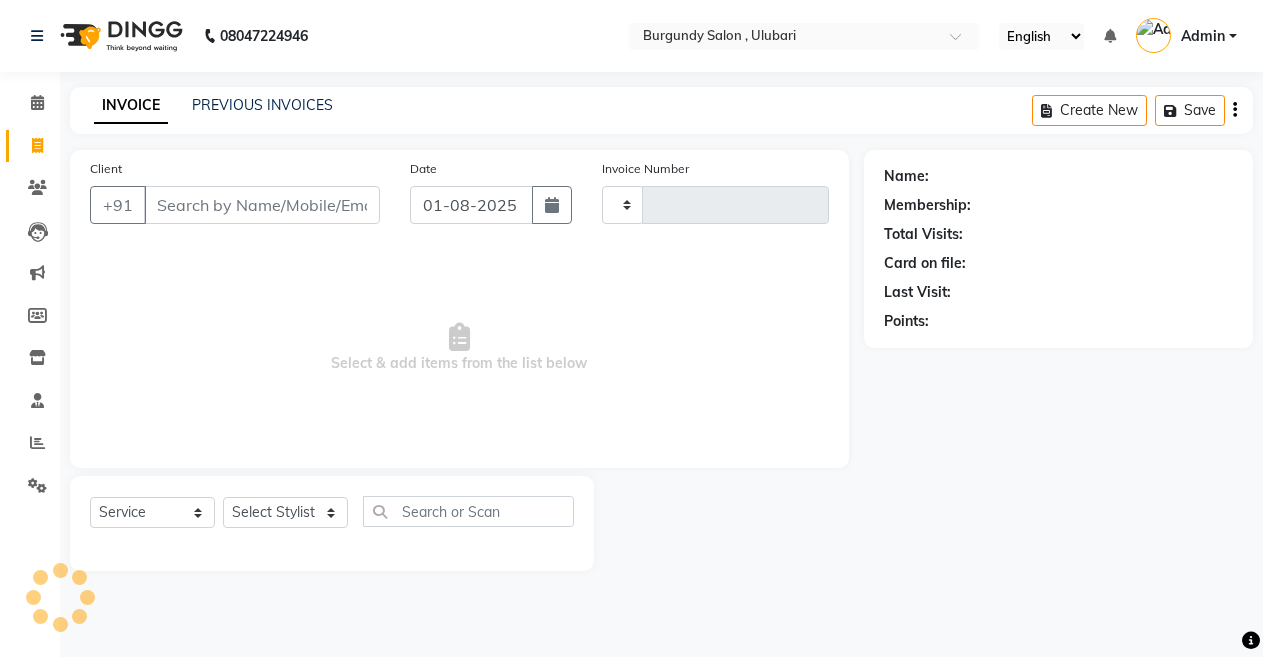 type on "1374" 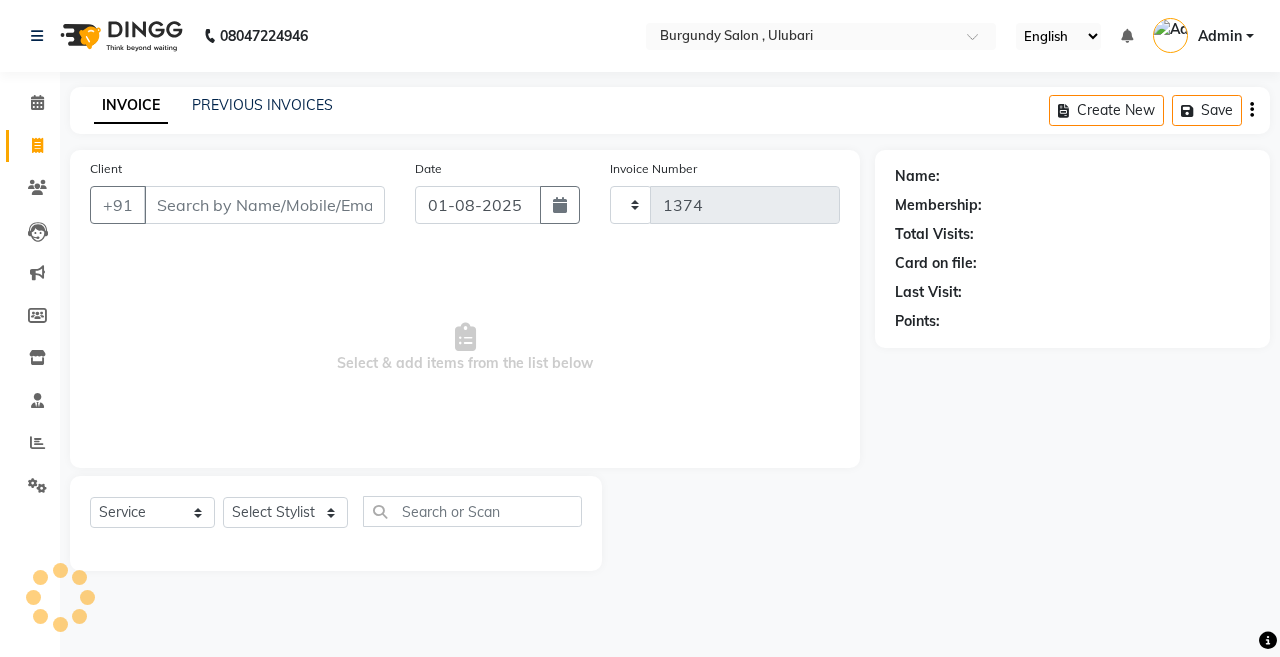 select on "5345" 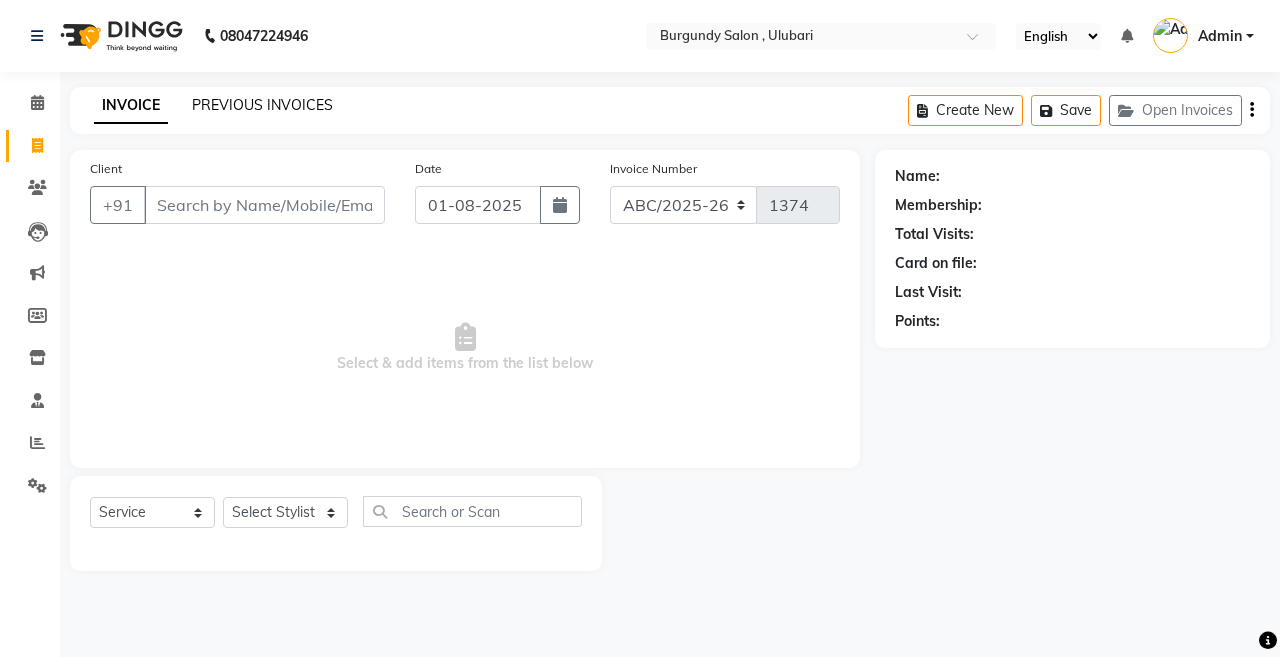 click on "PREVIOUS INVOICES" 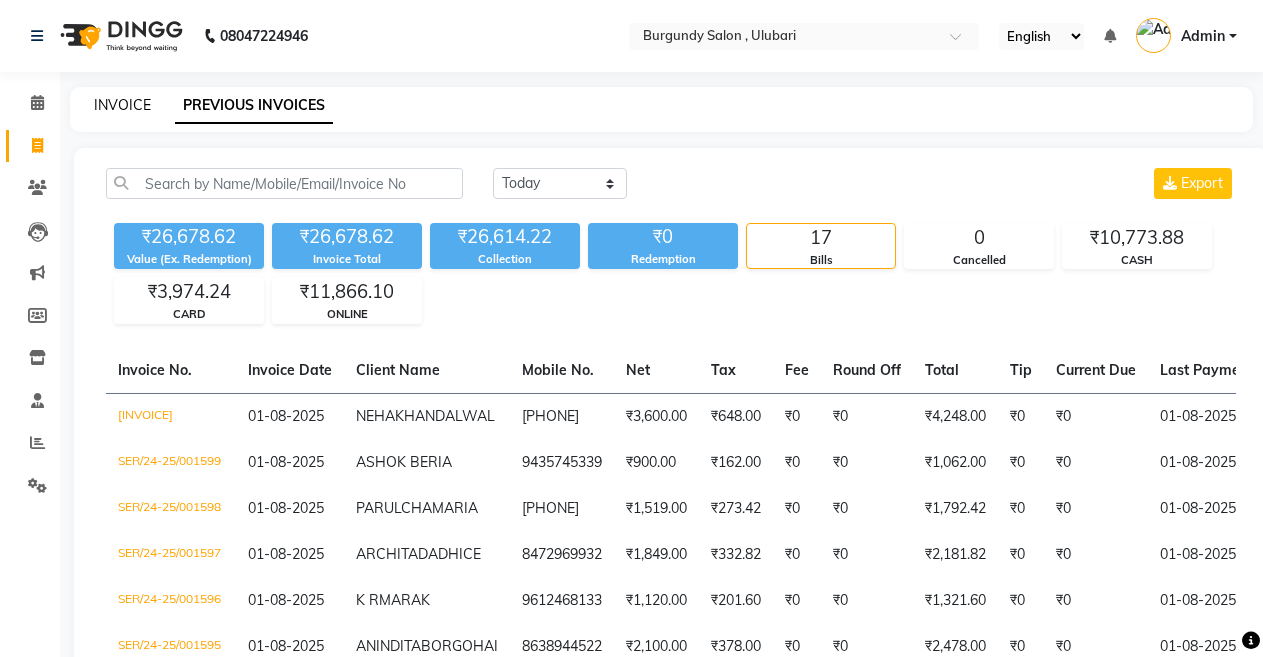 click on "INVOICE" 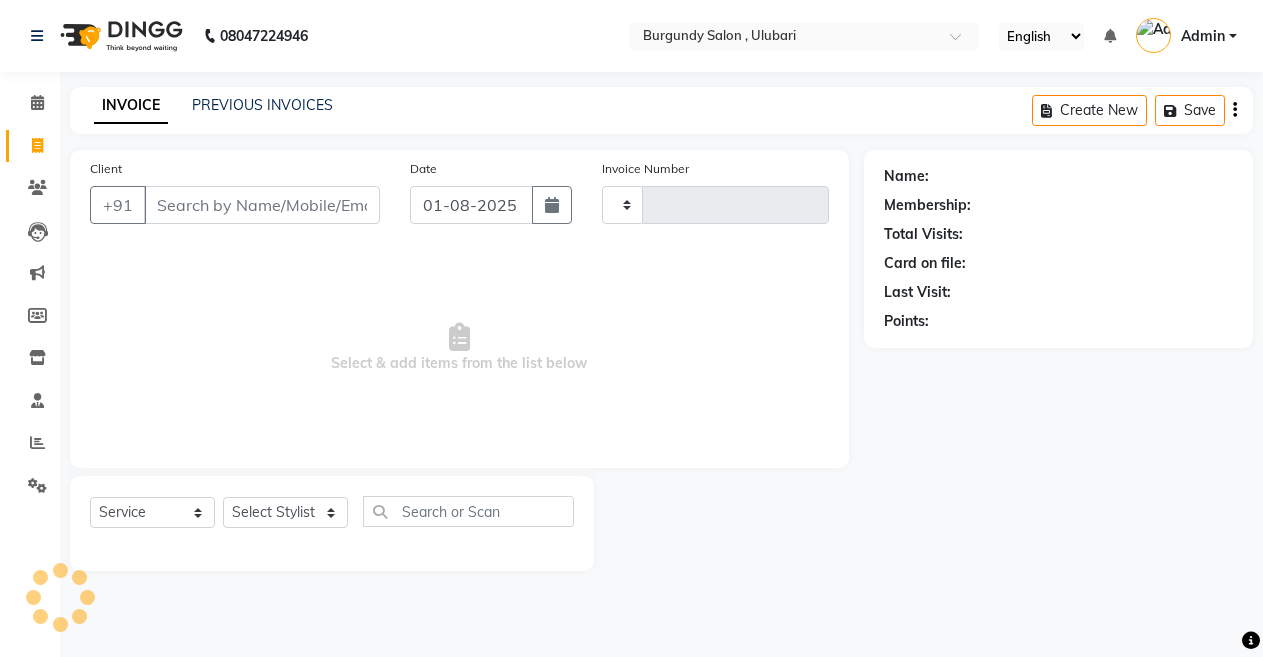 type on "1374" 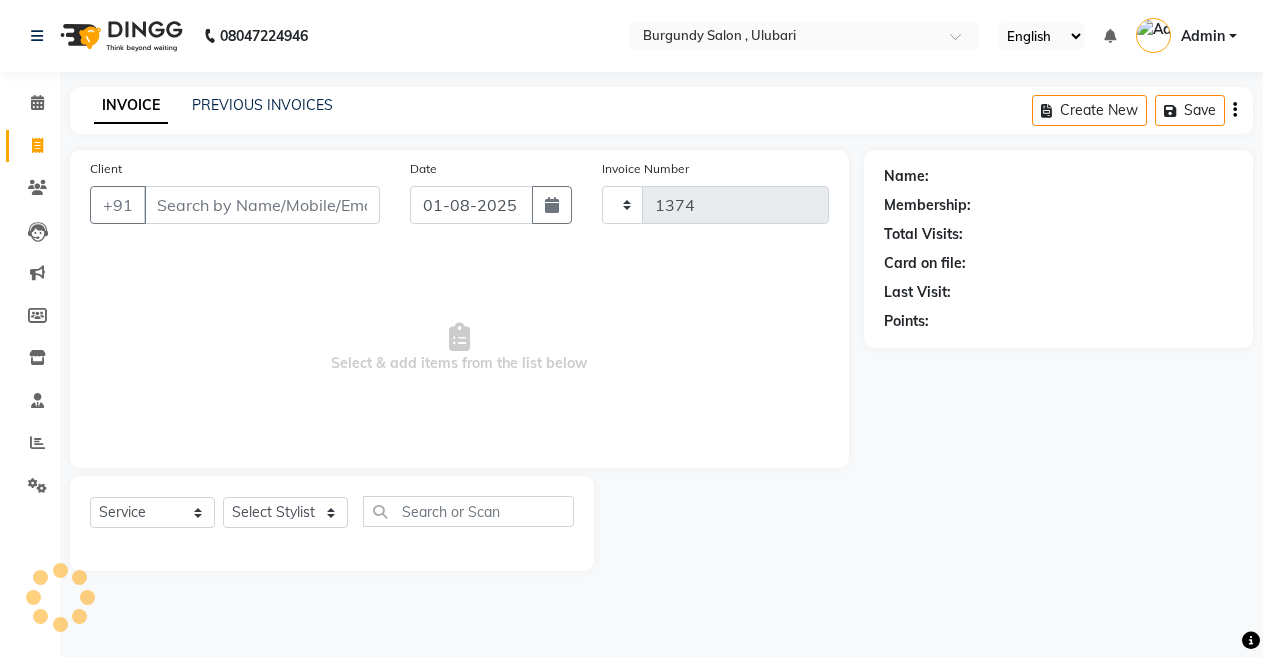 select on "5345" 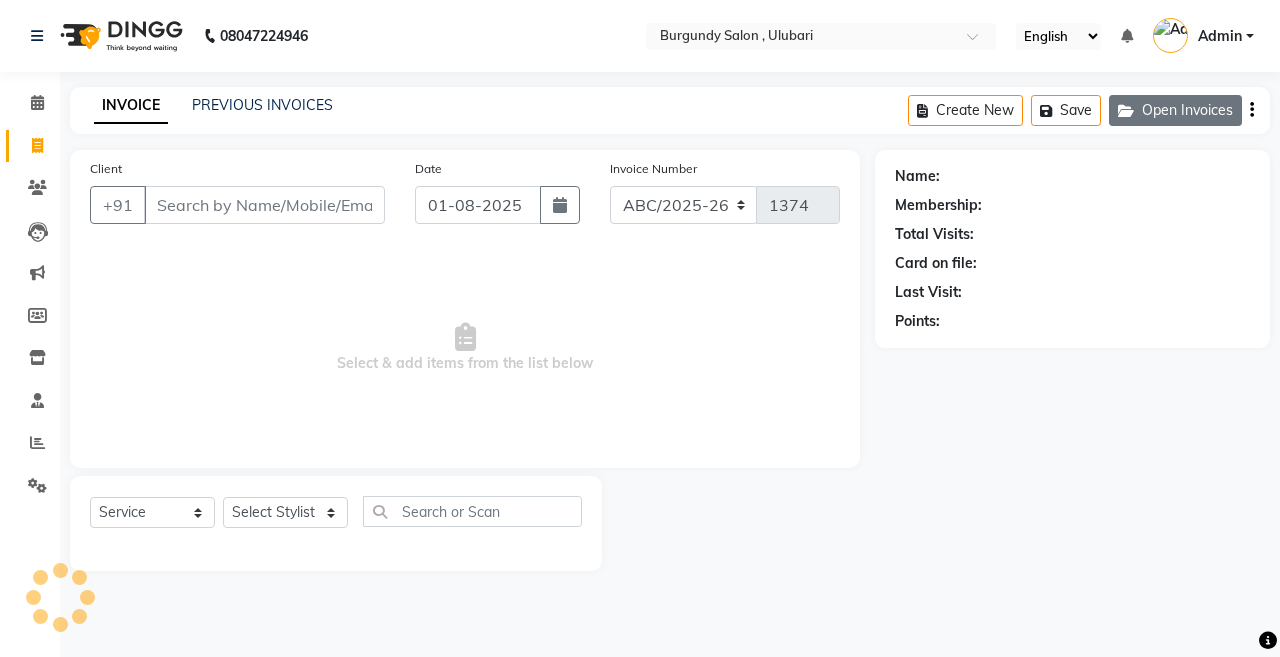 click on "Open Invoices" 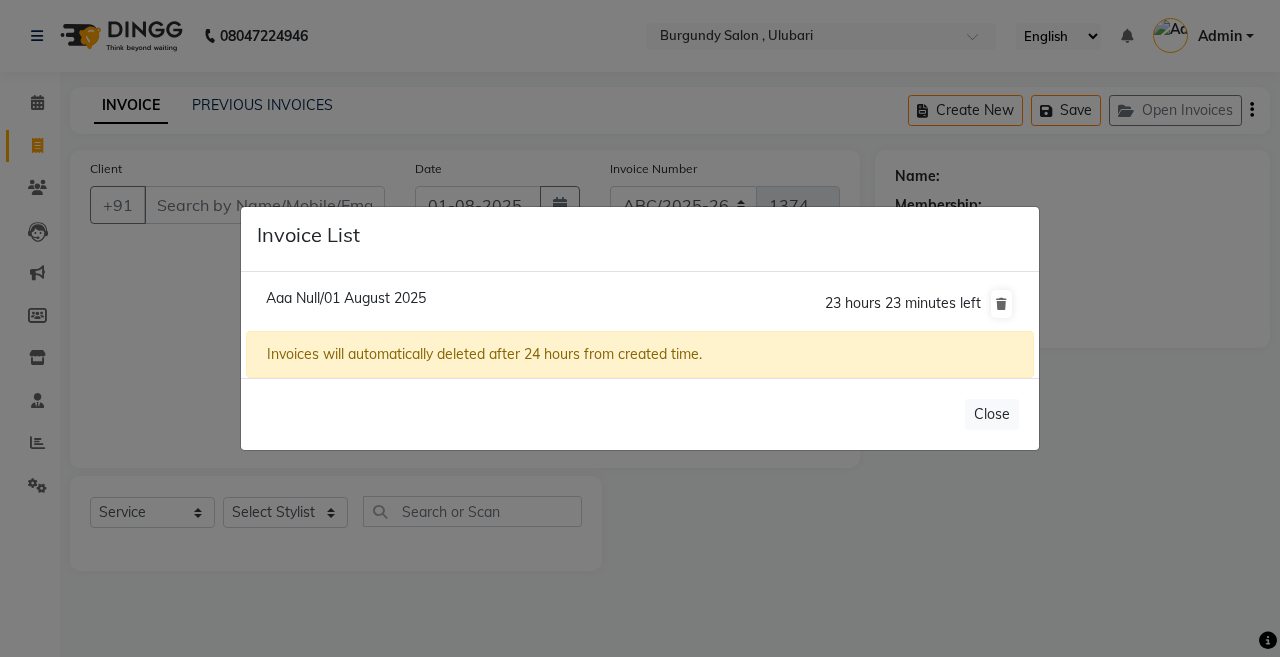 click on "Aaa Null/01 August 2025" 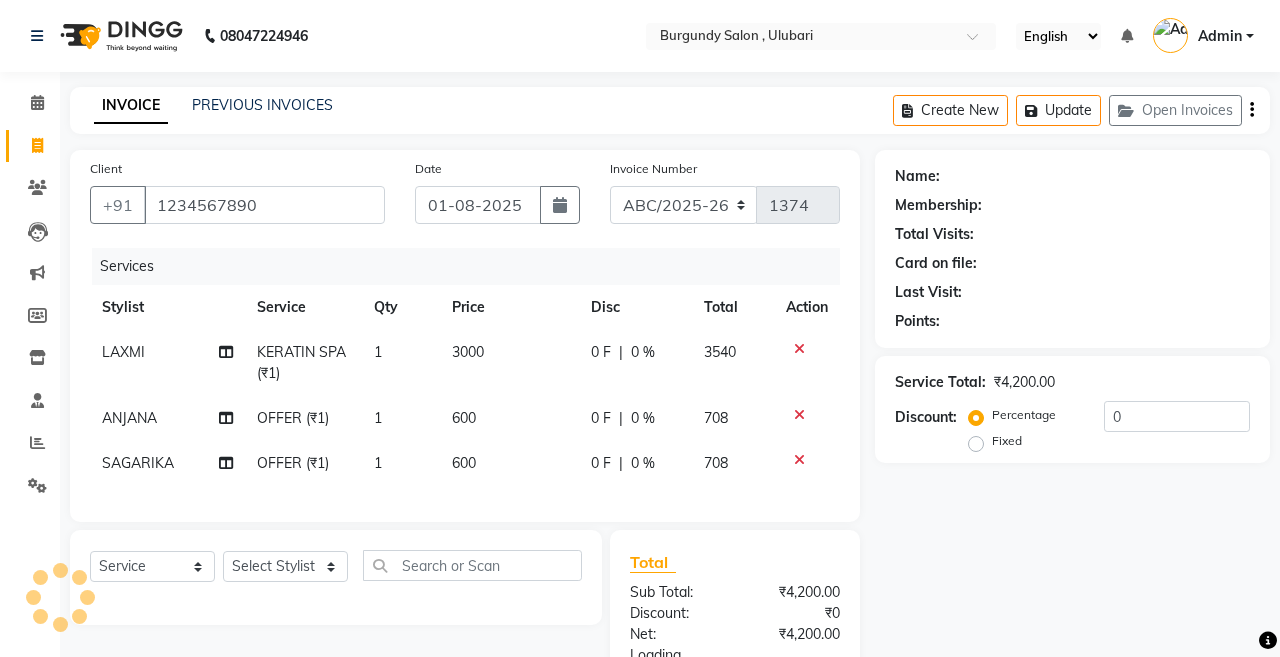 click on "Aaa Null/01 August 2025" 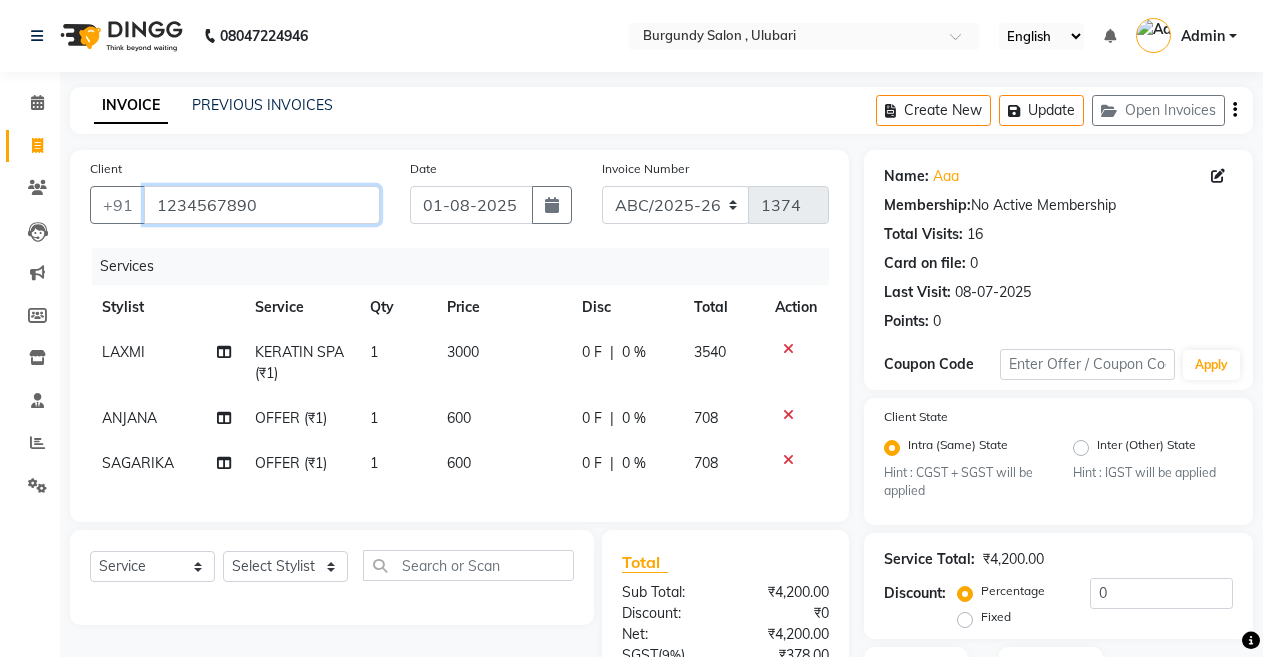 click on "1234567890" at bounding box center [262, 205] 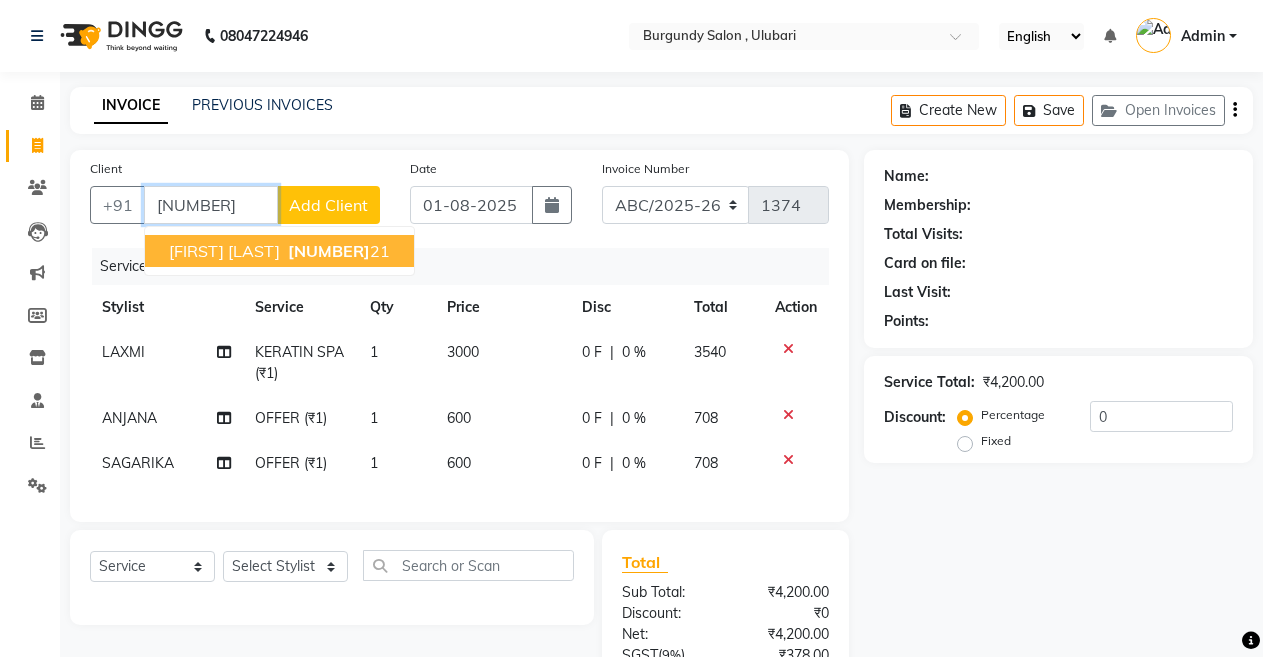 click on "[NUMBER]" at bounding box center [329, 251] 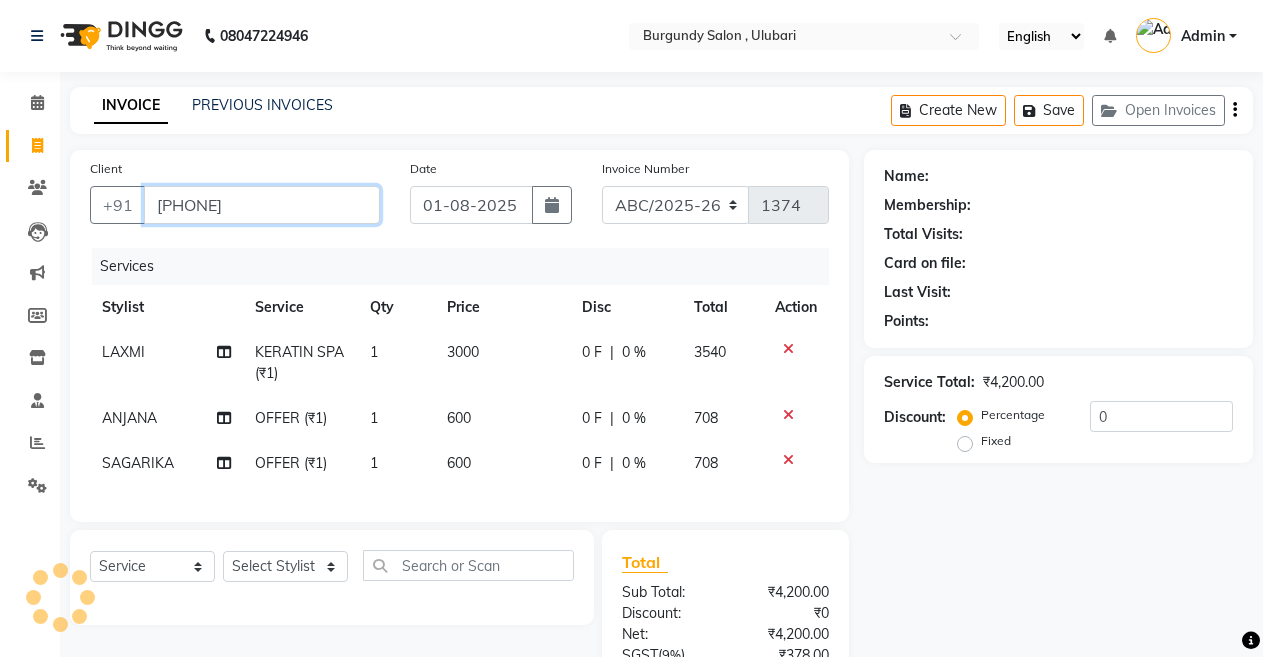 type on "[PHONE]" 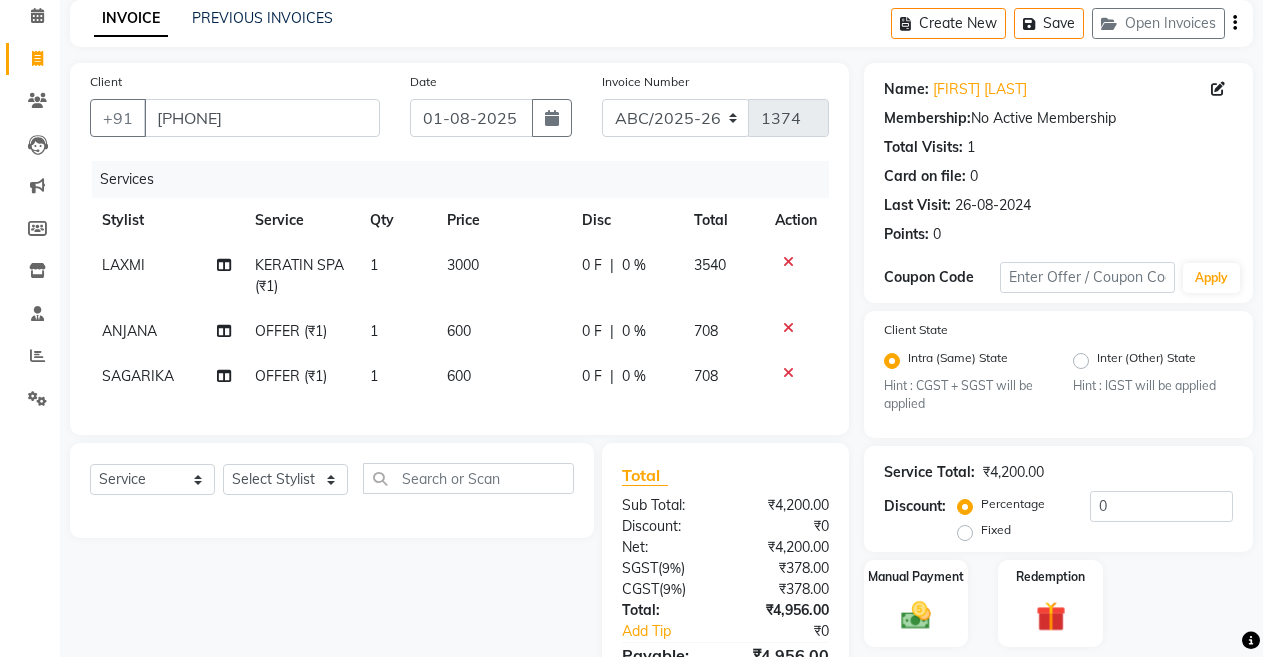 scroll, scrollTop: 95, scrollLeft: 0, axis: vertical 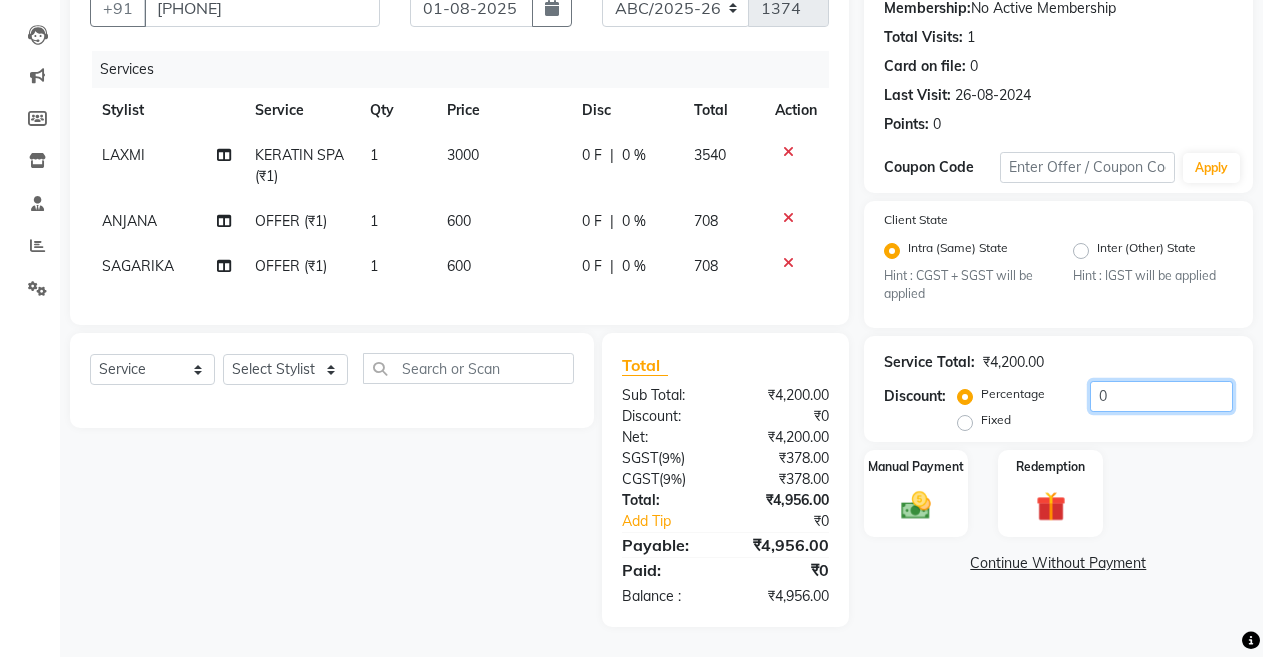 click on "0" 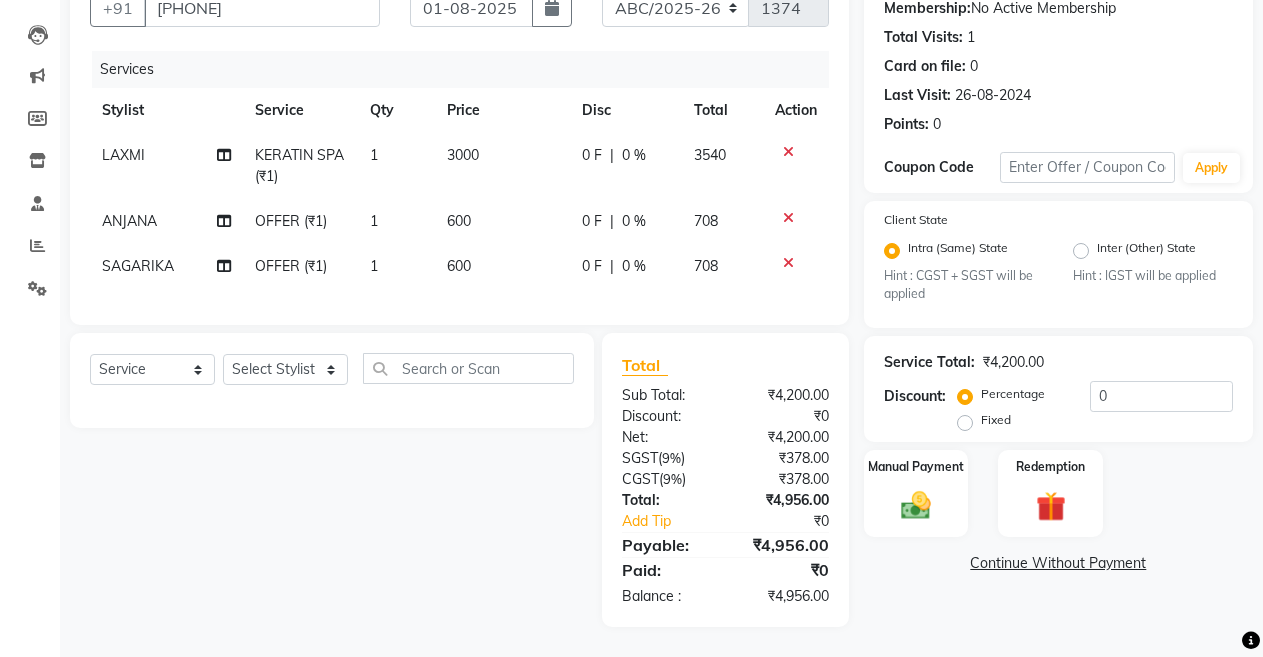 click on "0 %" 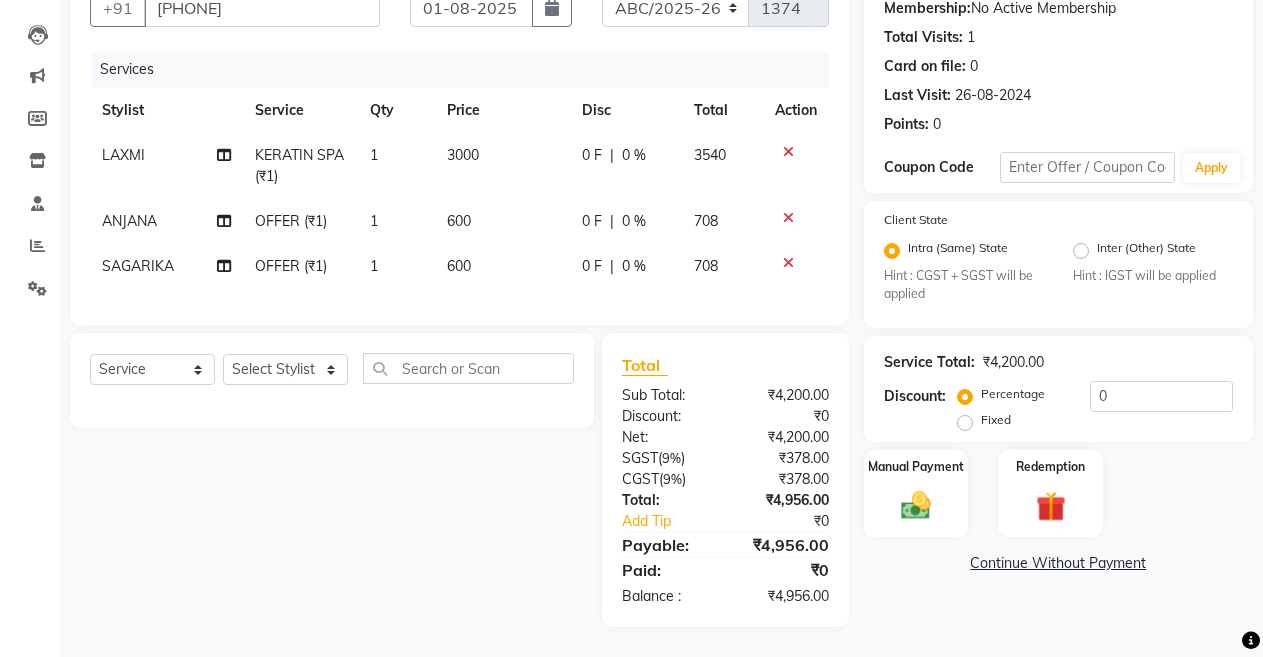 click on "3540" 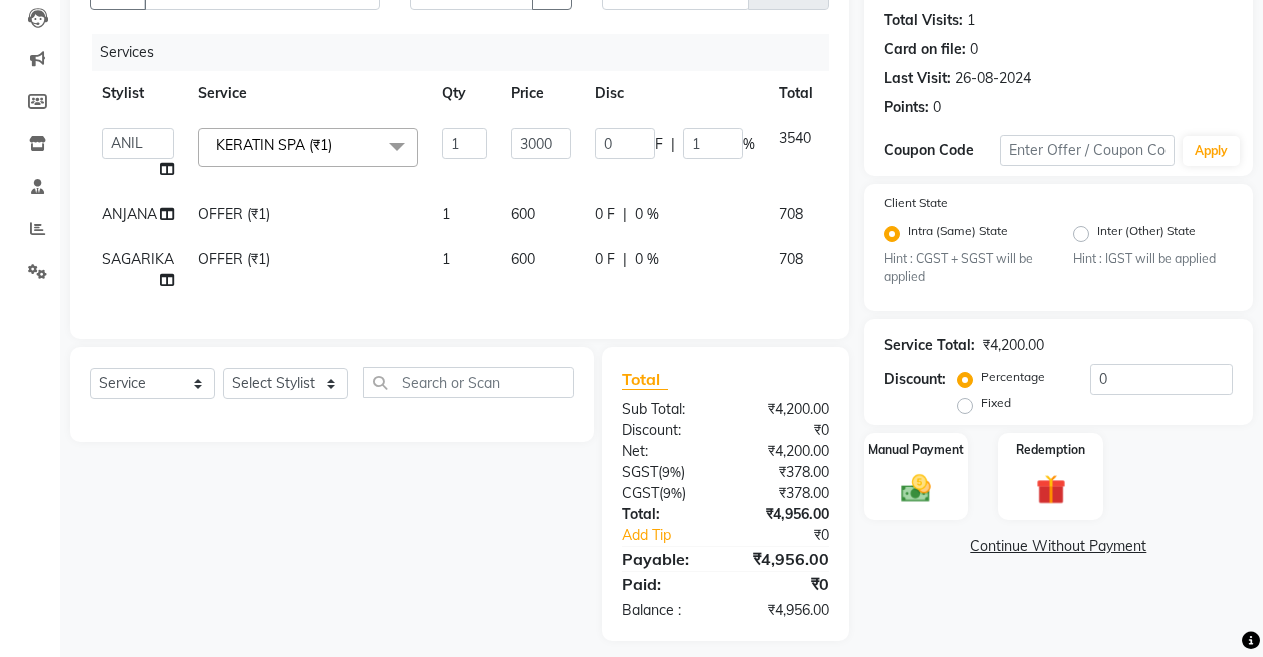 type on "10" 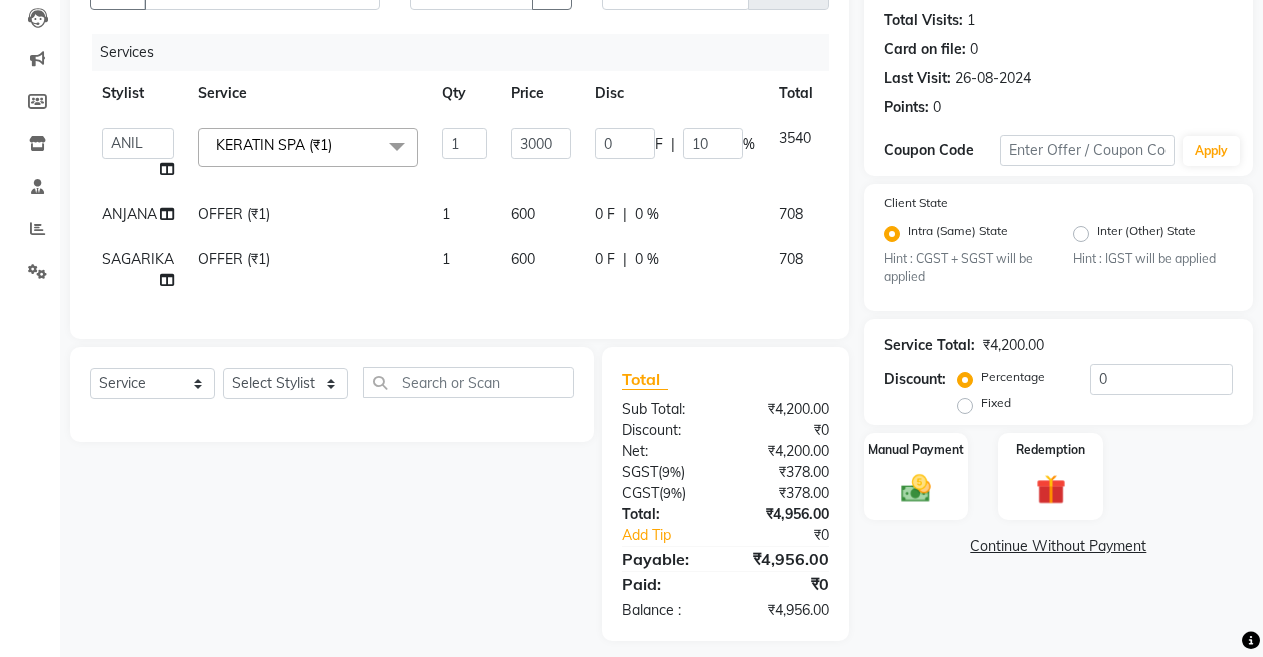 click on "[FIRST] OFFER (₹1) 1 600 0 F | 0 % 708" 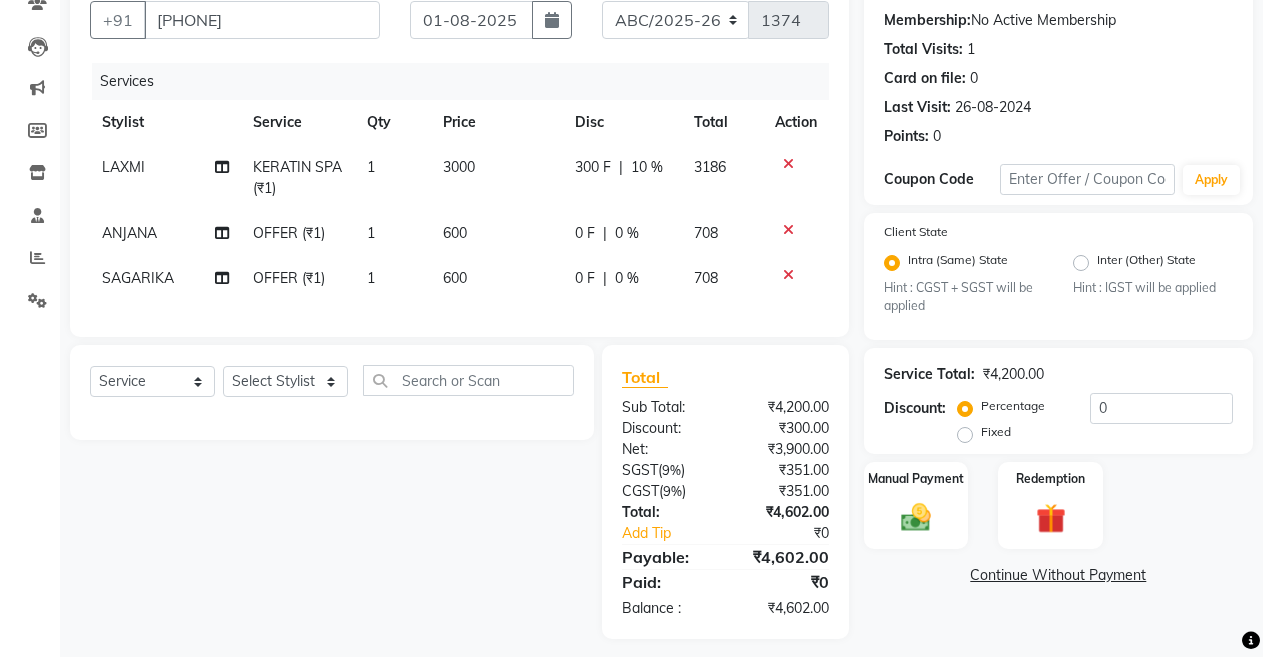 scroll, scrollTop: 192, scrollLeft: 0, axis: vertical 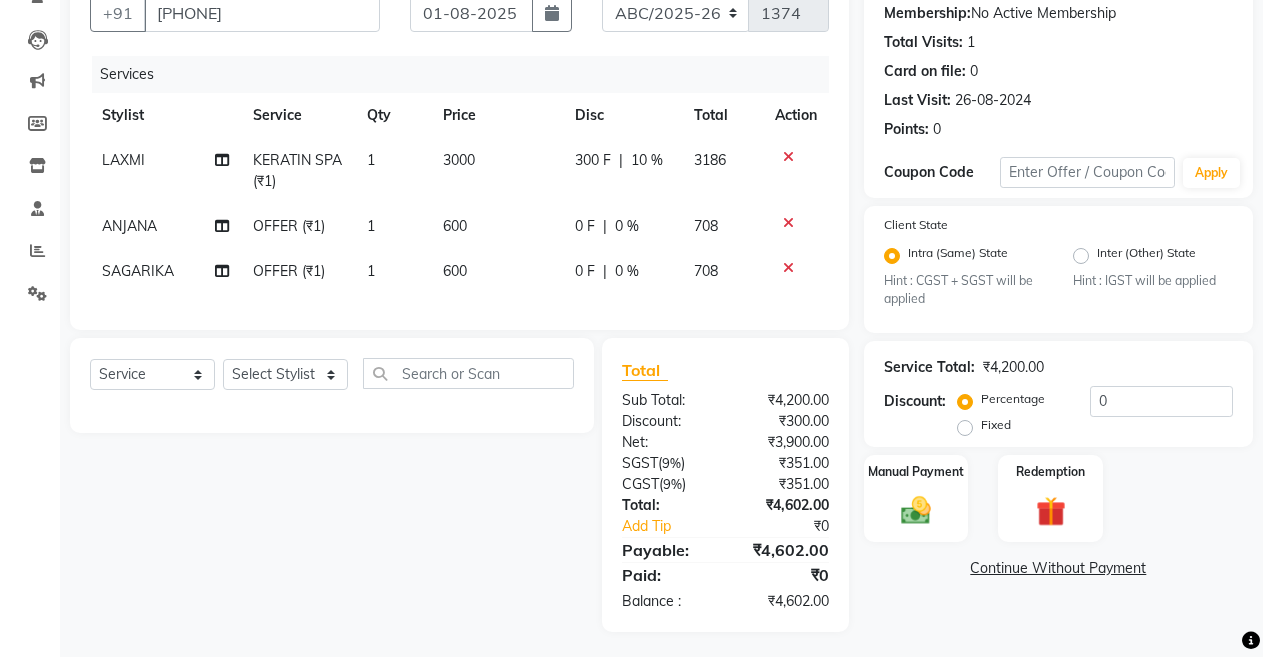 click on "300 F | 10 %" 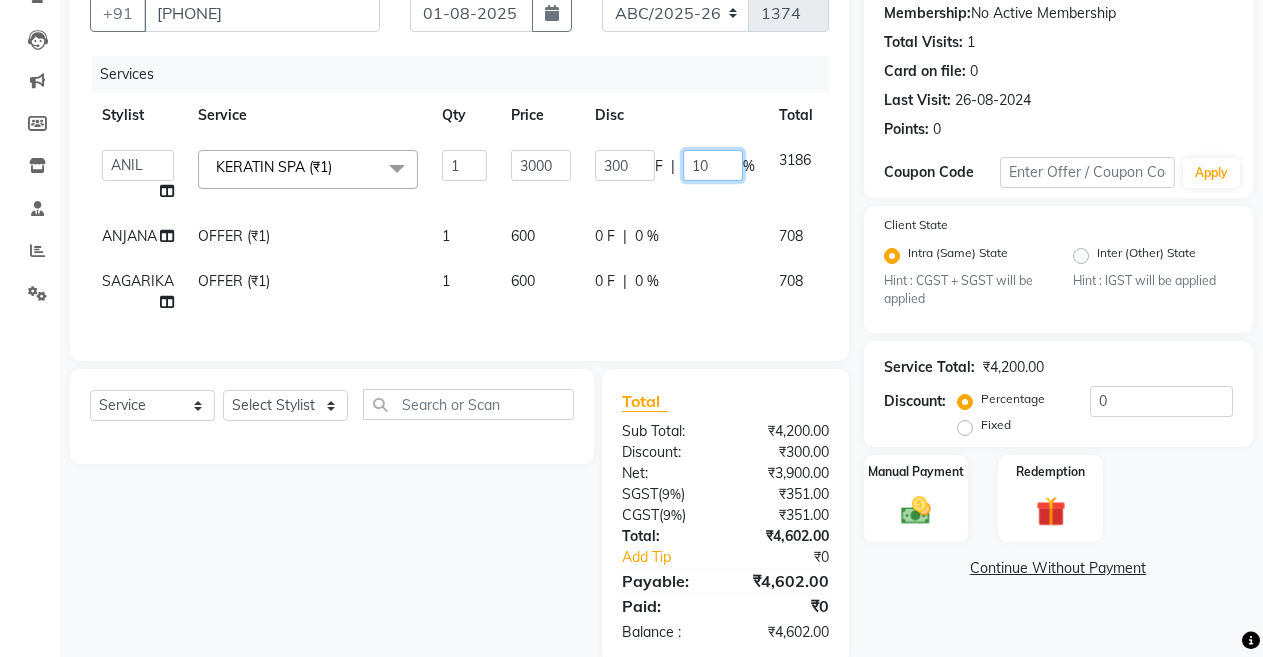 click on "10" 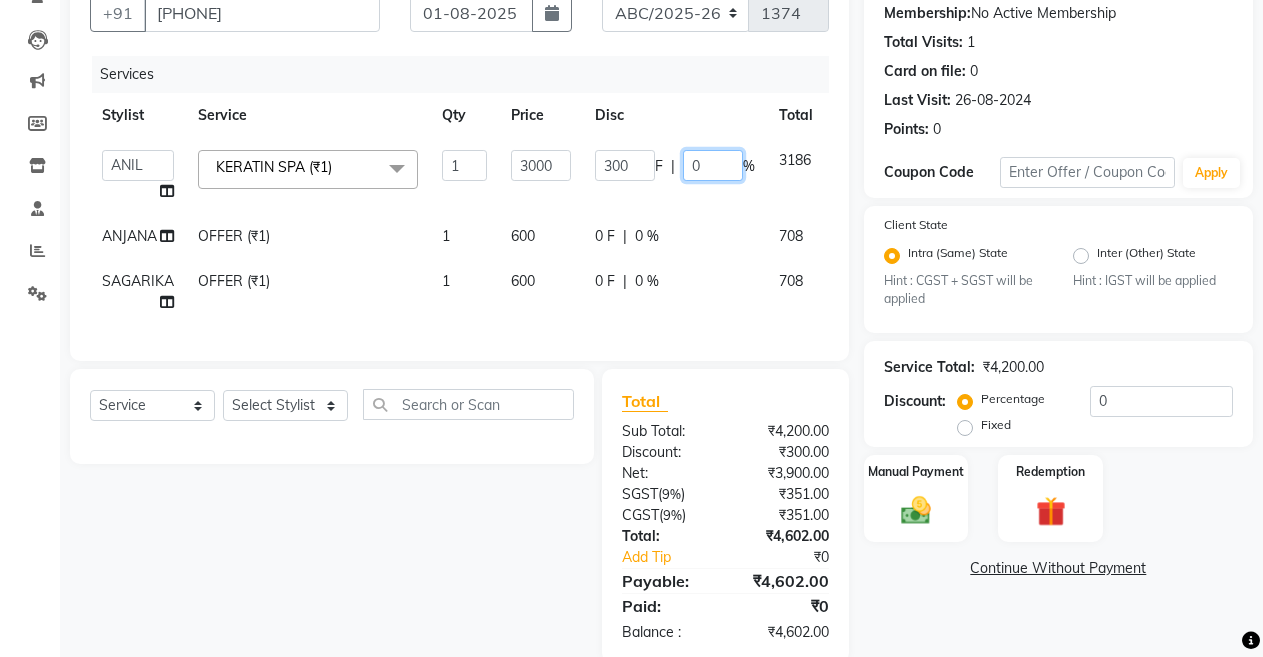 type on "20" 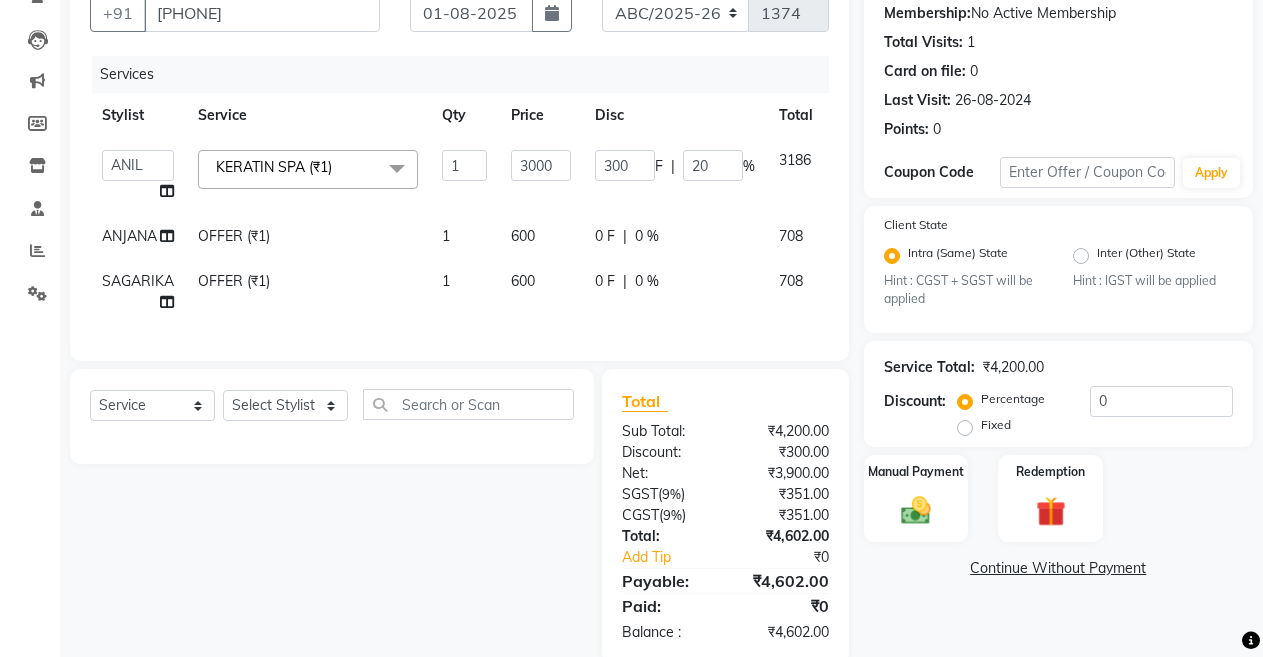 click on "[FIRST] OFFER (₹1) 1 600 0 F | 0 % 708" 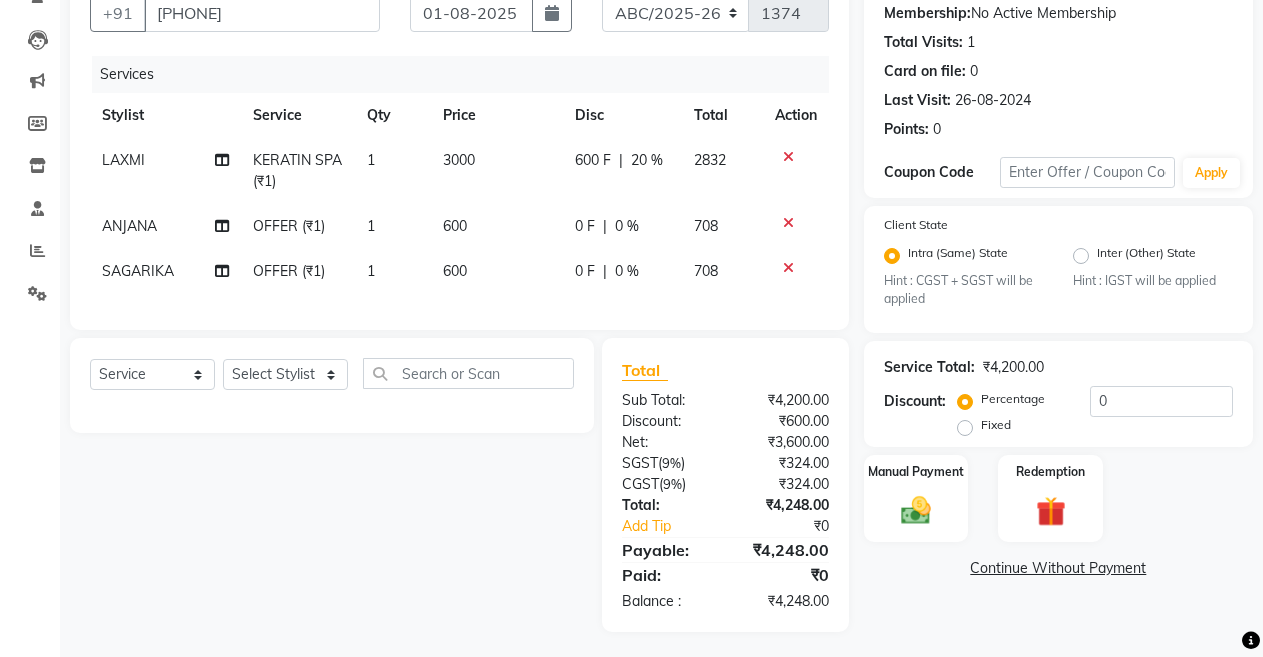scroll, scrollTop: 214, scrollLeft: 0, axis: vertical 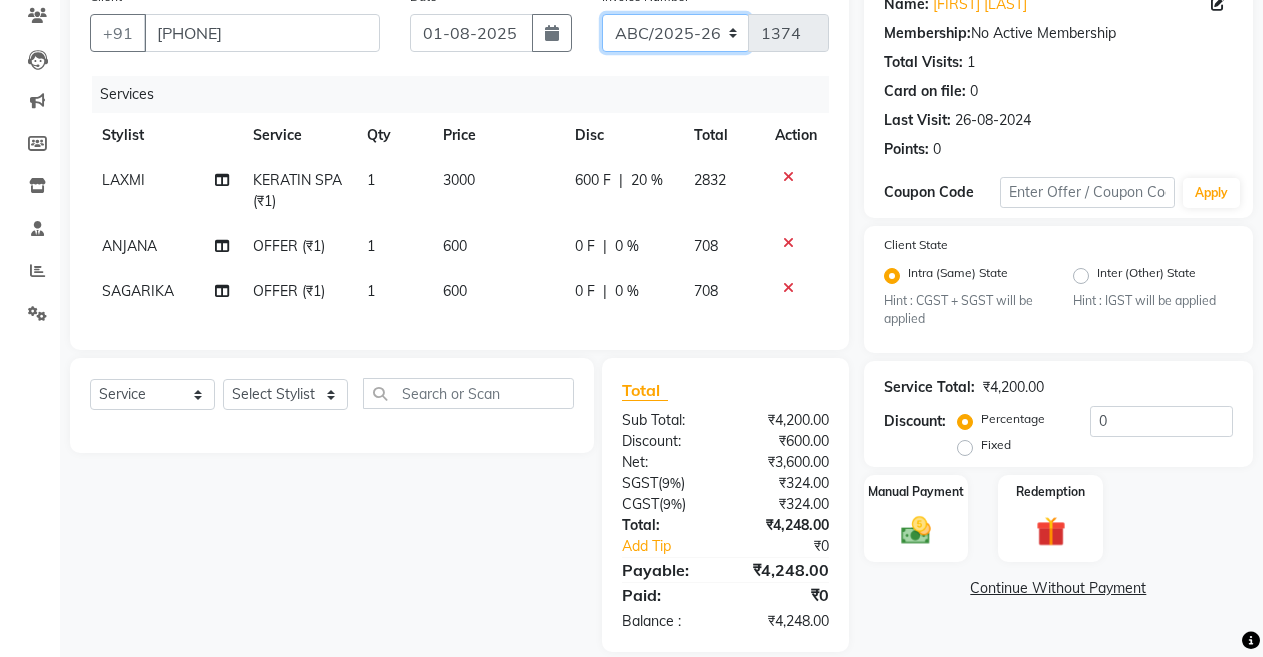 click on "ABC/2025-26 SER/24-25 V/2025-26" 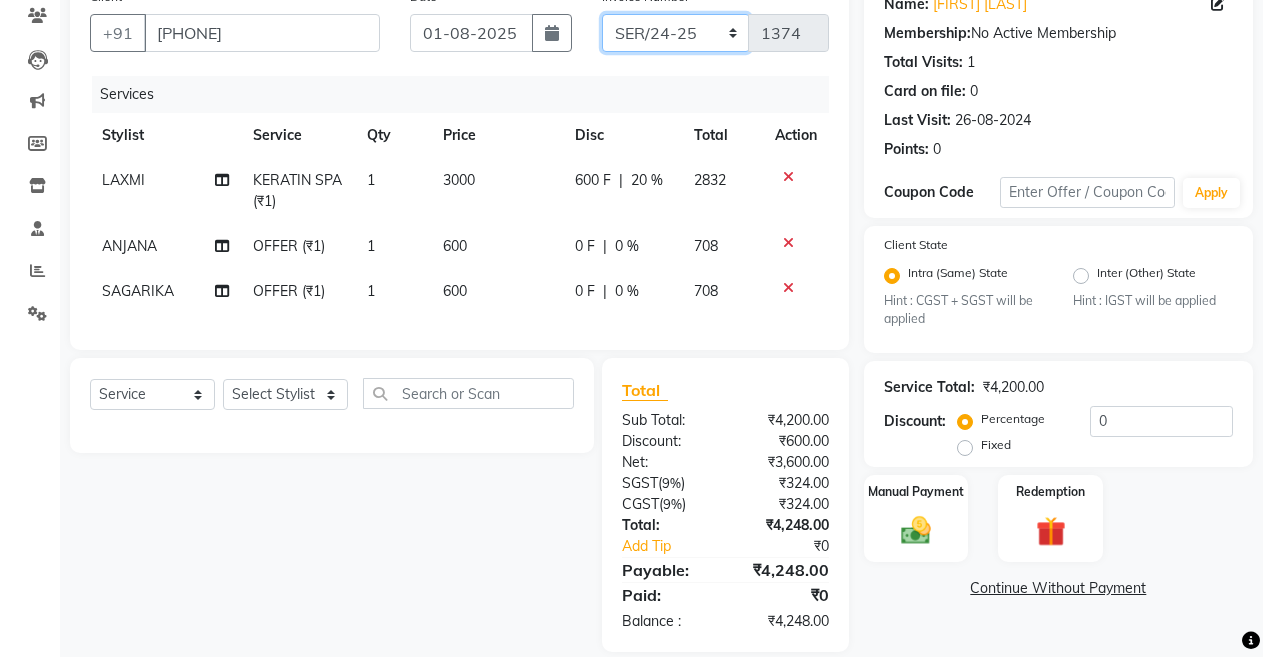 click on "ABC/2025-26 SER/24-25 V/2025-26" 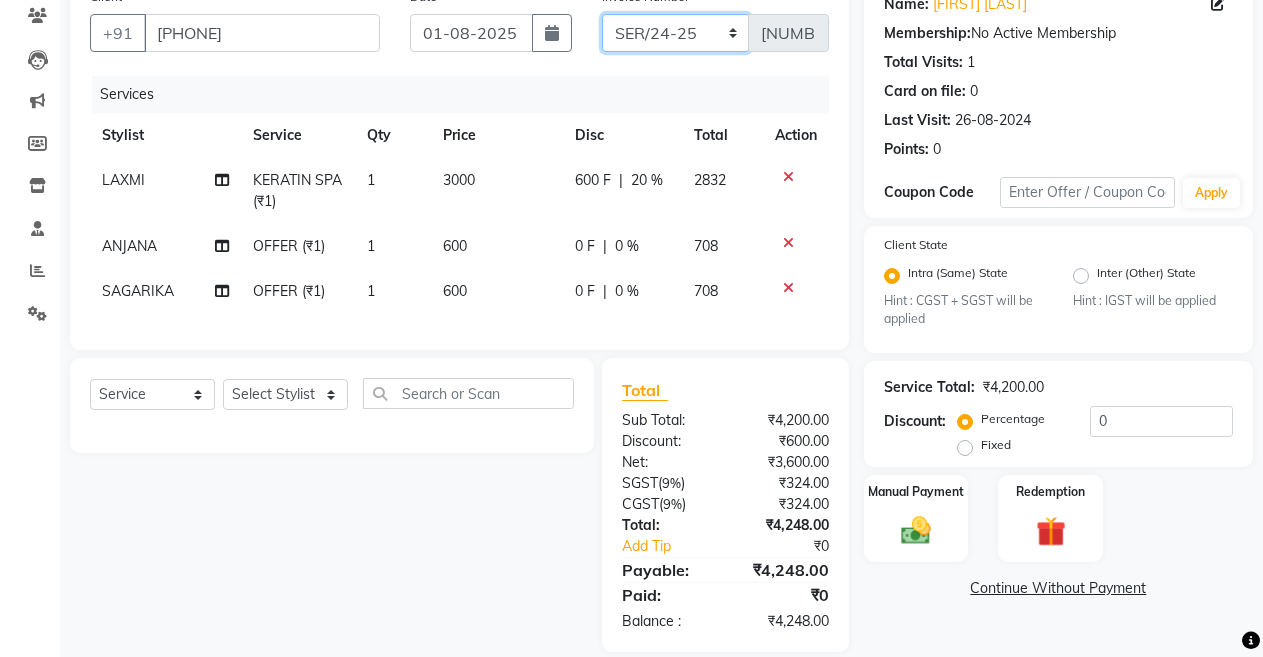 scroll, scrollTop: 214, scrollLeft: 0, axis: vertical 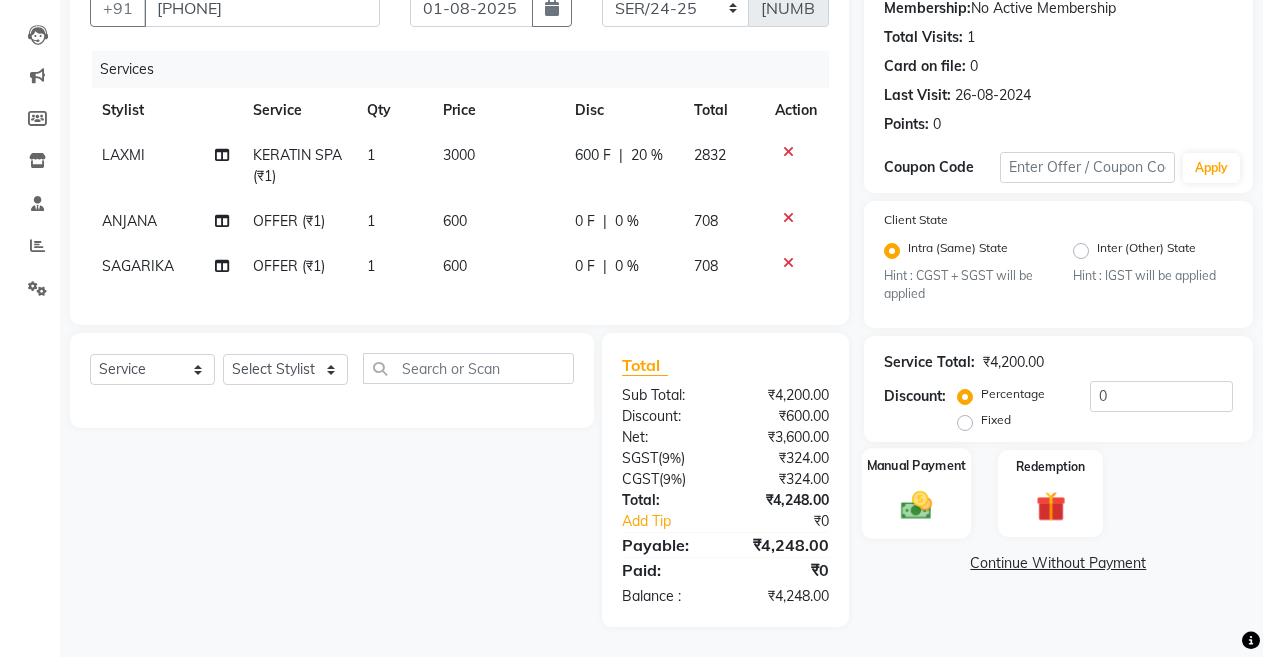 click 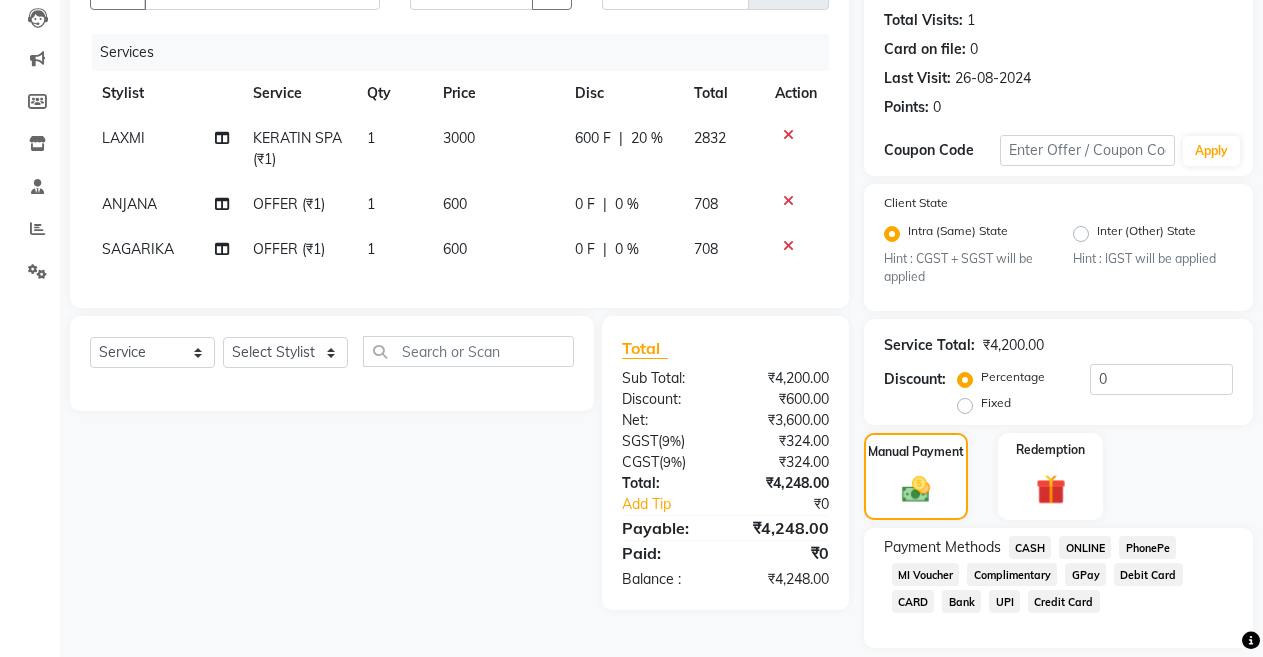 click on "ONLINE" 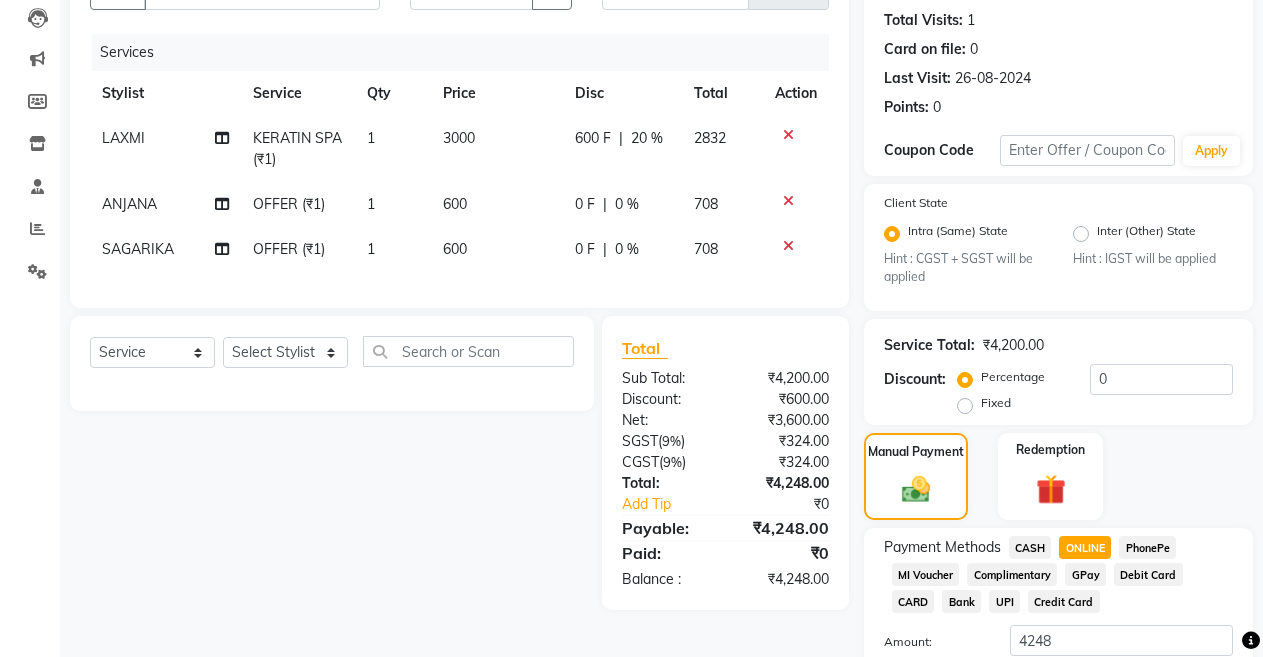 scroll, scrollTop: 359, scrollLeft: 0, axis: vertical 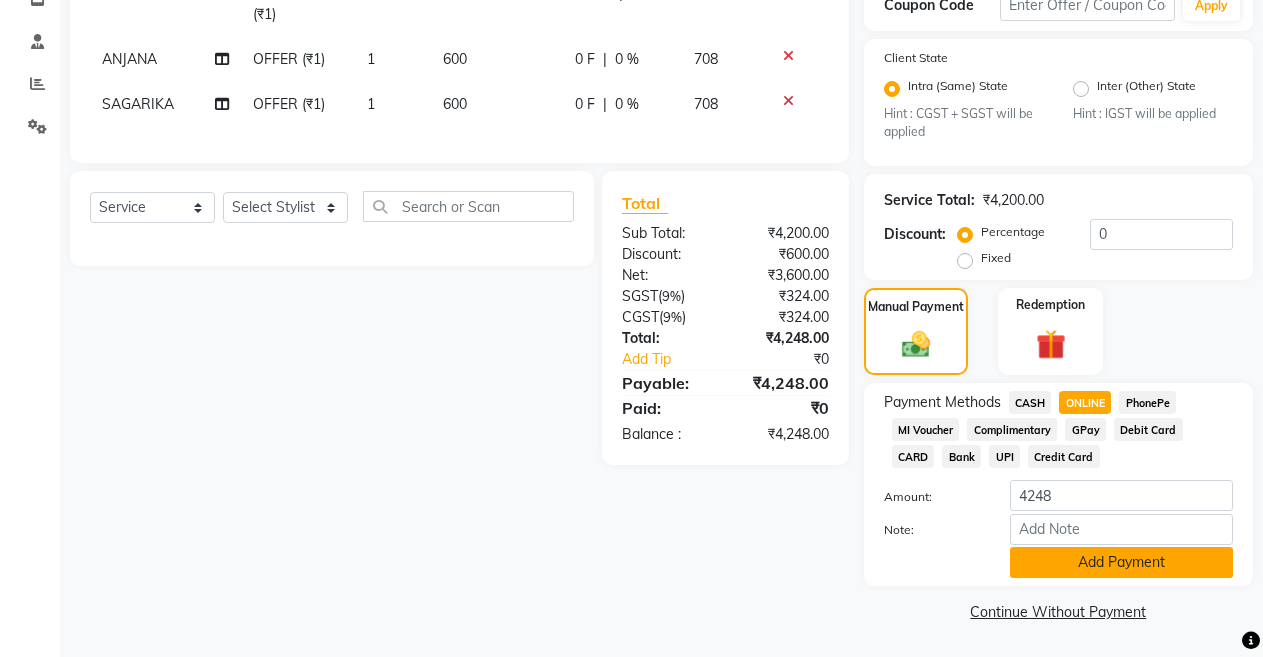 click on "Add Payment" 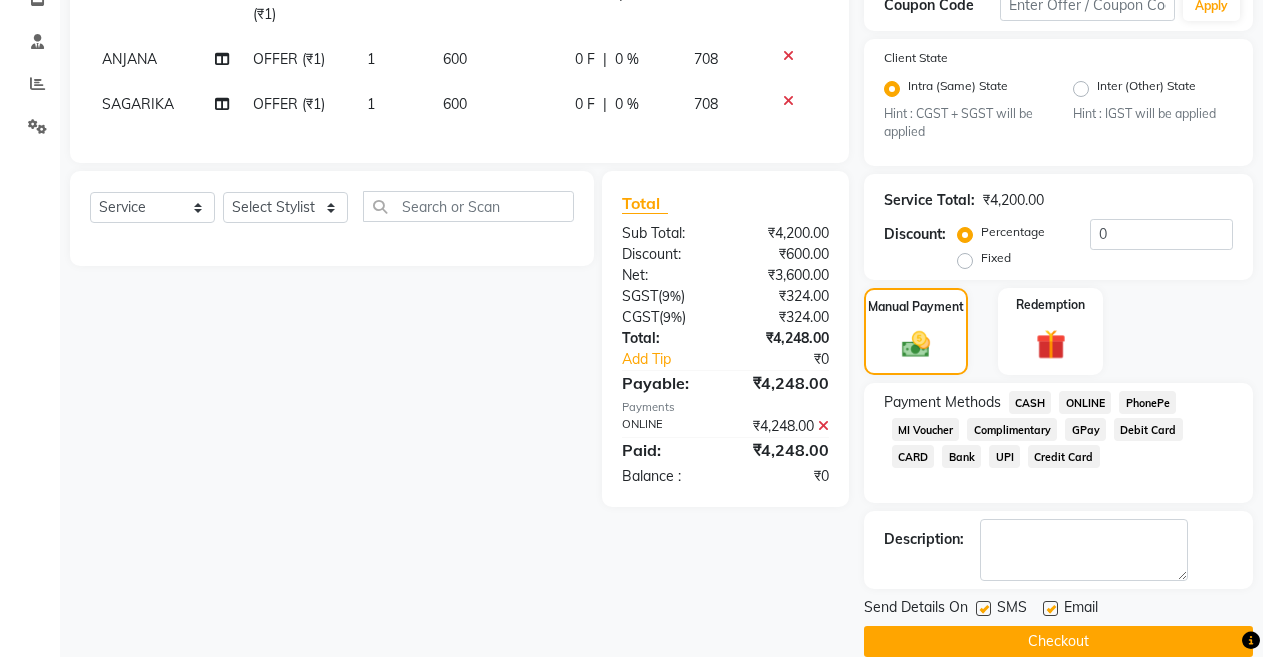 scroll, scrollTop: 389, scrollLeft: 0, axis: vertical 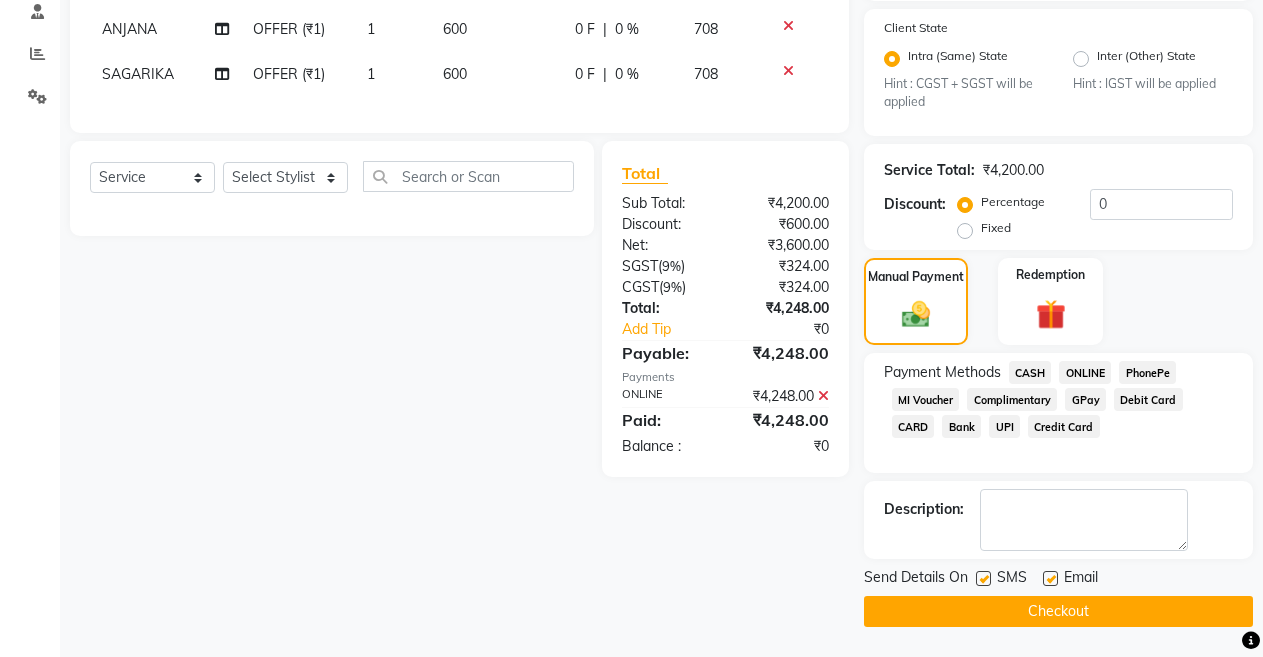 click 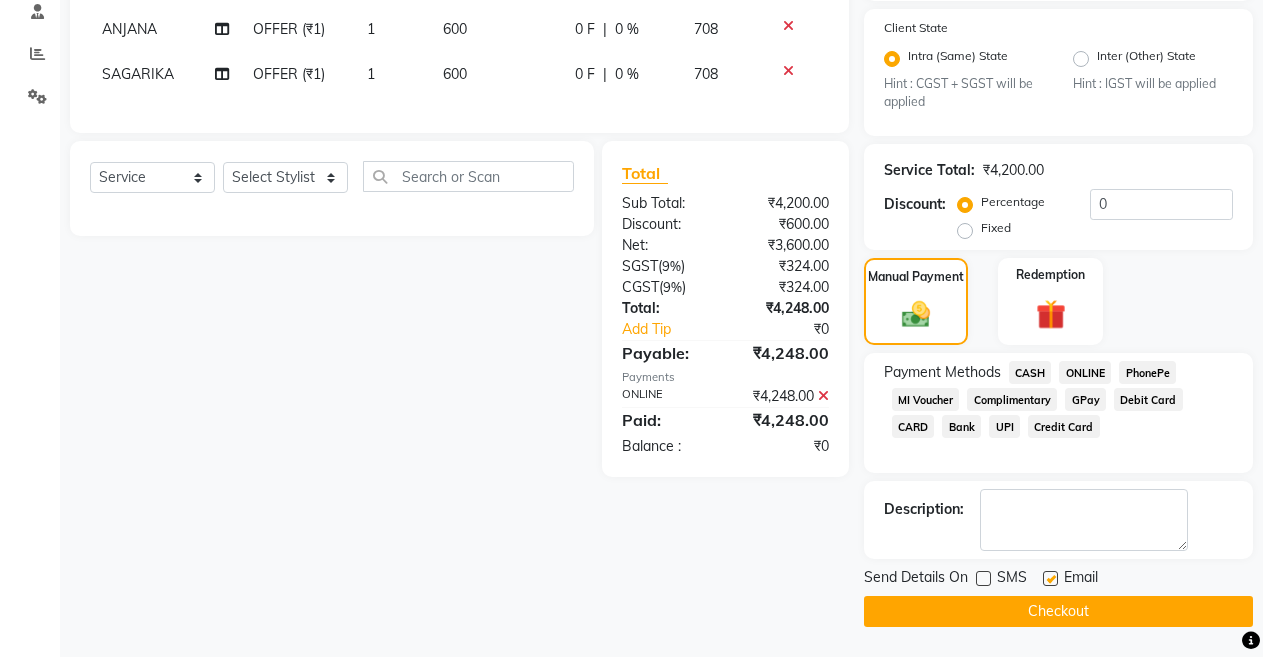 click 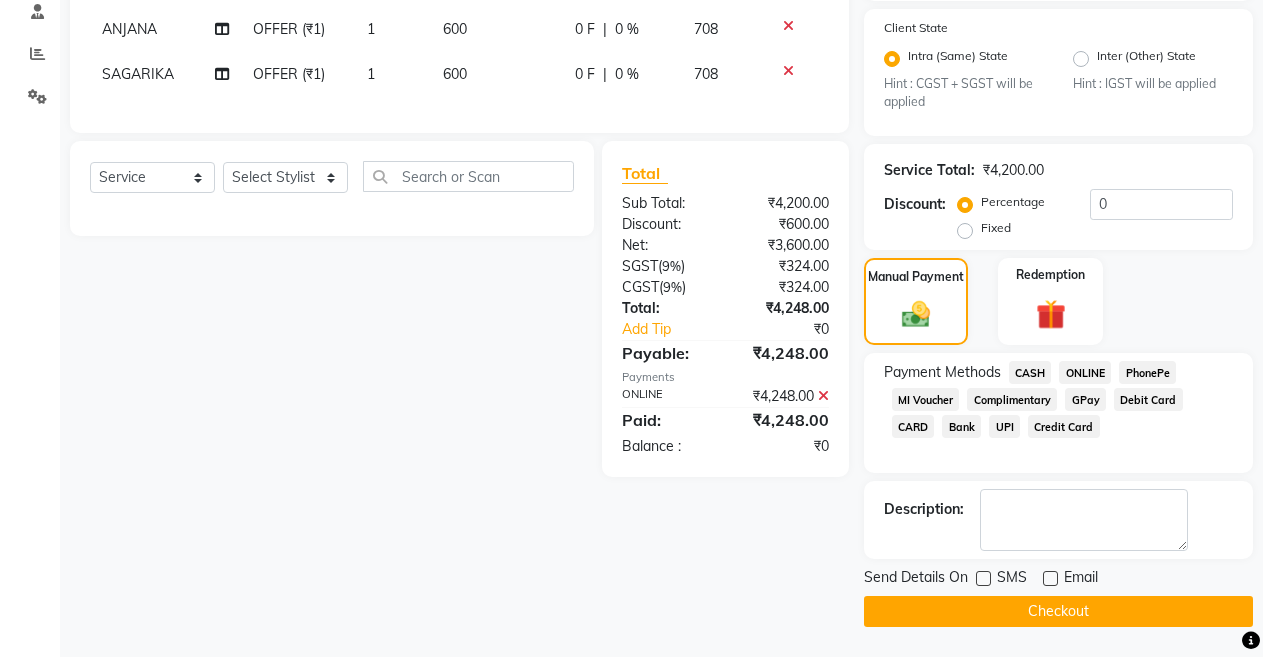 click on "Checkout" 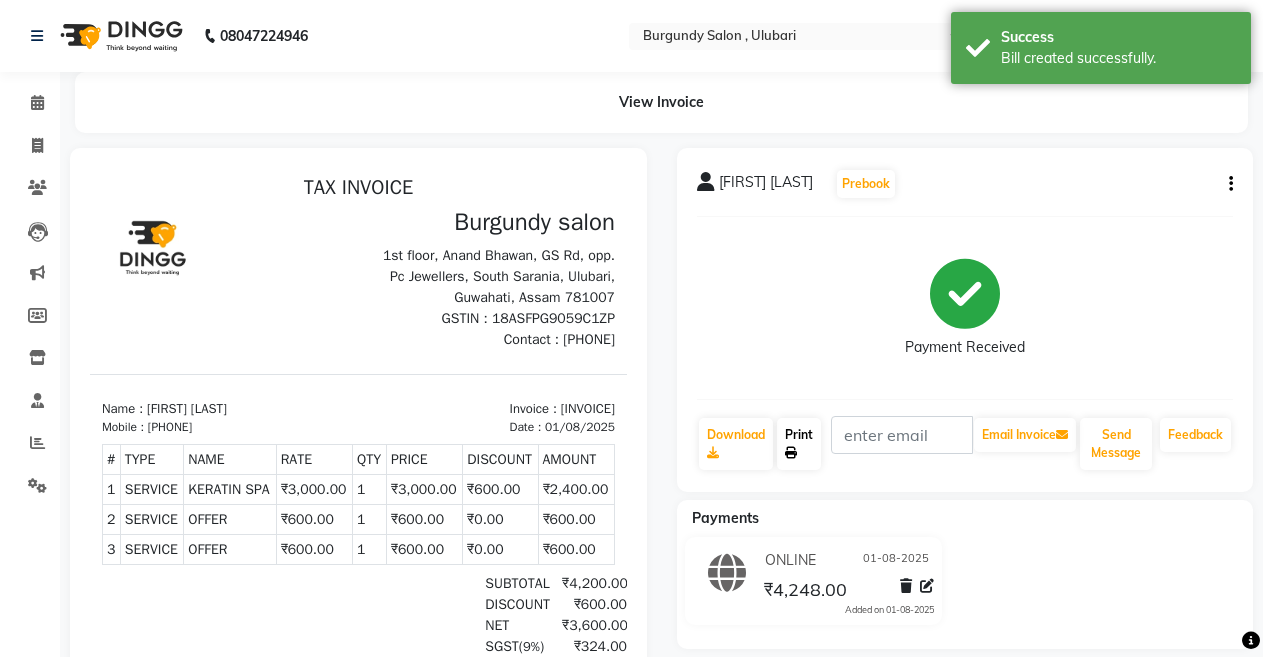 scroll, scrollTop: 0, scrollLeft: 0, axis: both 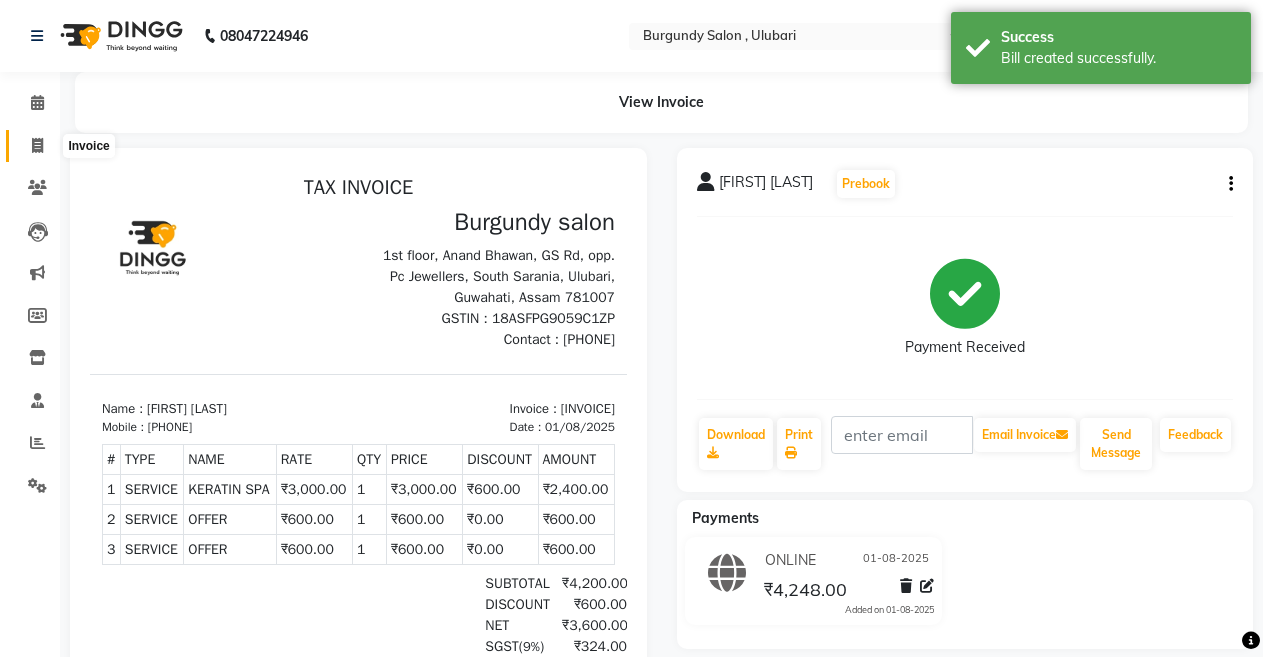 click 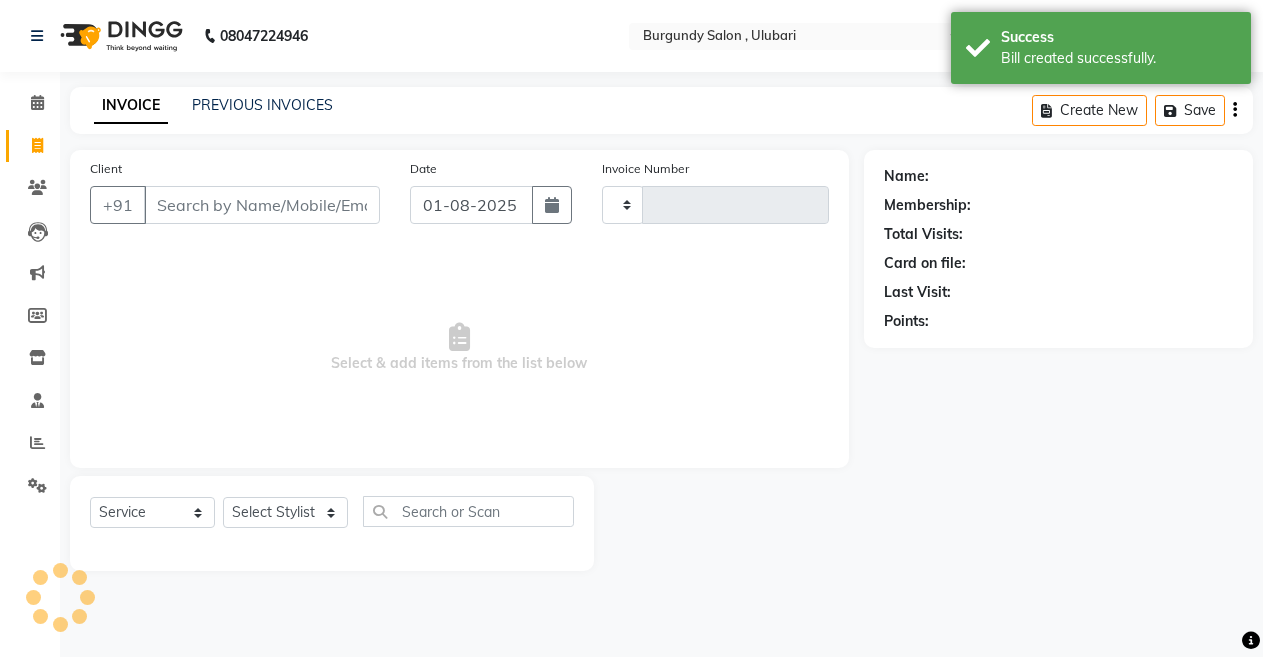 click on "PREVIOUS INVOICES" 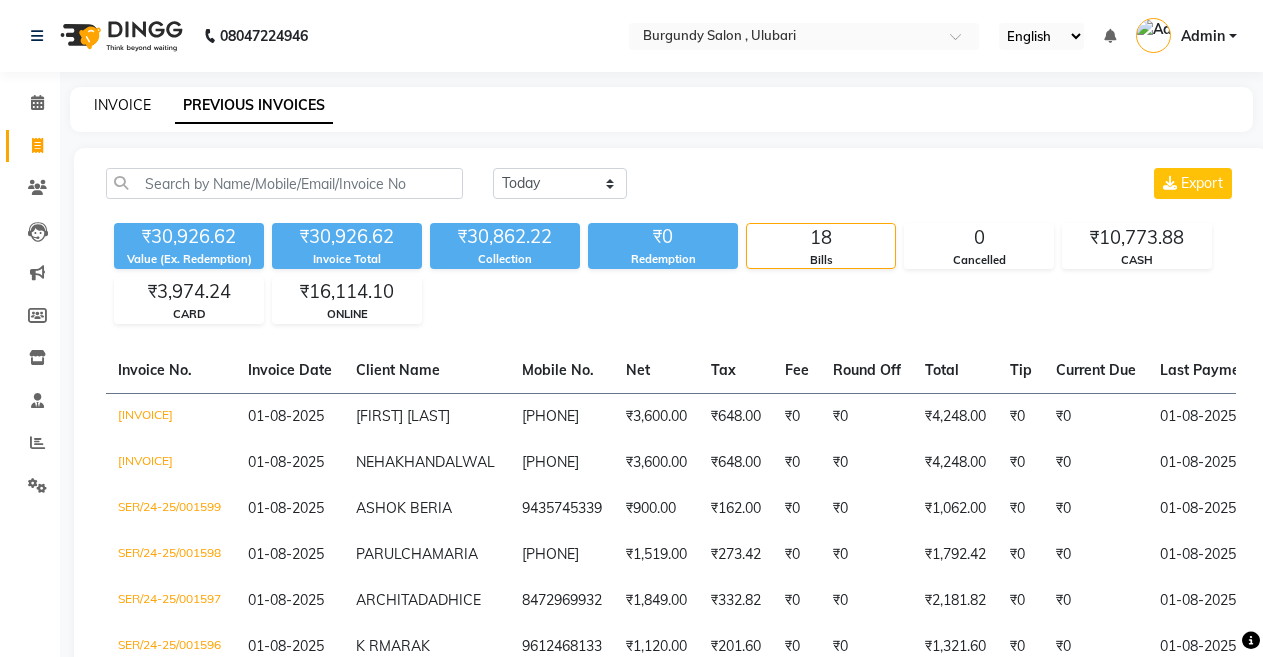 click on "INVOICE" 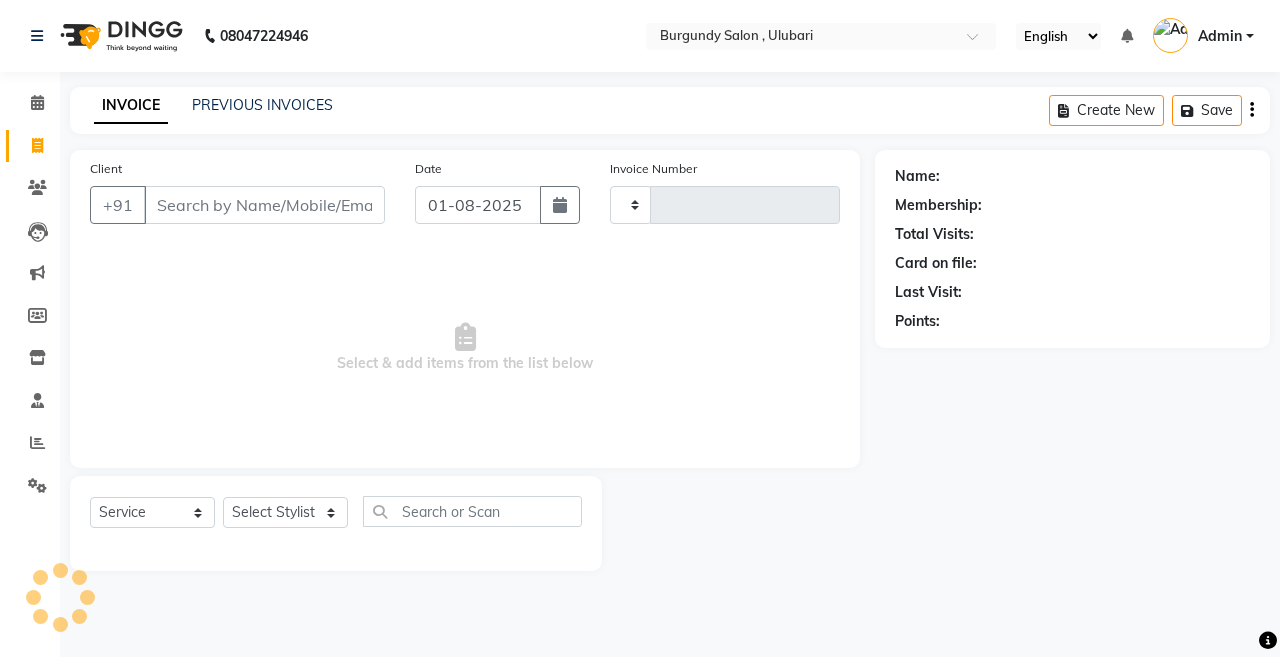 type on "1374" 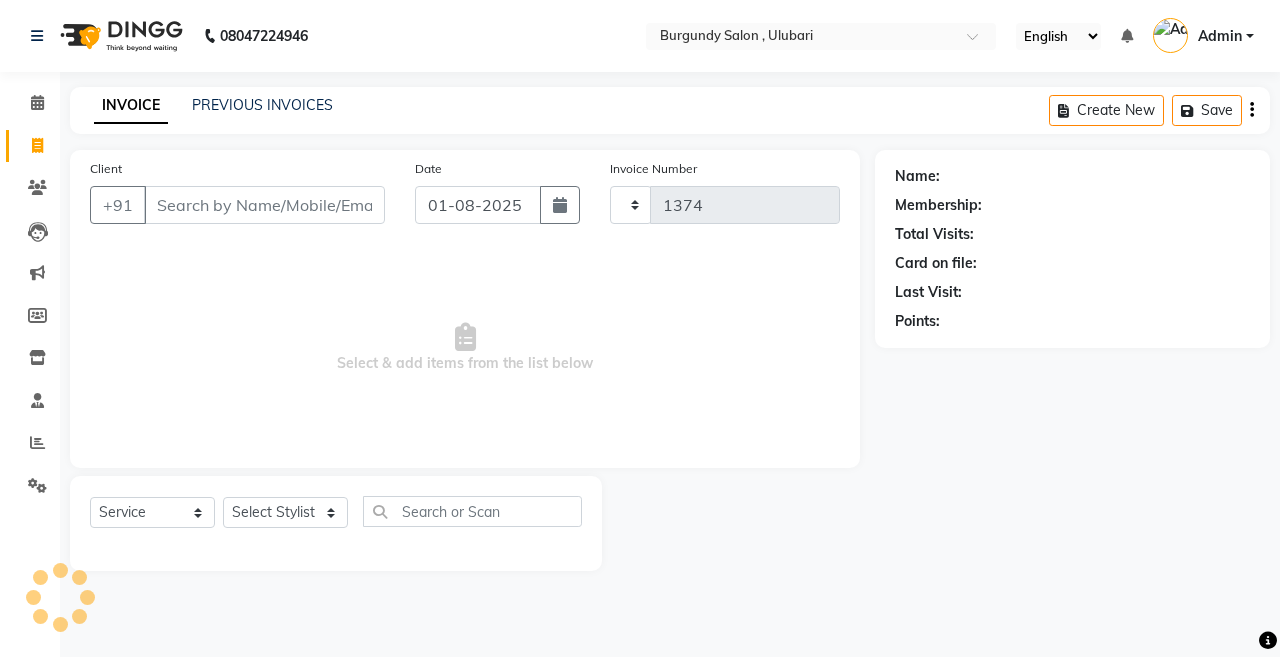 select on "5345" 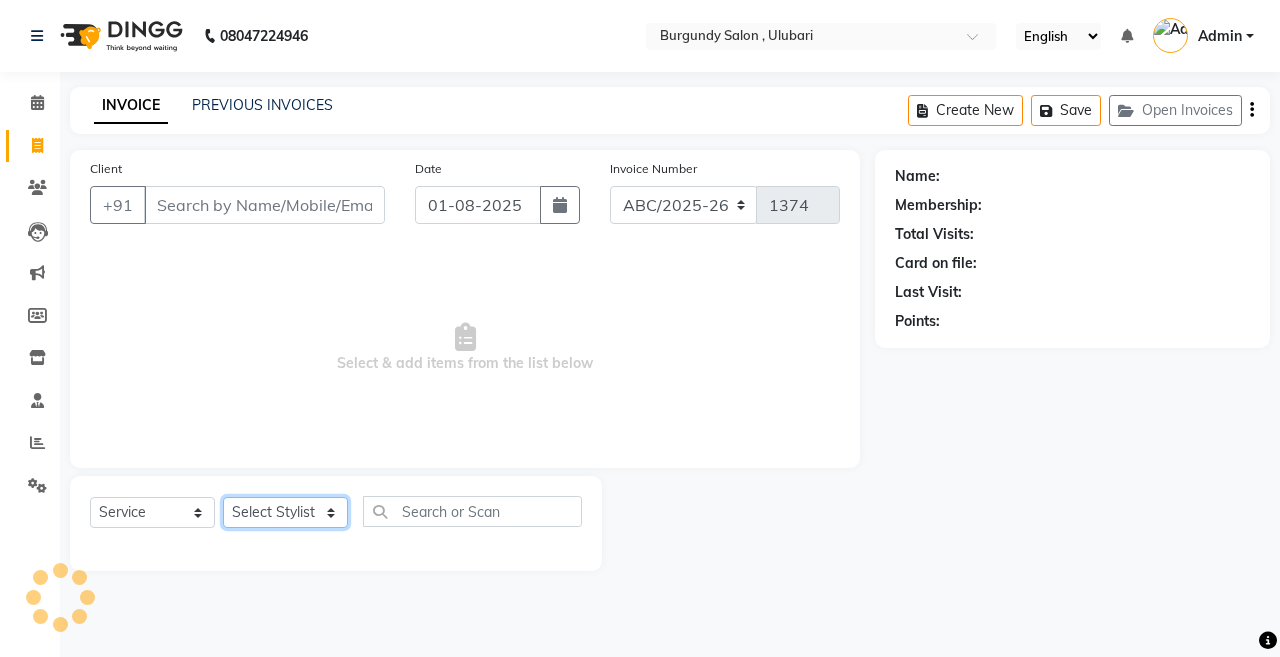 click on "Select Stylist" 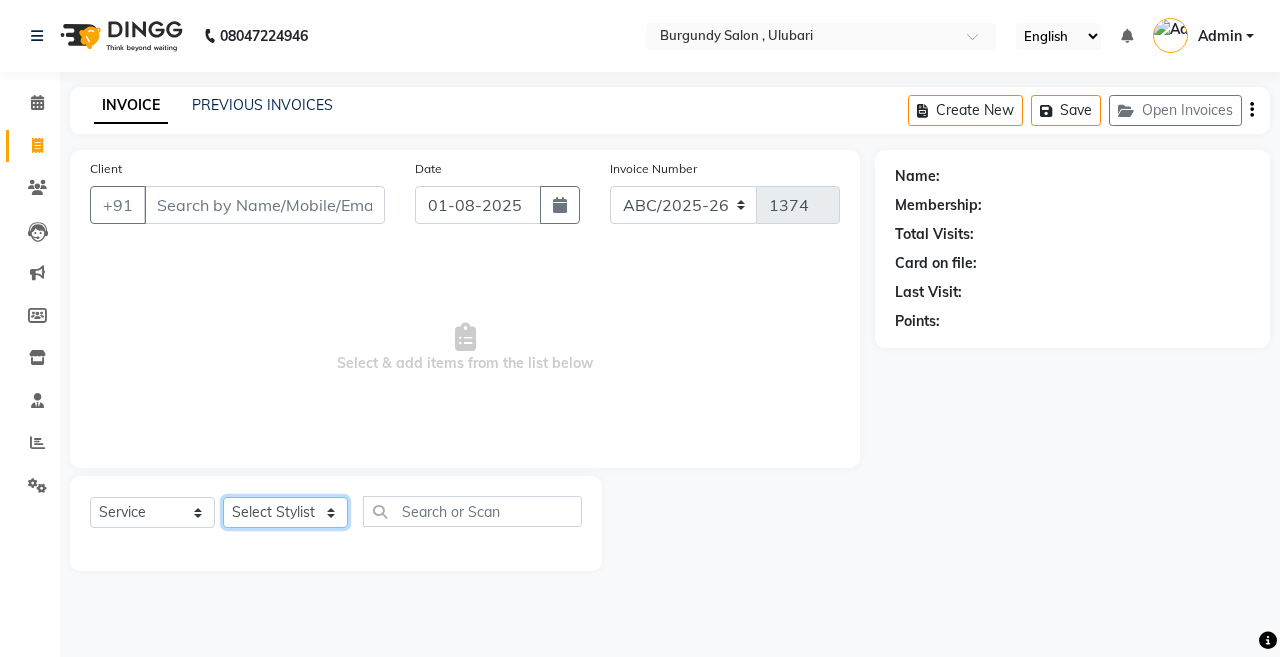 click on "Select Stylist" 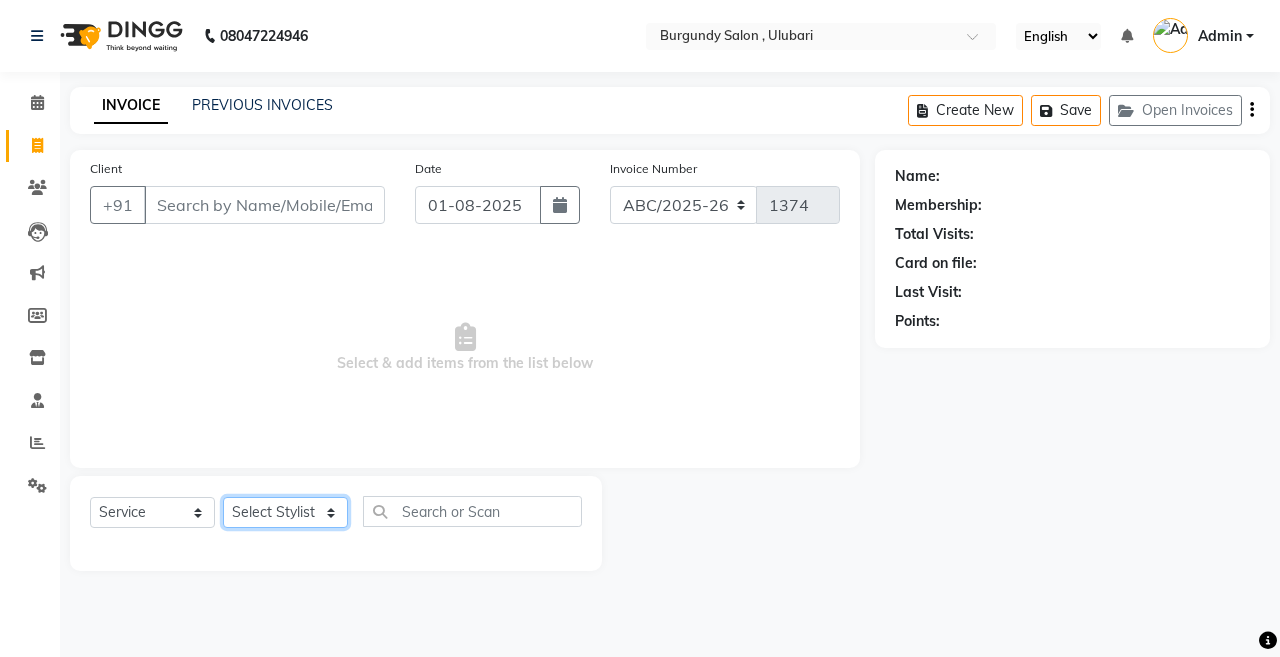 click on "Select Stylist" 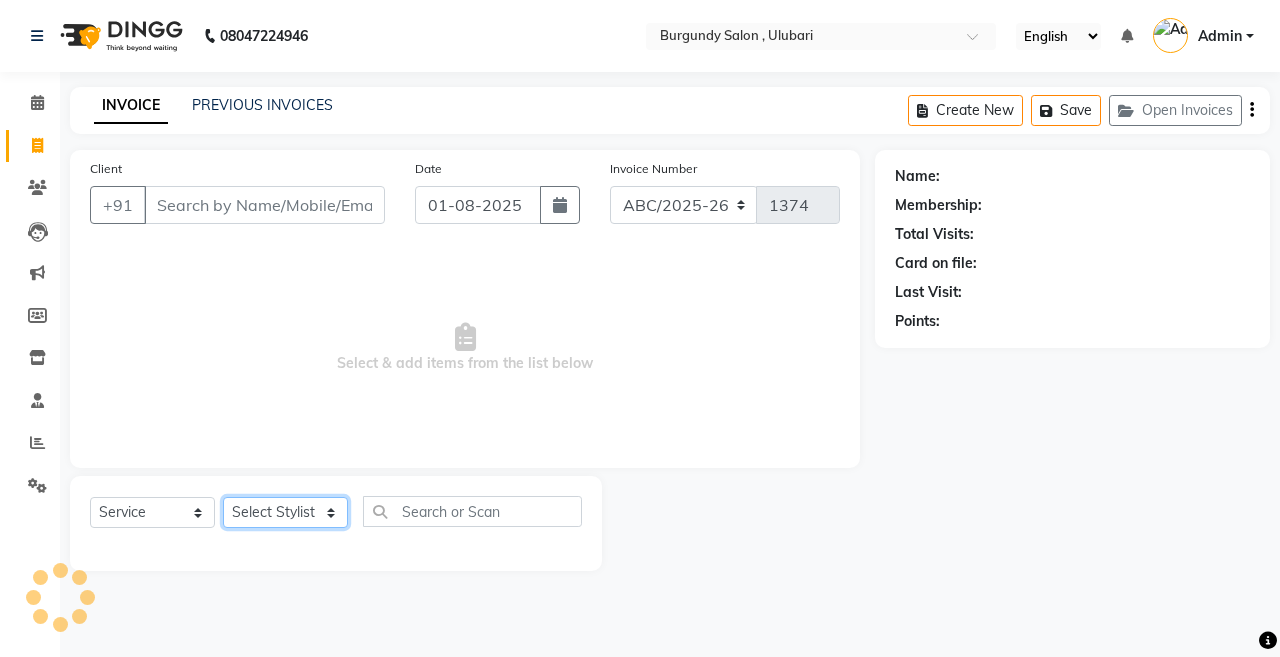 click on "Select Stylist ANIL  ANJANA BARSHA DEEPSHIKHA  DHON DAS DHON / NITUMONI EDWARD EDWARD/ LAXMI JOSHU JUNMONI KASHIF LAXI / ANJANA LAXMI LITTLE MAAM MINTUL MITALI NEETU RANA NITUMONI NITUMONI/POJA/ LAXMI NITUMONI / SAGARIKA NITUMONI/ SAGRIKA PRAKASH PUJAA Rubi RUBI / LAXMI SAGARIKA  SAGARIKA / RUBI SAHIL SAHIL / DHON SAHIL / EDWARD SAHIL/ JOSHU SAHIL/JOSHU/PRAKASH/ RUBI SAHIL/NITUMONI/ MITALI SAHIL/ RUBI SHABIR SHADHAB SIMA KALITA SONALI DEKA SOPEM staff 1 staff 1 TANU" 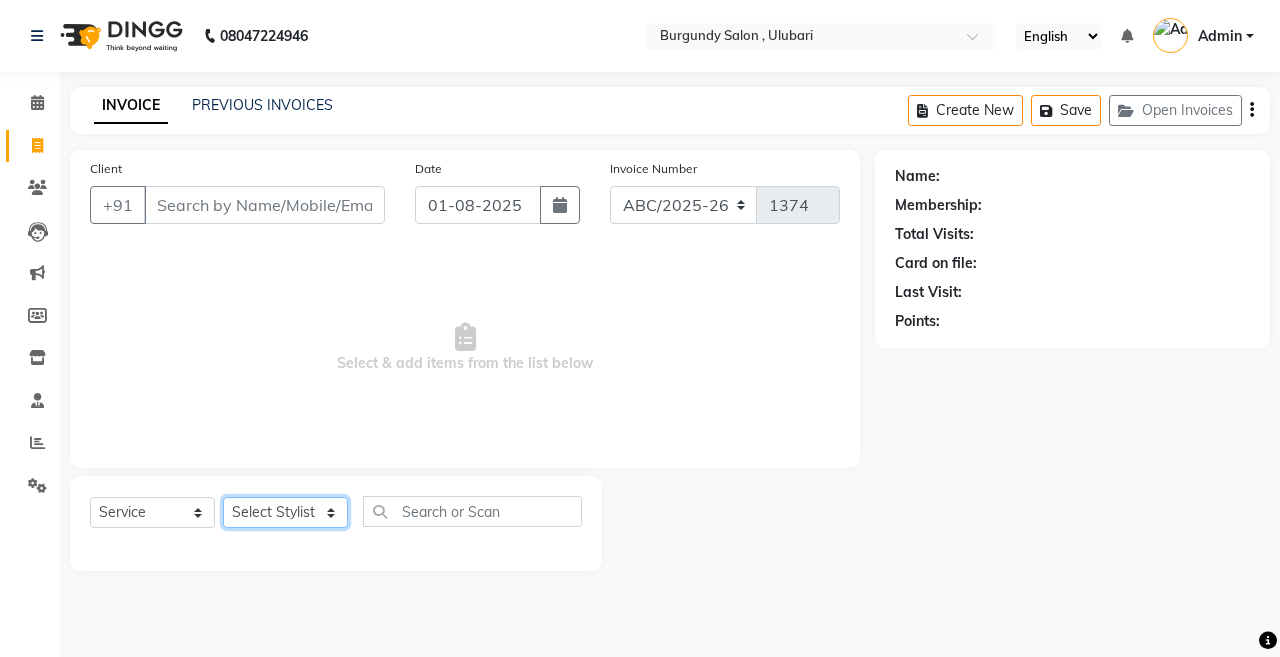 click on "Select Stylist ANIL  ANJANA BARSHA DEEPSHIKHA  DHON DAS DHON / NITUMONI EDWARD EDWARD/ LAXMI JOSHU JUNMONI KASHIF LAXI / ANJANA LAXMI LITTLE MAAM MINTUL MITALI NEETU RANA NITUMONI NITUMONI/POJA/ LAXMI NITUMONI / SAGARIKA NITUMONI/ SAGRIKA PRAKASH PUJAA Rubi RUBI / LAXMI SAGARIKA  SAGARIKA / RUBI SAHIL SAHIL / DHON SAHIL / EDWARD SAHIL/ JOSHU SAHIL/JOSHU/PRAKASH/ RUBI SAHIL/NITUMONI/ MITALI SAHIL/ RUBI SHABIR SHADHAB SIMA KALITA SONALI DEKA SOPEM staff 1 staff 1 TANU" 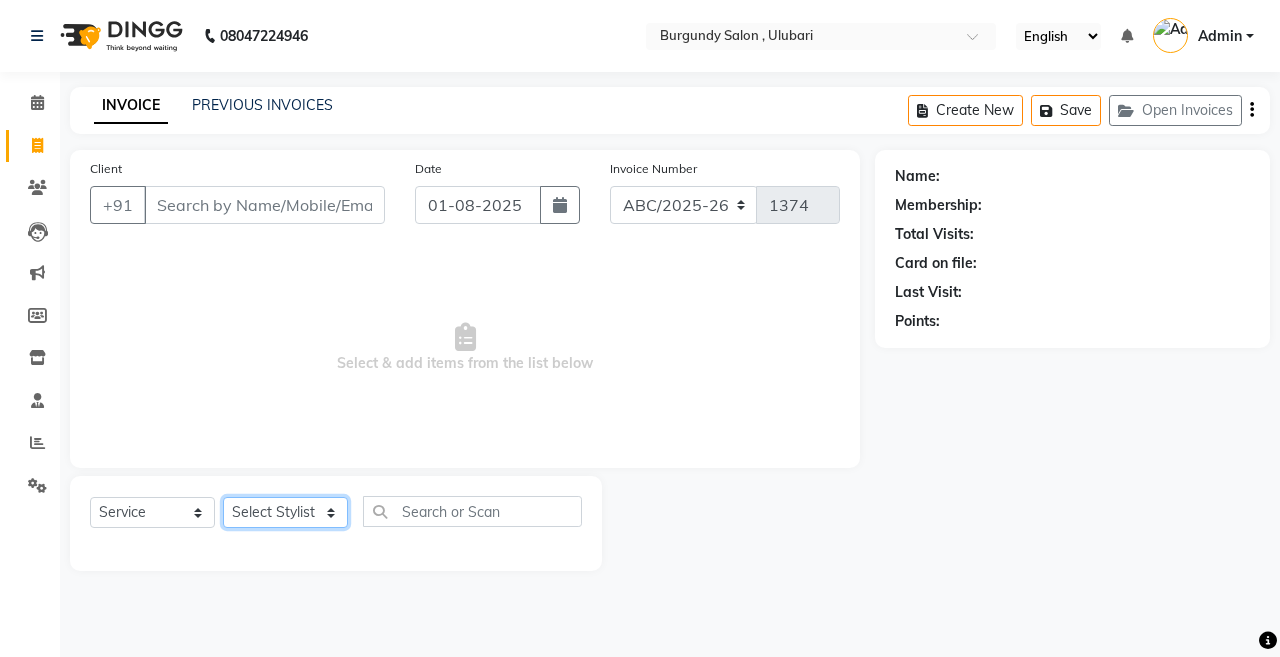 select on "47575" 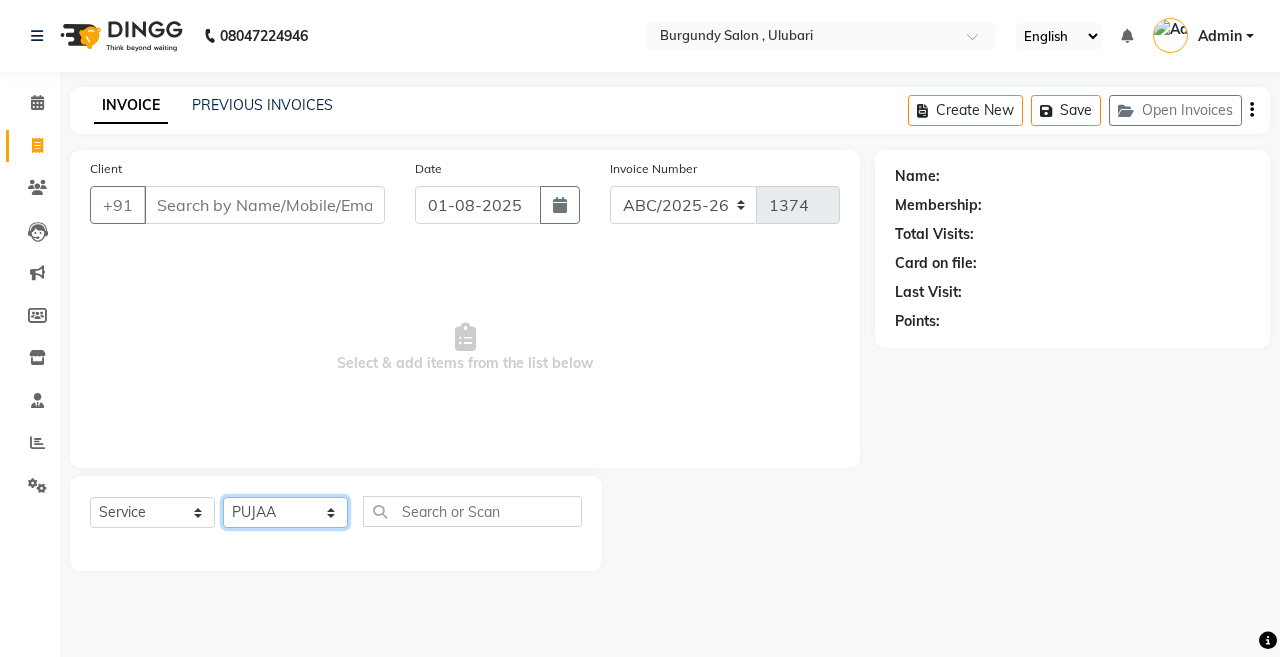 click on "Select Stylist ANIL  ANJANA BARSHA DEEPSHIKHA  DHON DAS DHON / NITUMONI EDWARD EDWARD/ LAXMI JOSHU JUNMONI KASHIF LAXI / ANJANA LAXMI LITTLE MAAM MINTUL MITALI NEETU RANA NITUMONI NITUMONI/POJA/ LAXMI NITUMONI / SAGARIKA NITUMONI/ SAGRIKA PRAKASH PUJAA Rubi RUBI / LAXMI SAGARIKA  SAGARIKA / RUBI SAHIL SAHIL / DHON SAHIL / EDWARD SAHIL/ JOSHU SAHIL/JOSHU/PRAKASH/ RUBI SAHIL/NITUMONI/ MITALI SAHIL/ RUBI SHABIR SHADHAB SIMA KALITA SONALI DEKA SOPEM staff 1 staff 1 TANU" 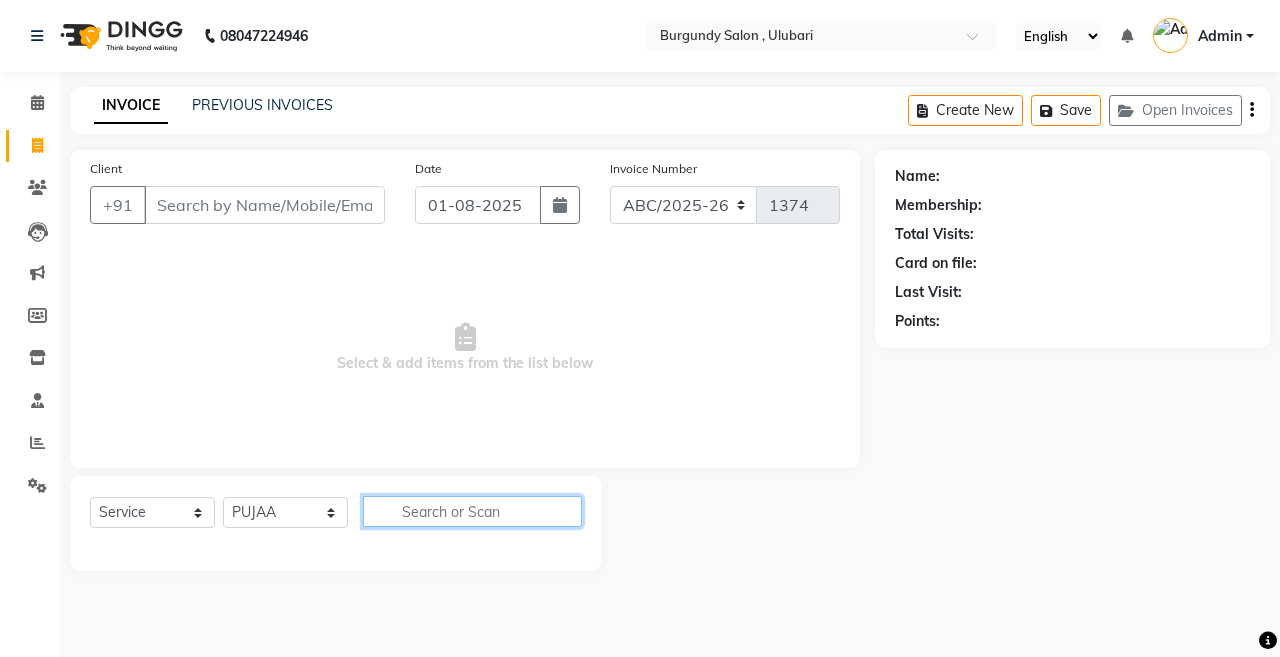 click 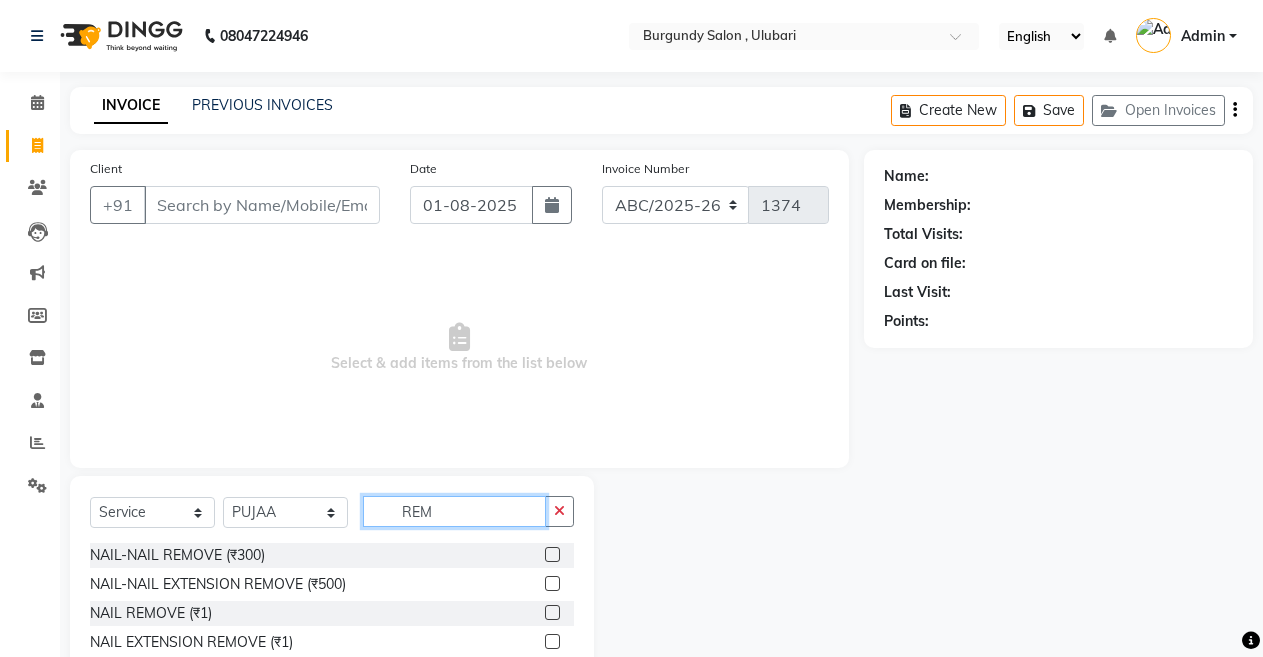 type on "REM" 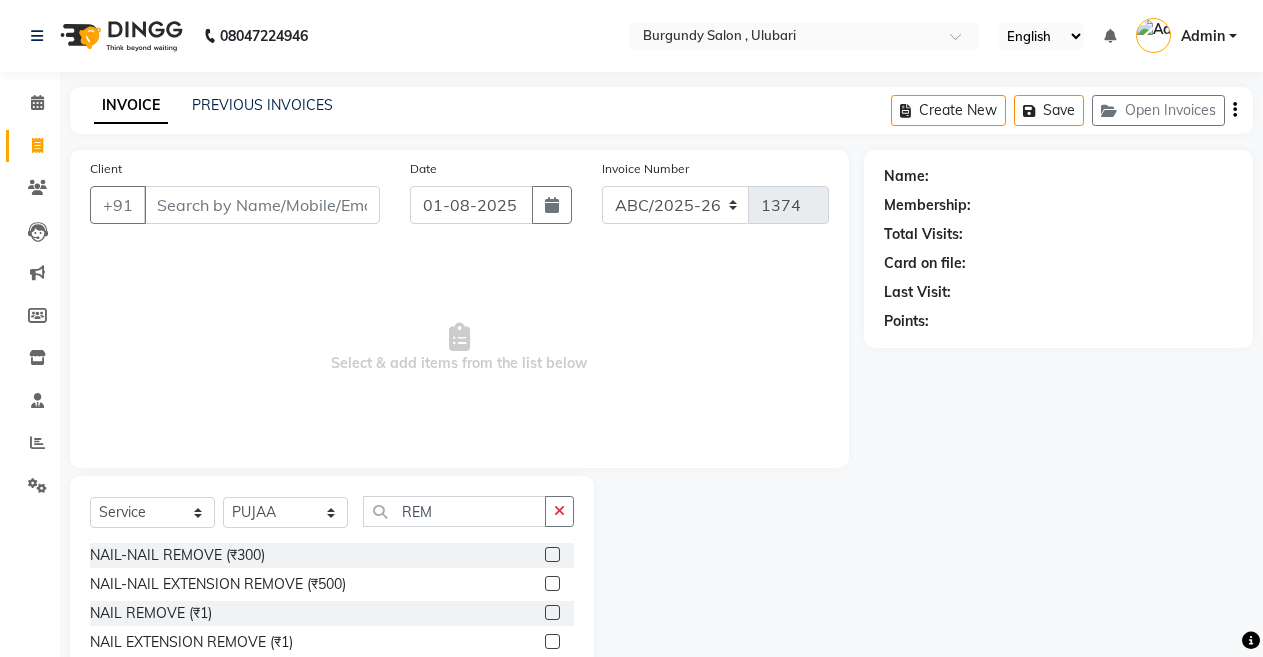 click 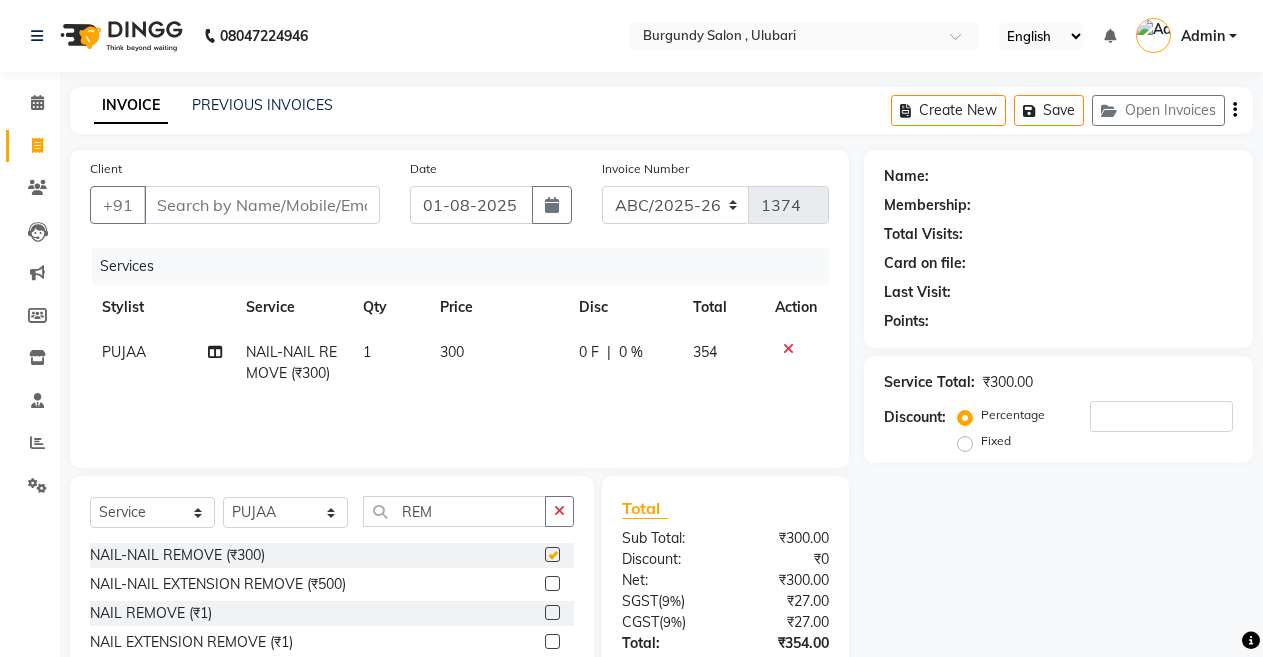 checkbox on "false" 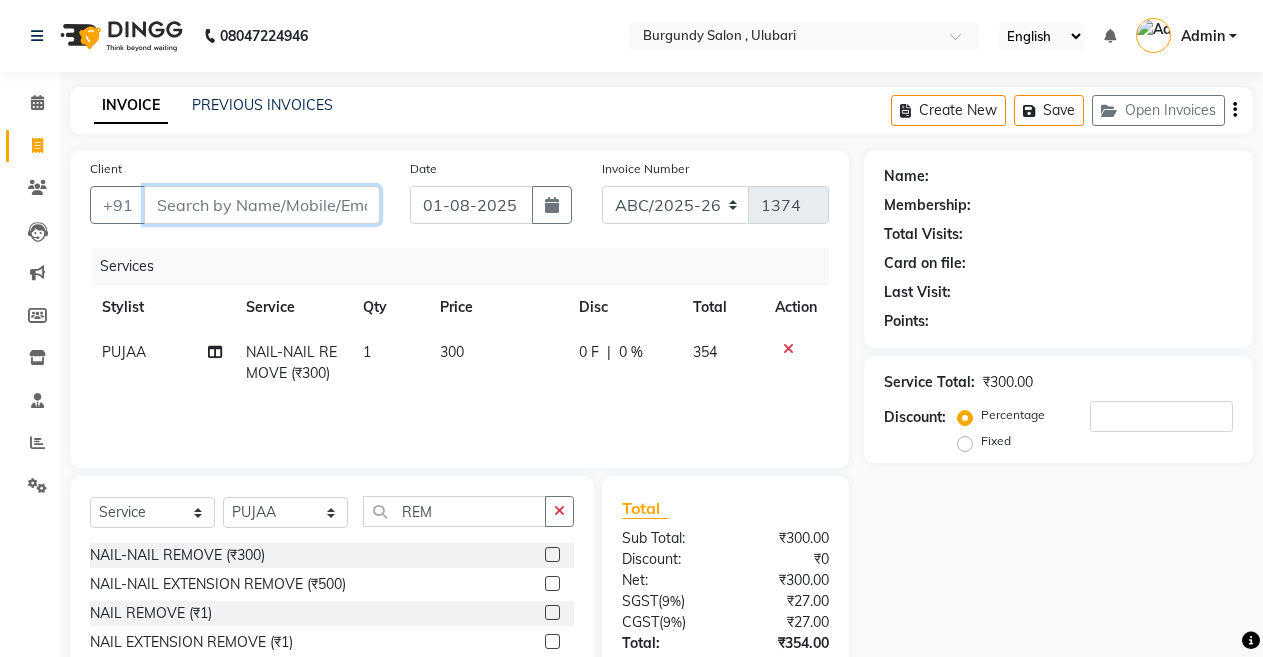 click on "Client" at bounding box center (262, 205) 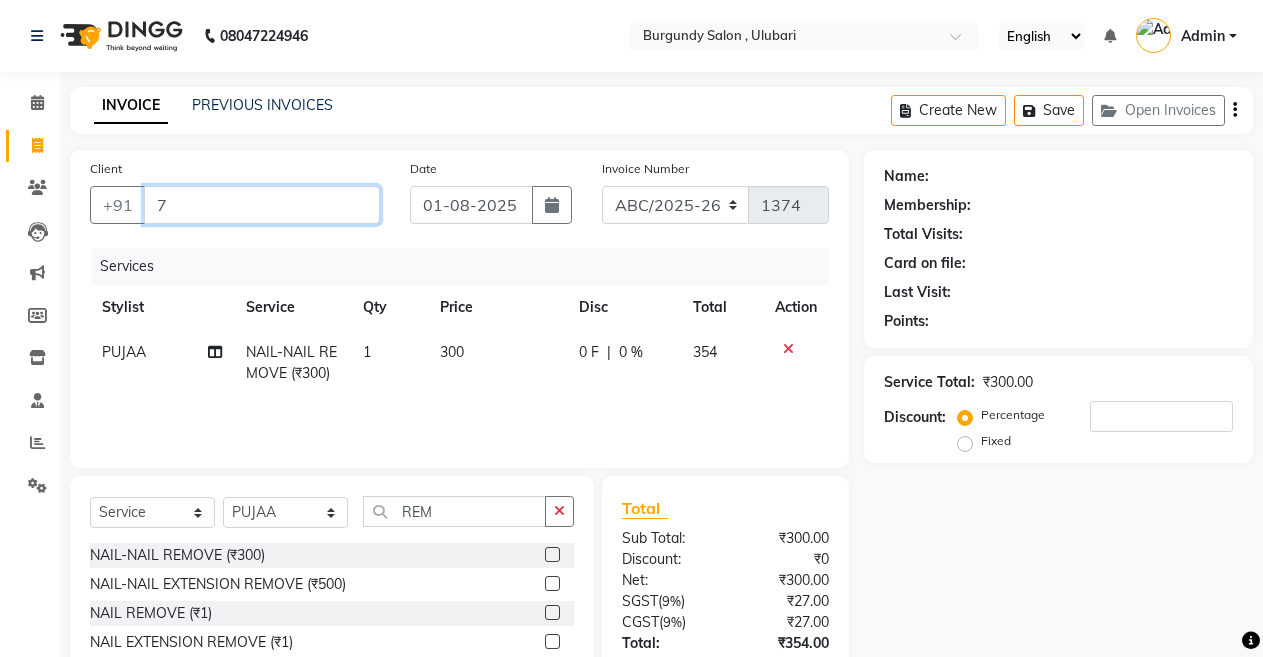 type on "0" 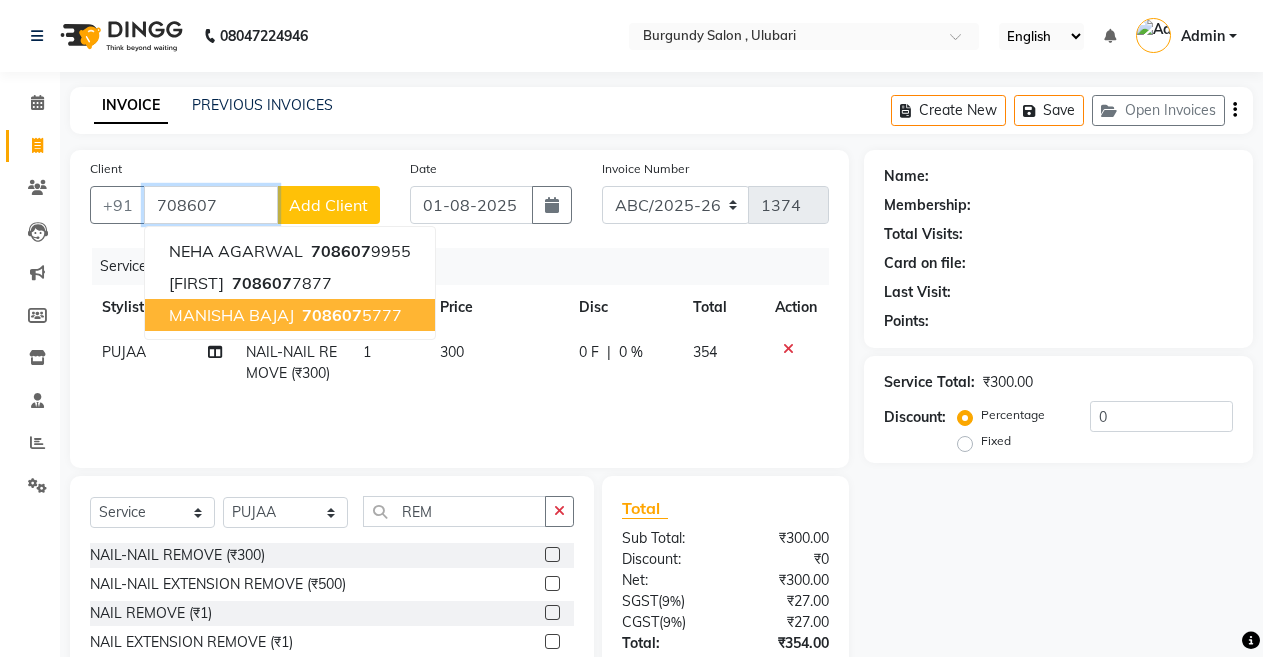 click on "[FIRST] [LAST]   [PHONE]" at bounding box center (290, 315) 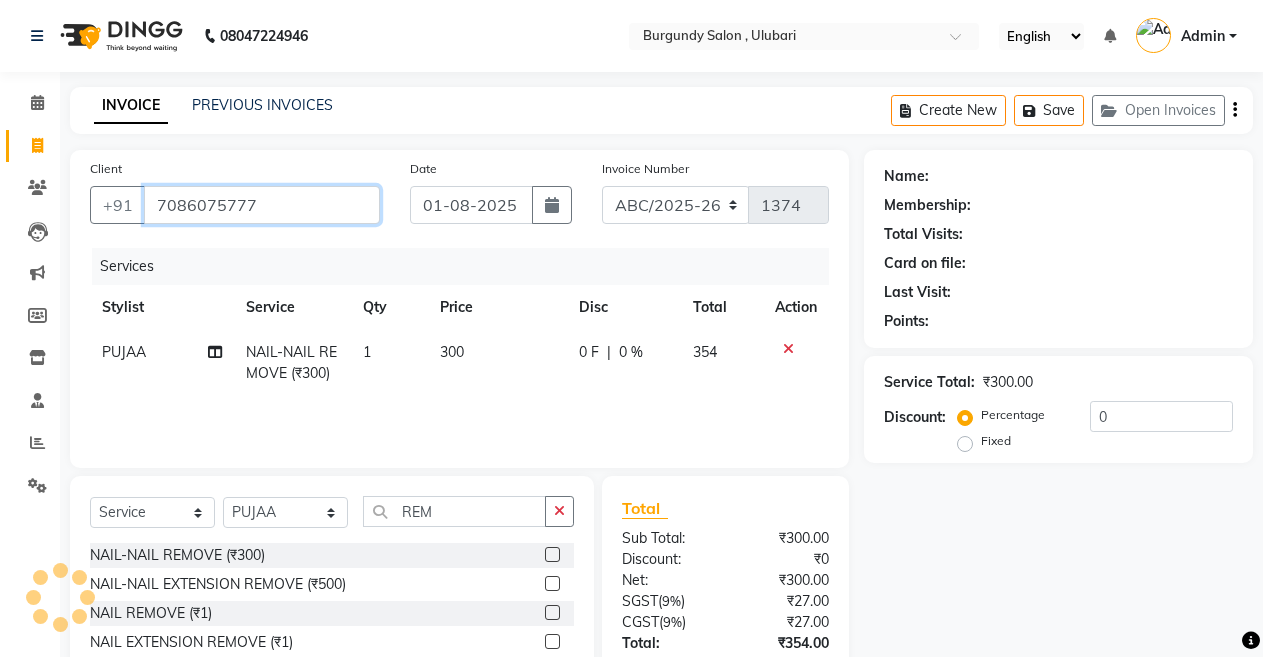 type on "7086075777" 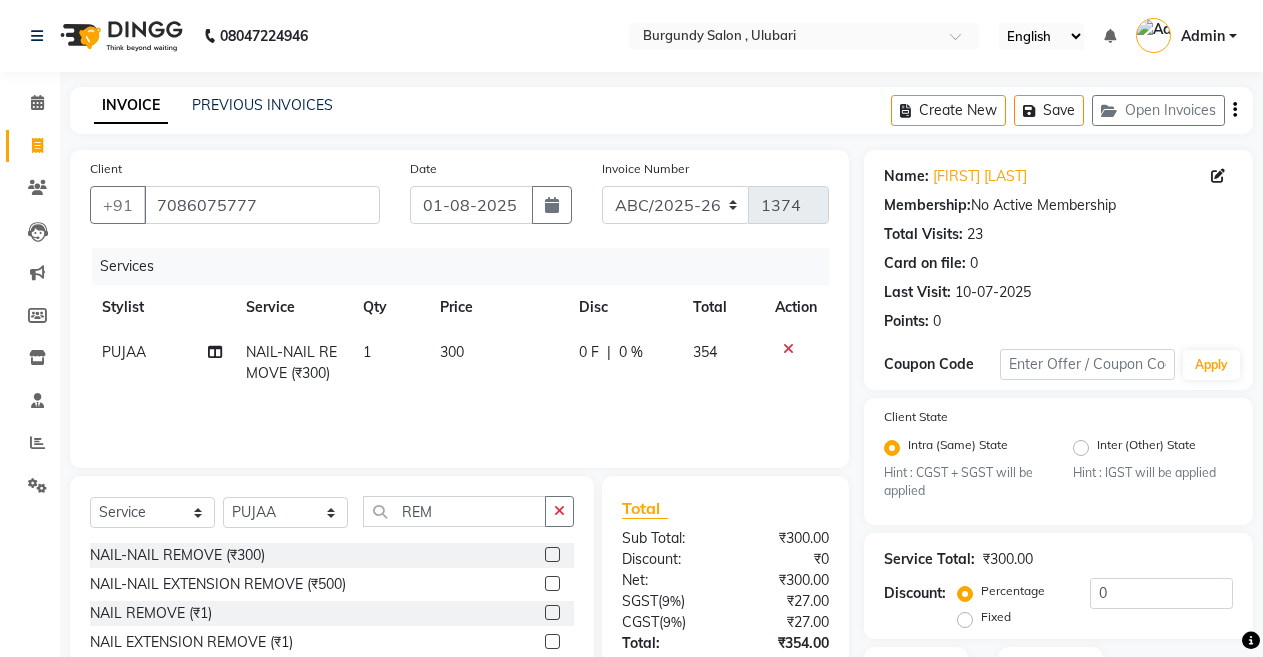 scroll, scrollTop: 148, scrollLeft: 0, axis: vertical 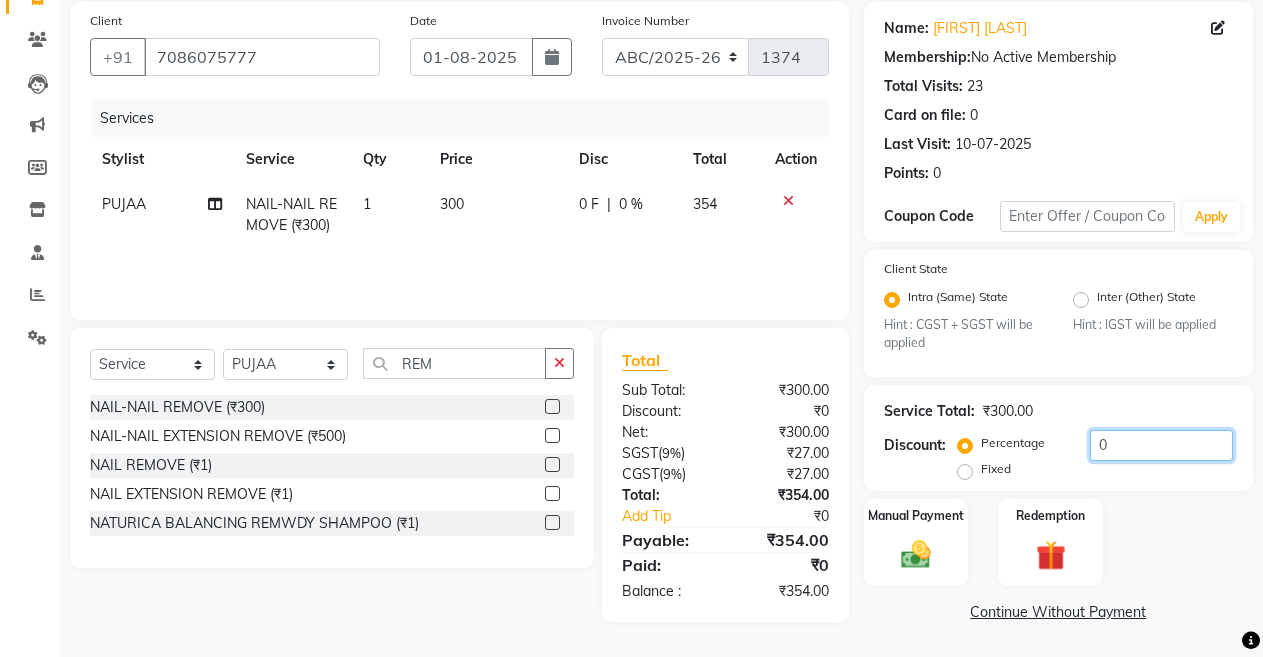 click on "0" 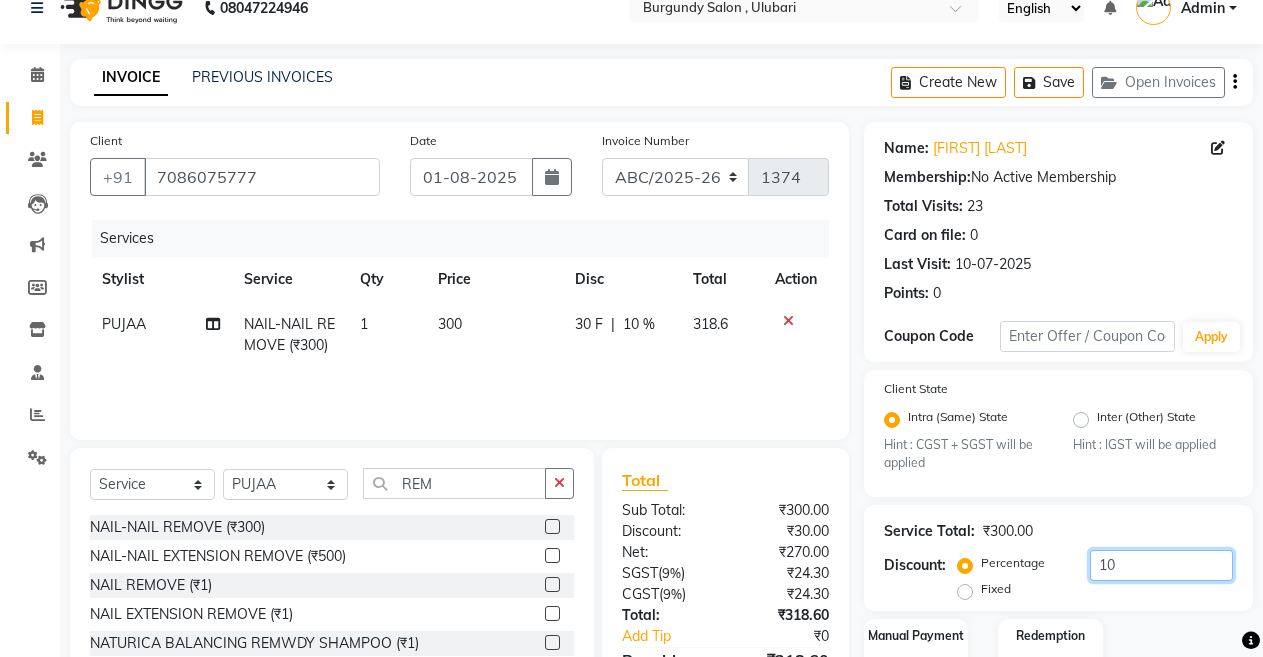 scroll, scrollTop: 0, scrollLeft: 0, axis: both 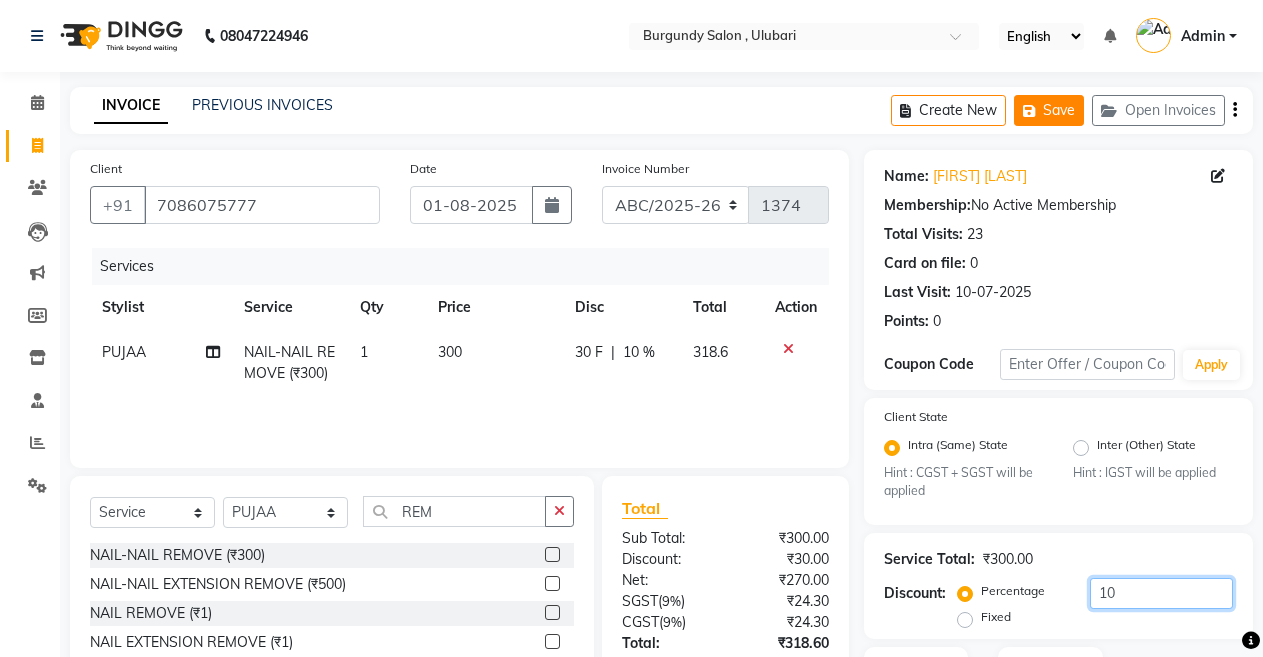 type on "10" 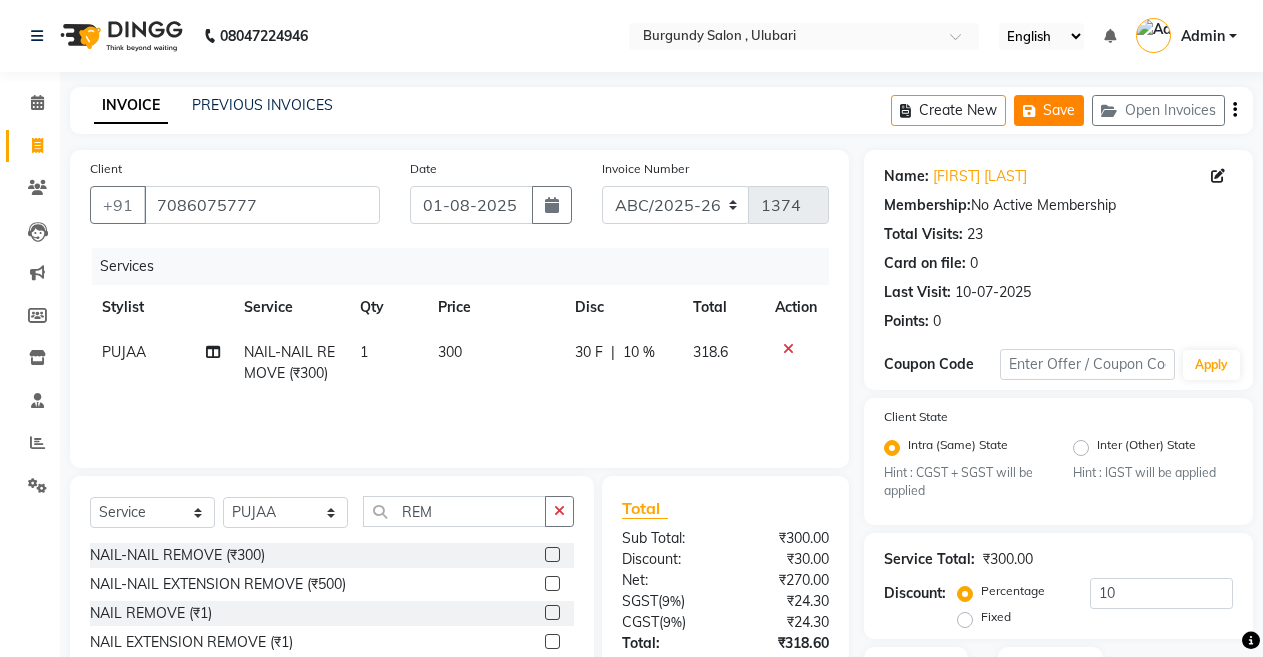 click on "Save" 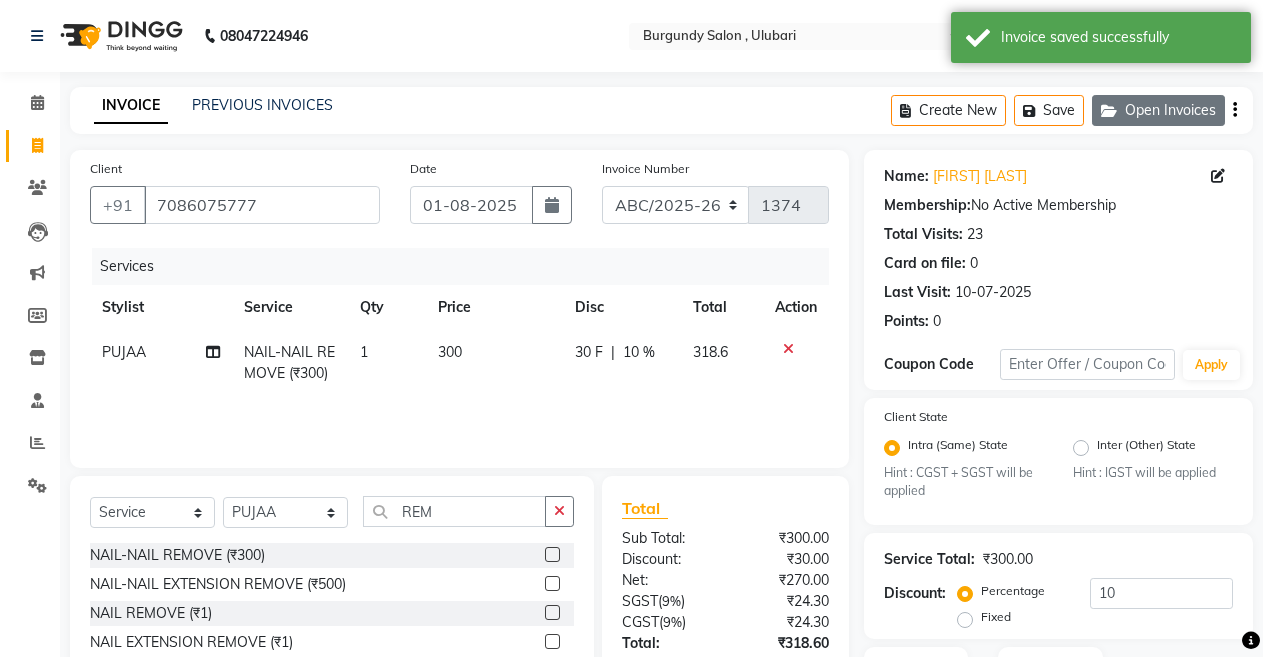 click on "Open Invoices" 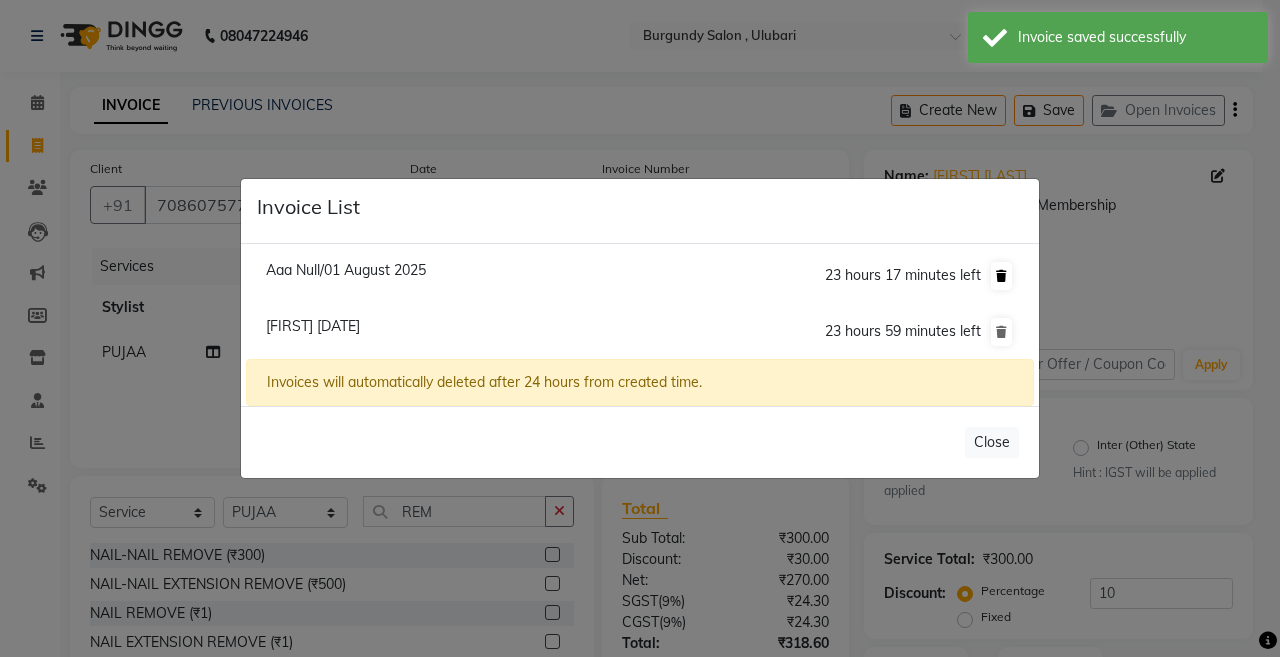 click 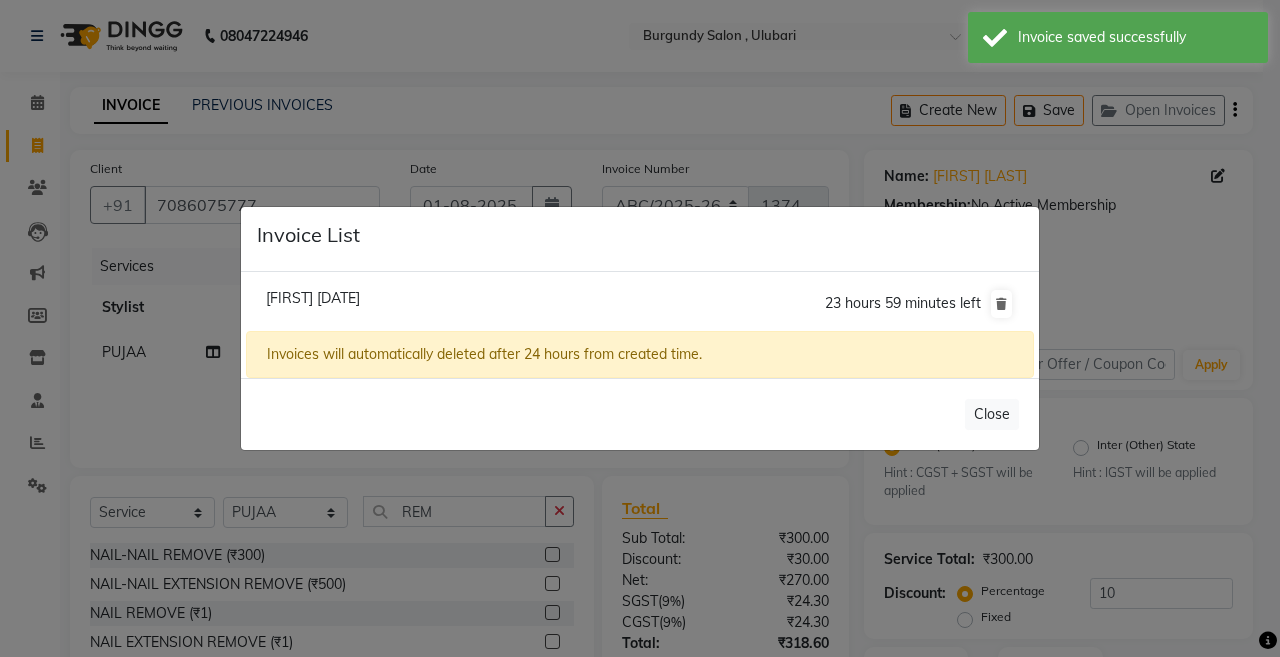 click on "Invoice List  [FIRST] [DATE]  23 hours 59 minutes left  Invoices will automatically deleted after 24 hours from created time.   Close" 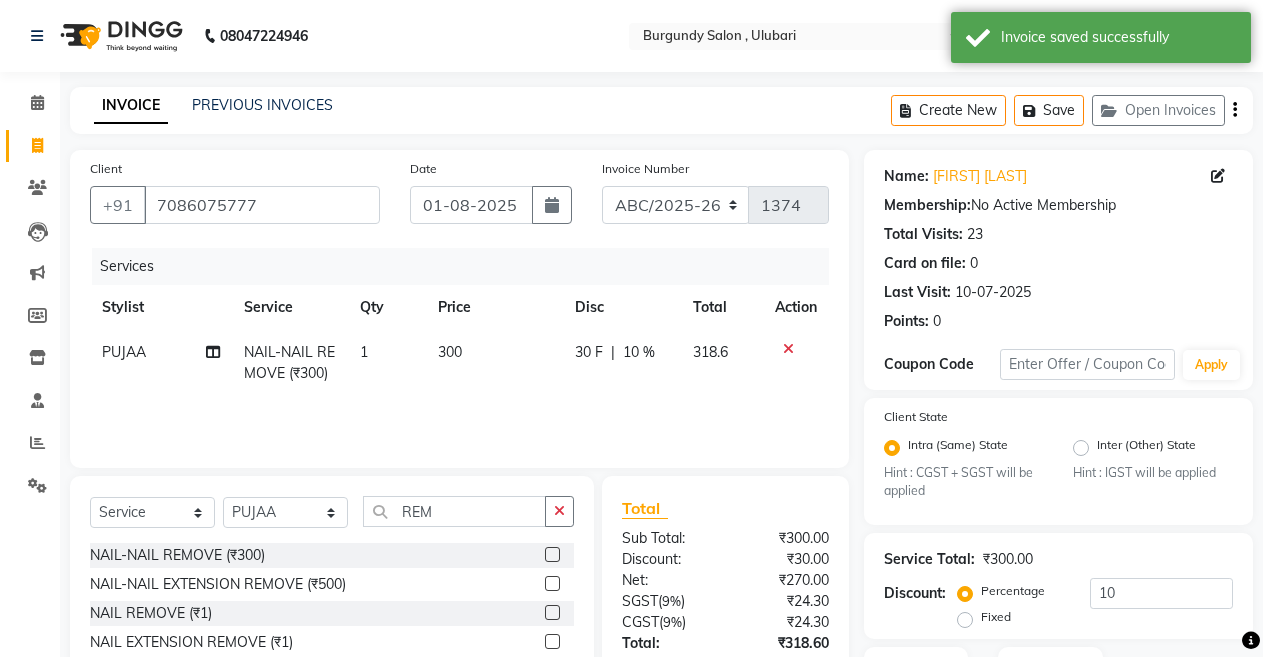scroll, scrollTop: 148, scrollLeft: 0, axis: vertical 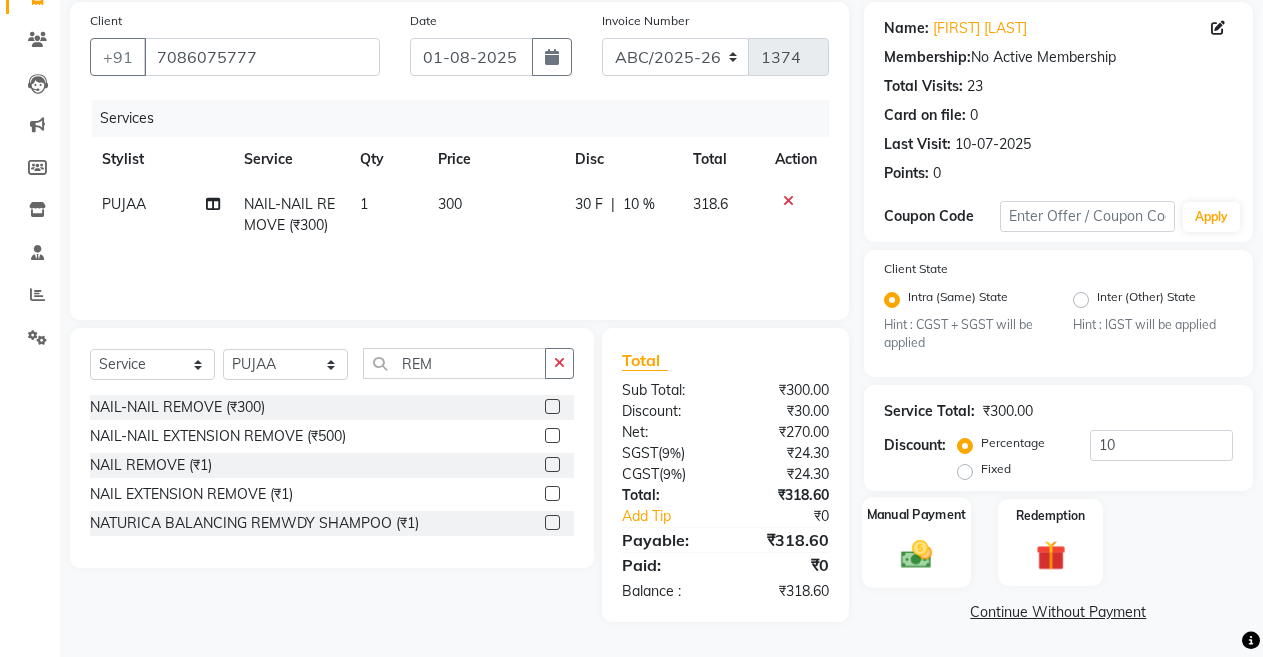 click 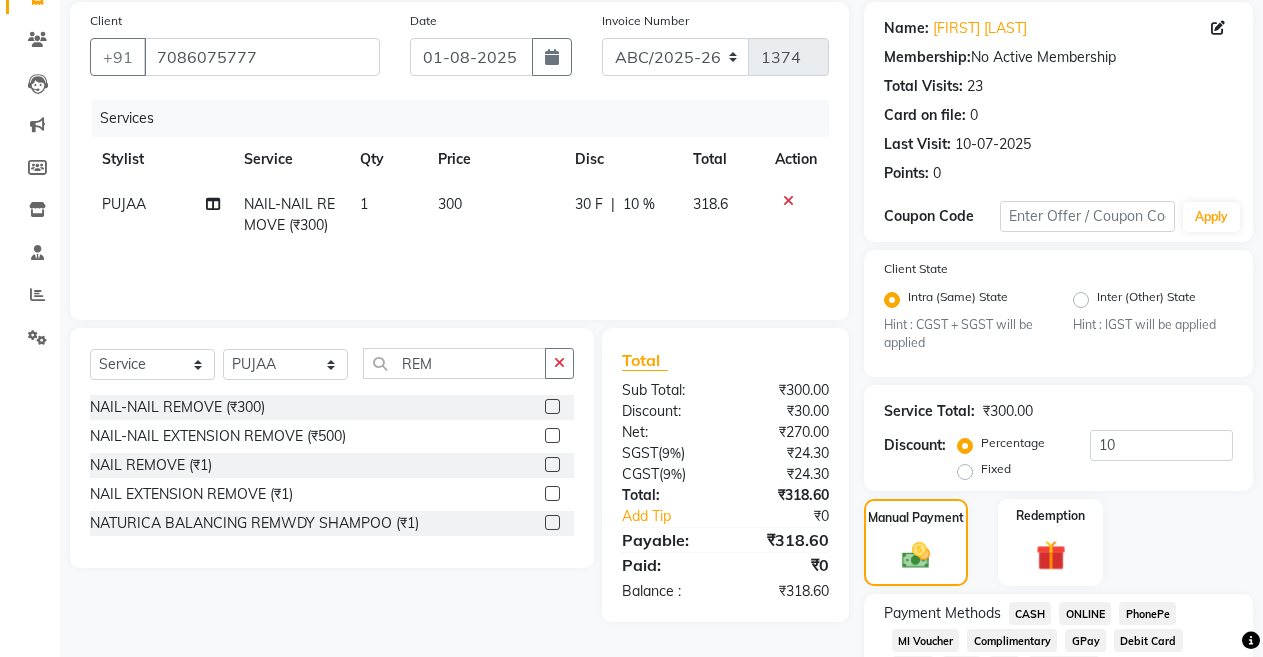 scroll, scrollTop: 276, scrollLeft: 0, axis: vertical 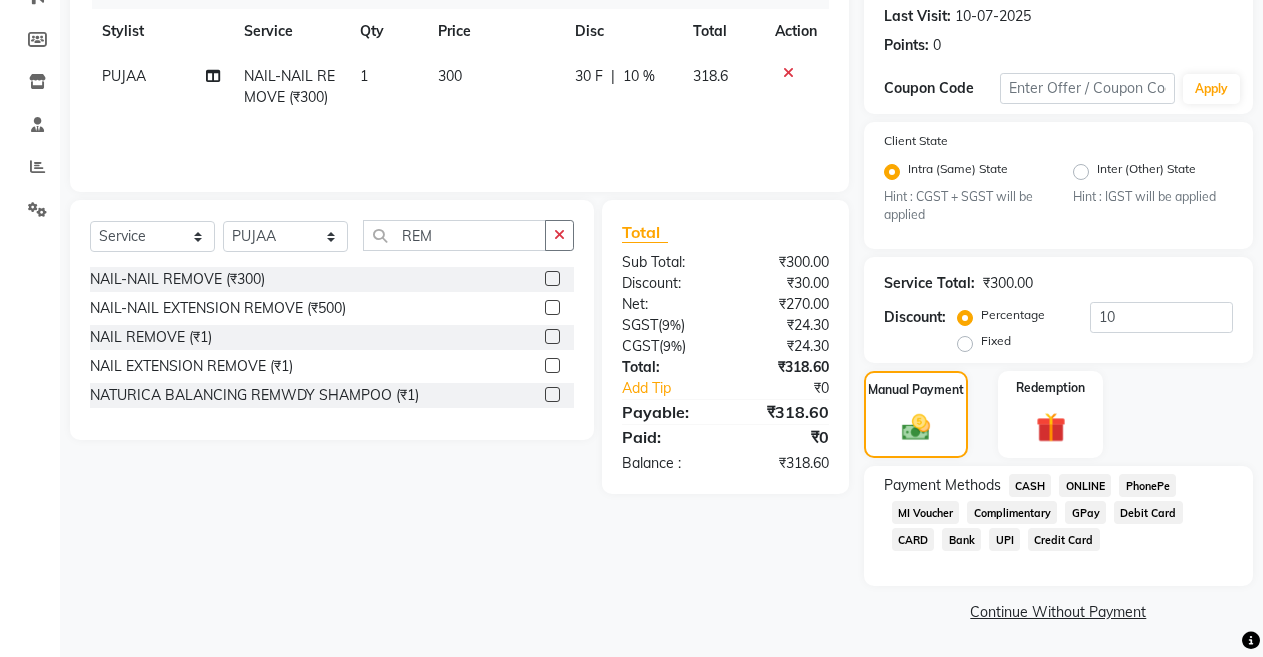 click on "CASH" 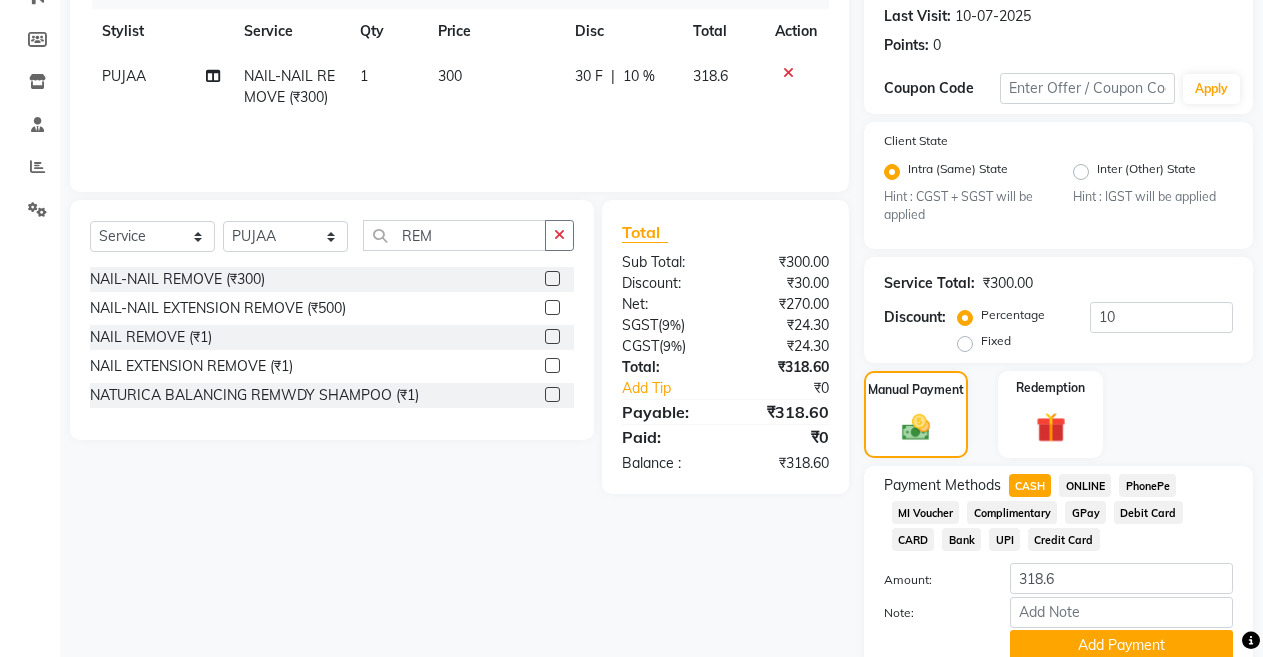 scroll, scrollTop: 359, scrollLeft: 0, axis: vertical 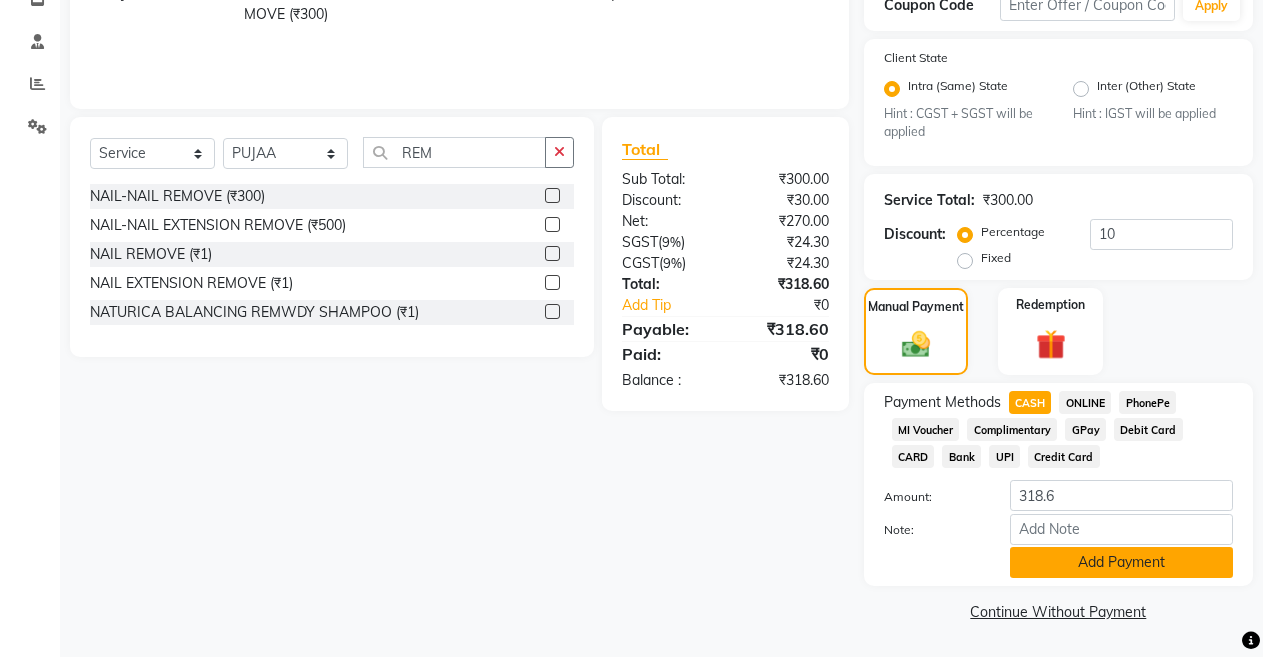 click on "Add Payment" 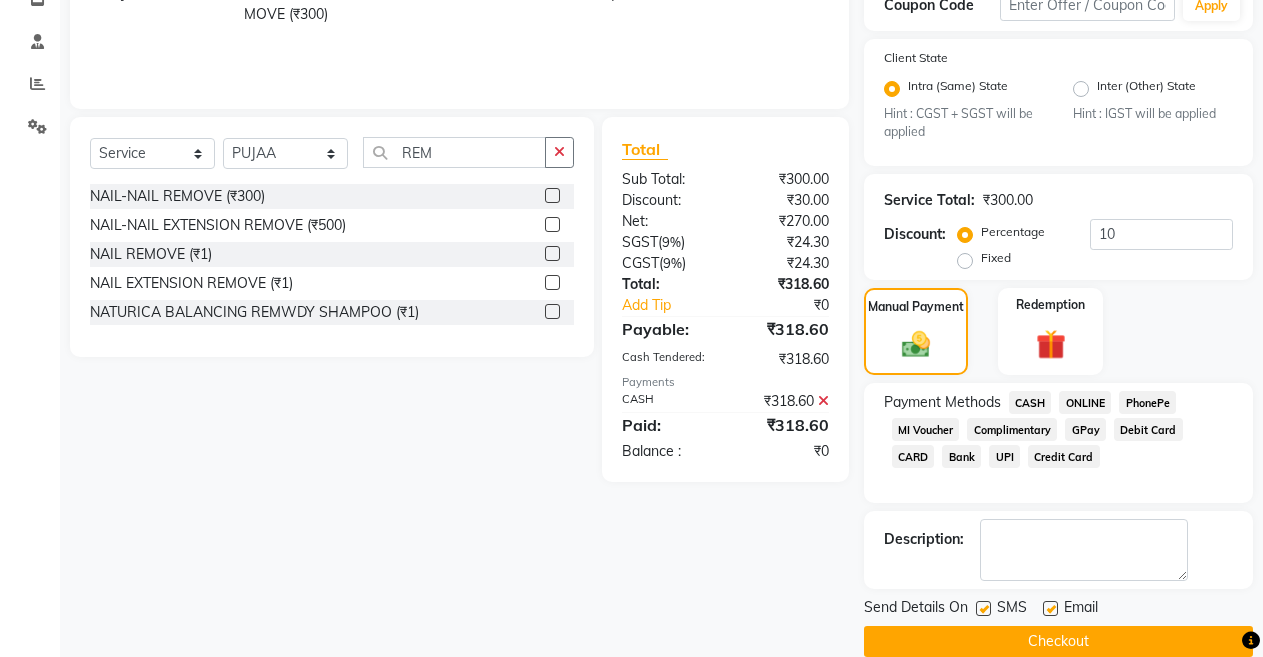 click 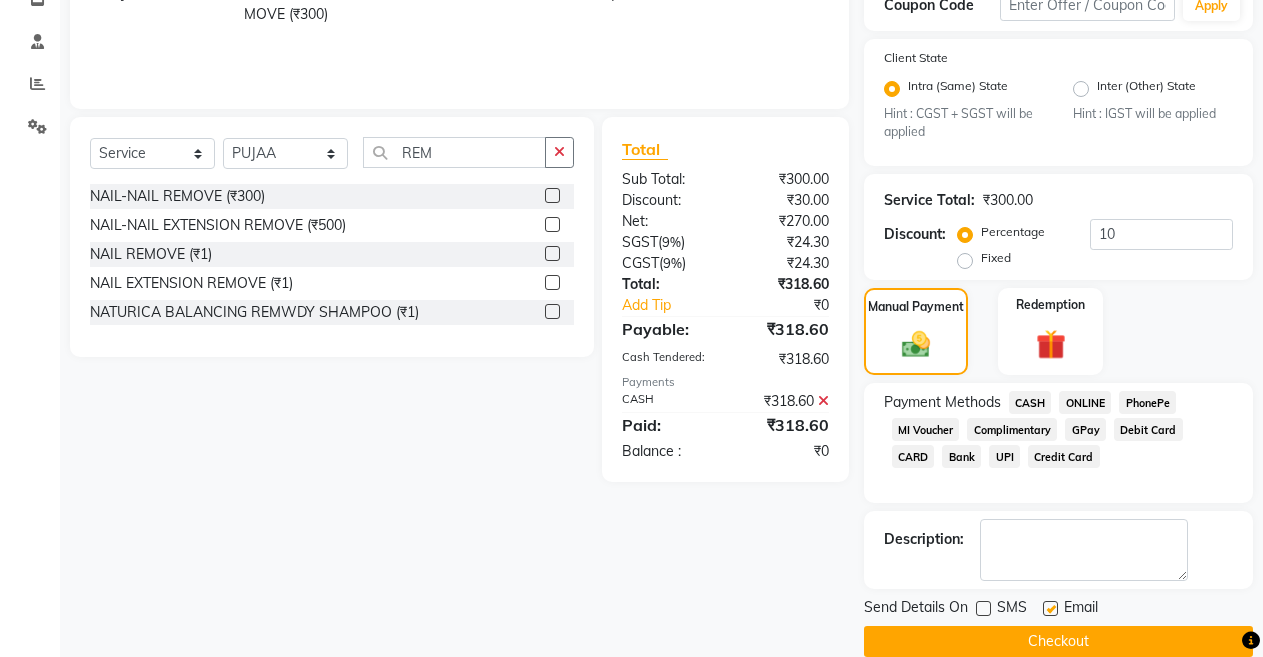 click 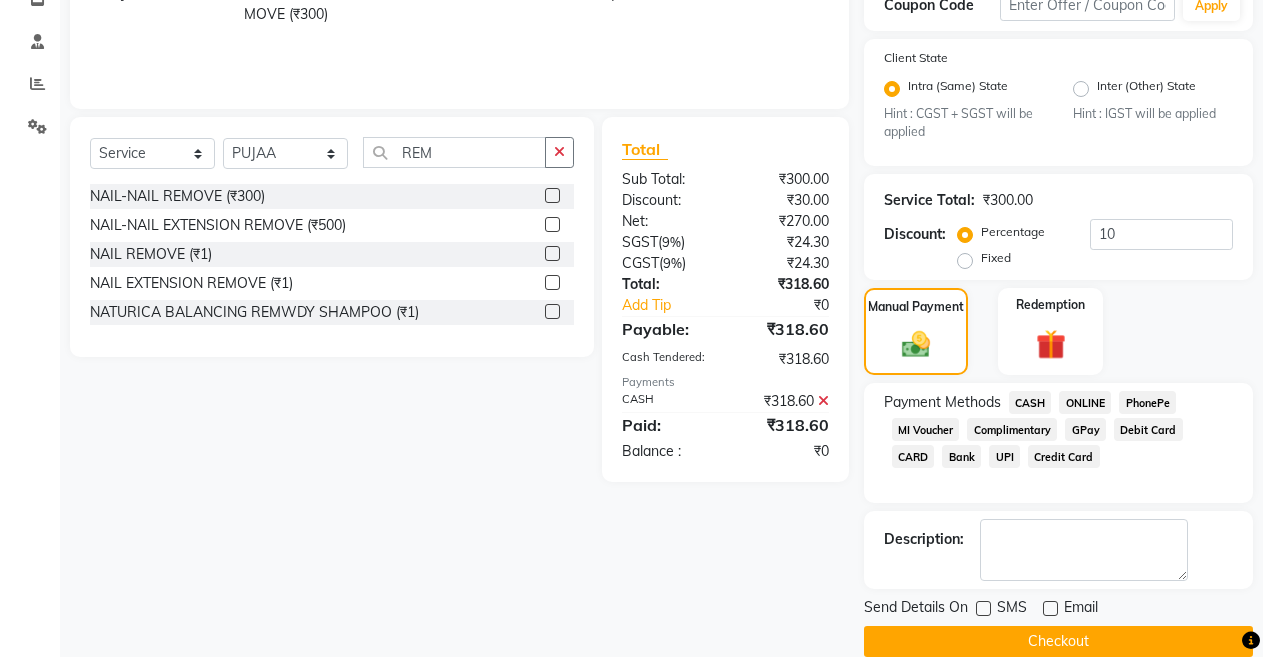 click on "Checkout" 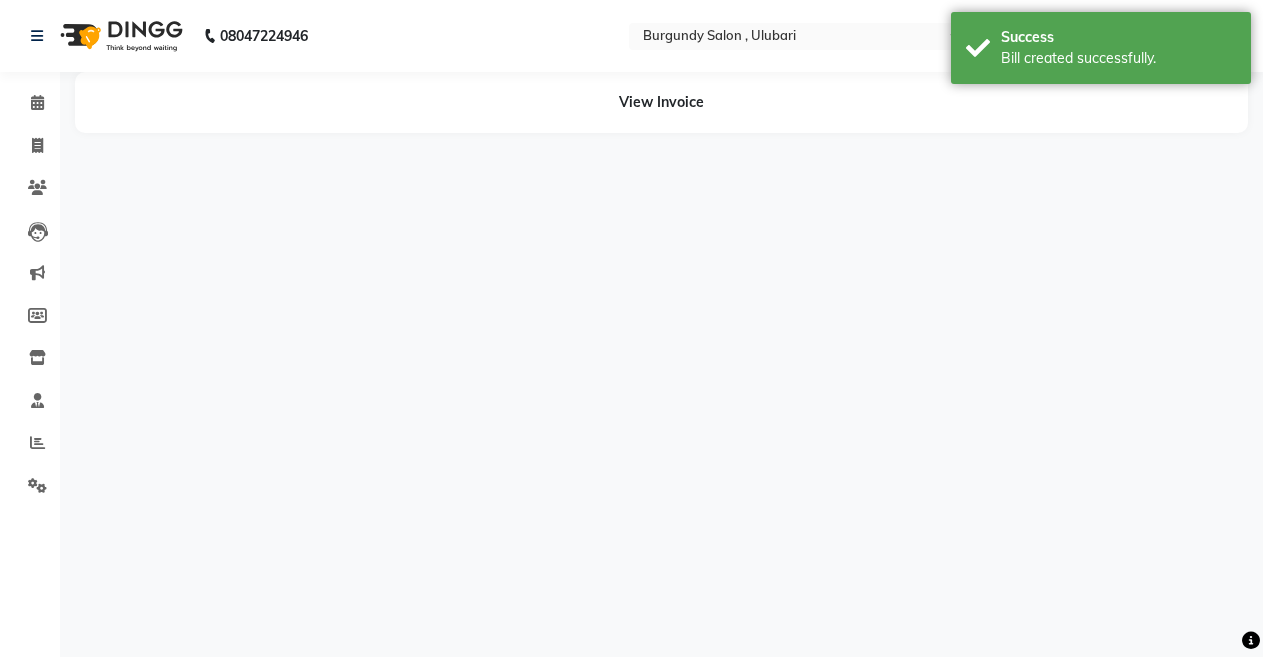 scroll, scrollTop: 0, scrollLeft: 0, axis: both 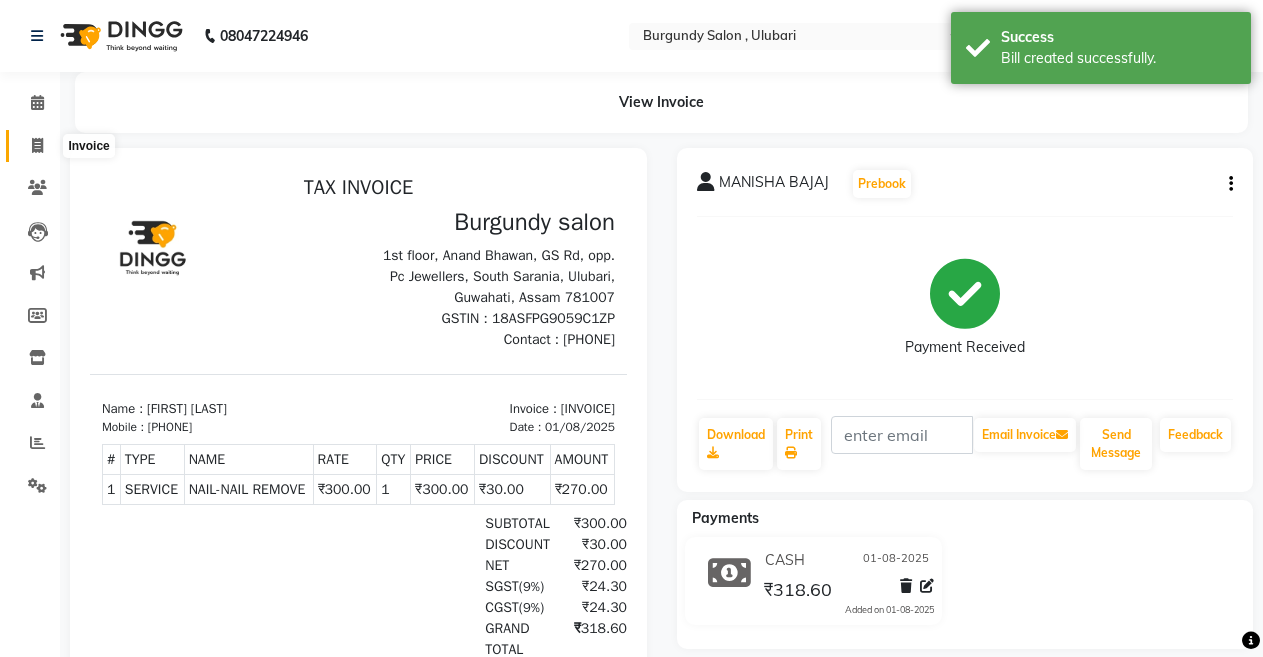 click 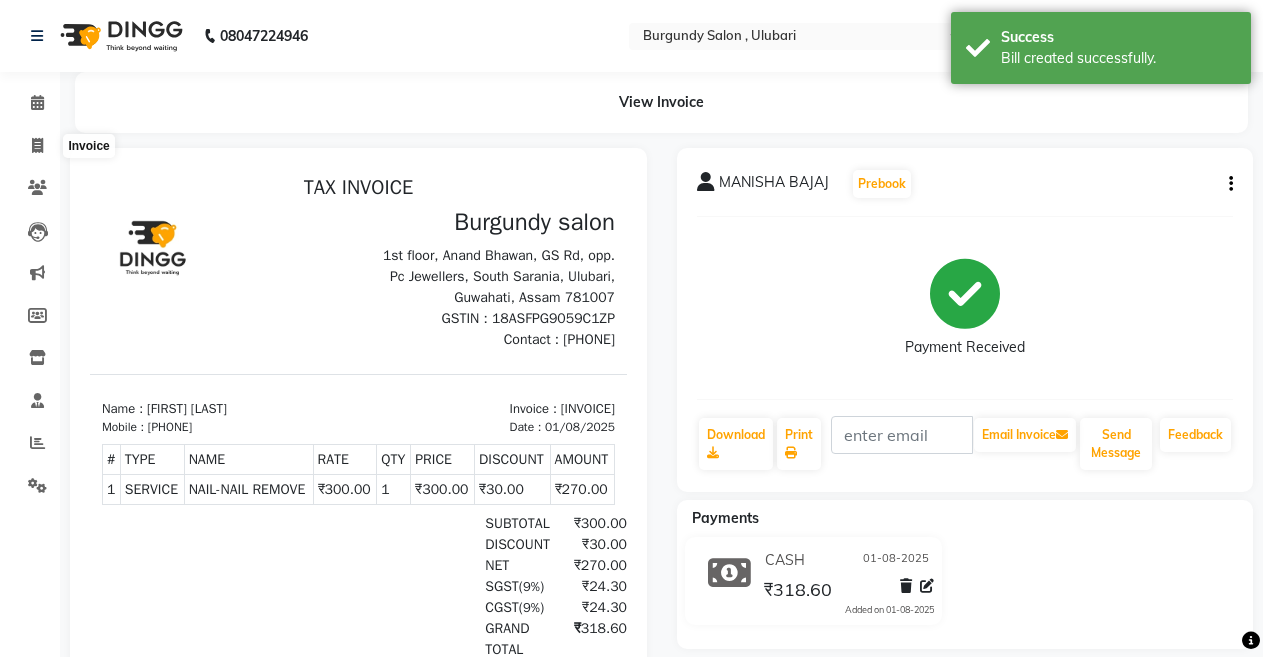 select on "service" 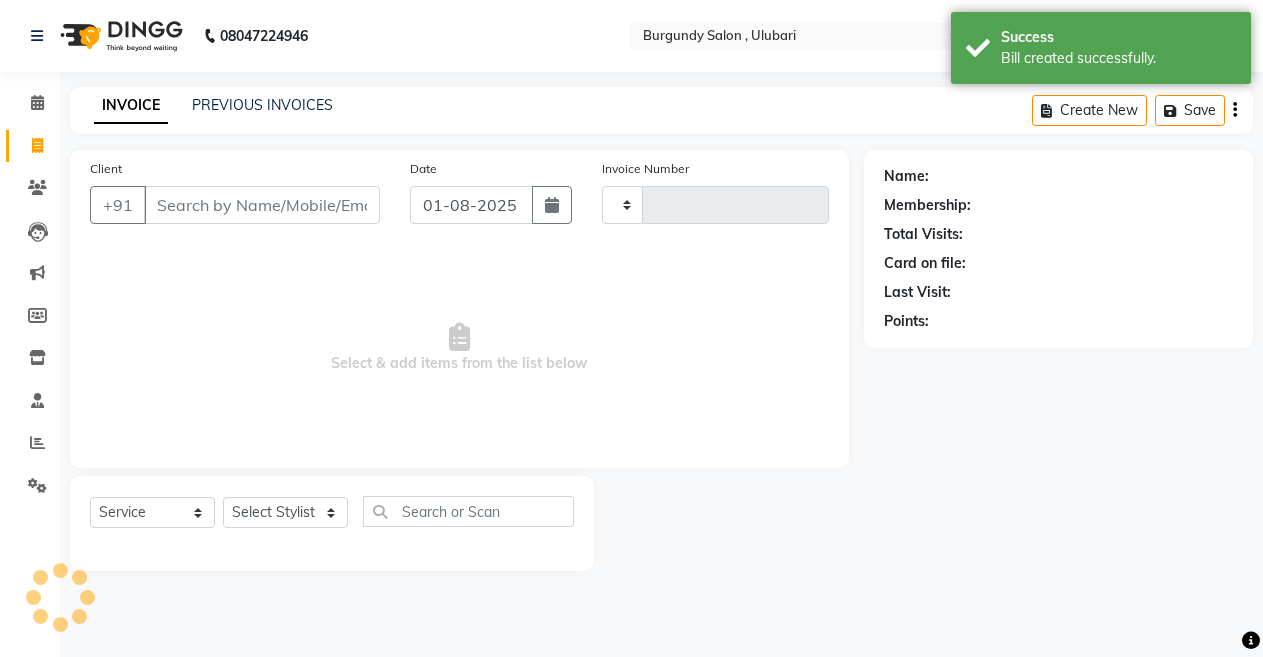 type on "1375" 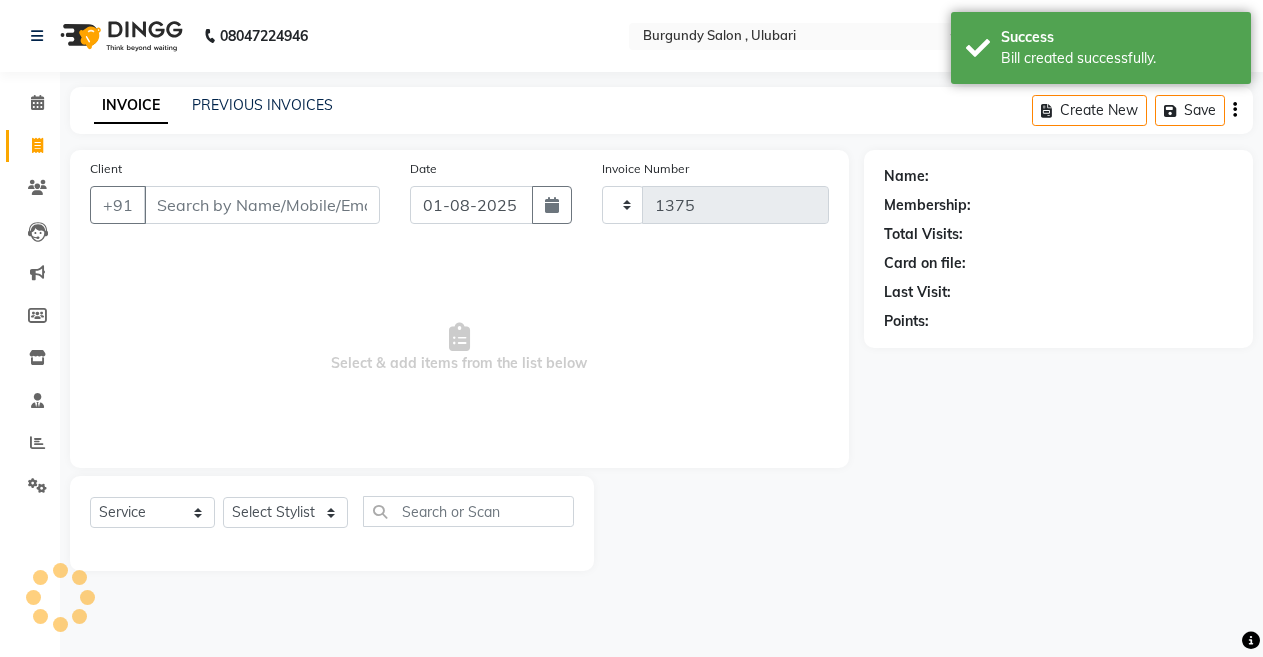 select on "5345" 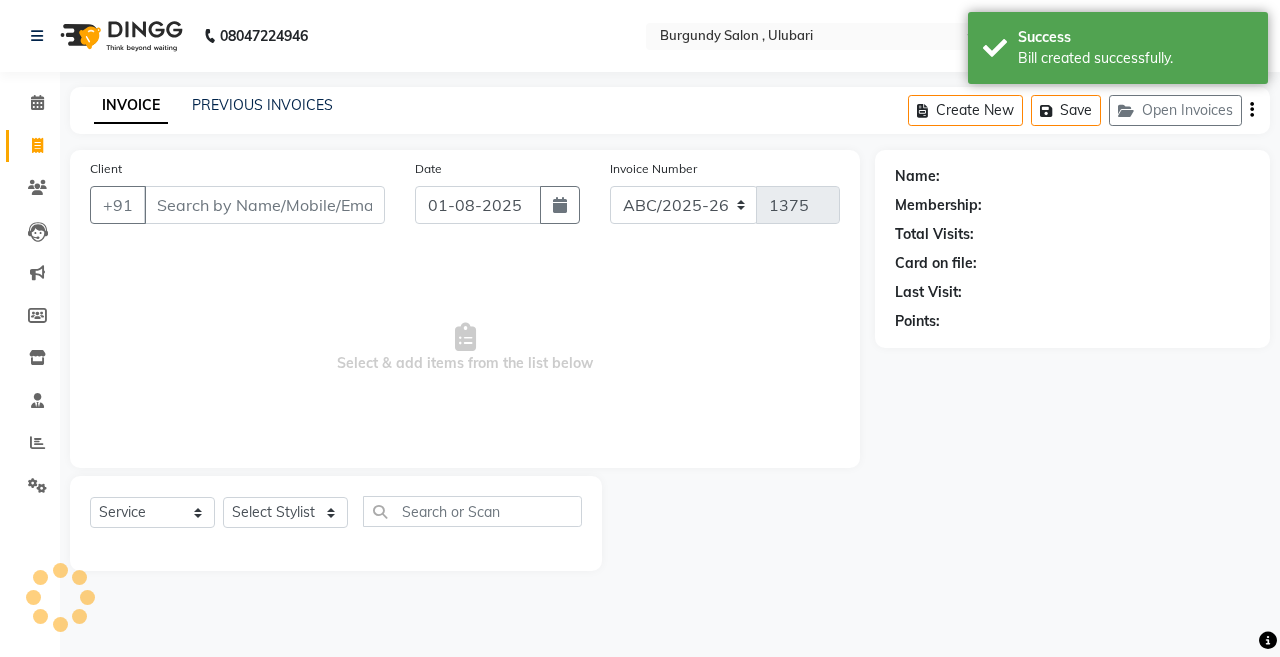 click on "PREVIOUS INVOICES" 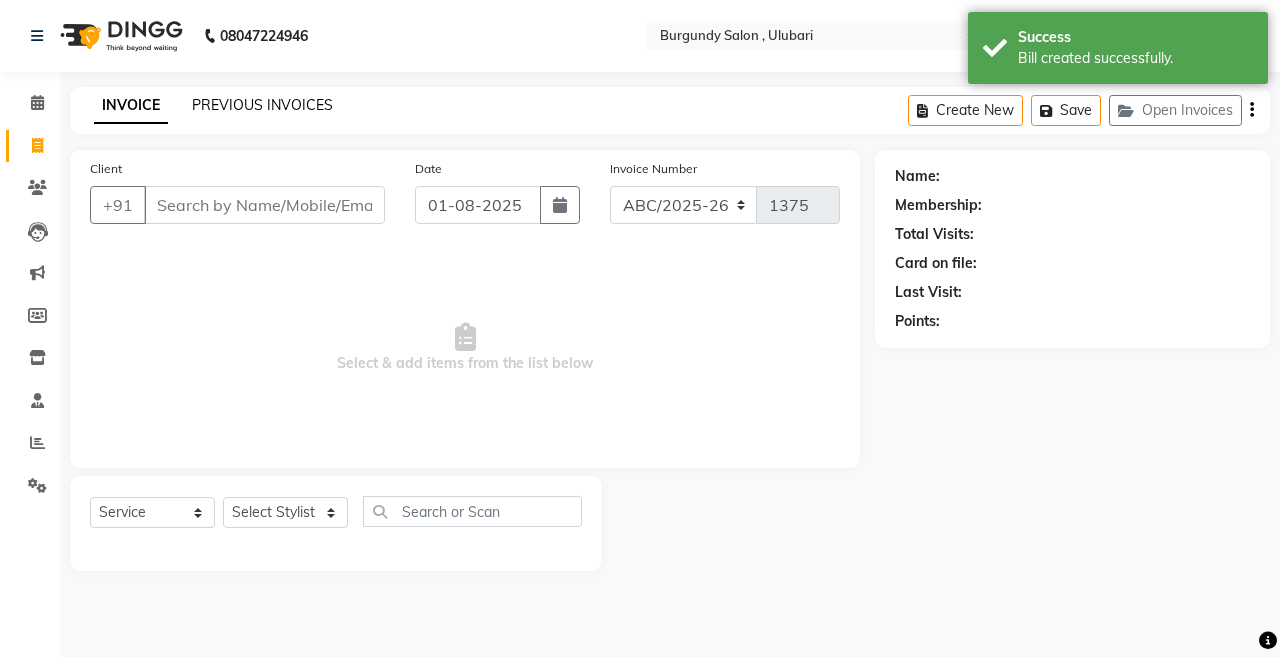 click on "PREVIOUS INVOICES" 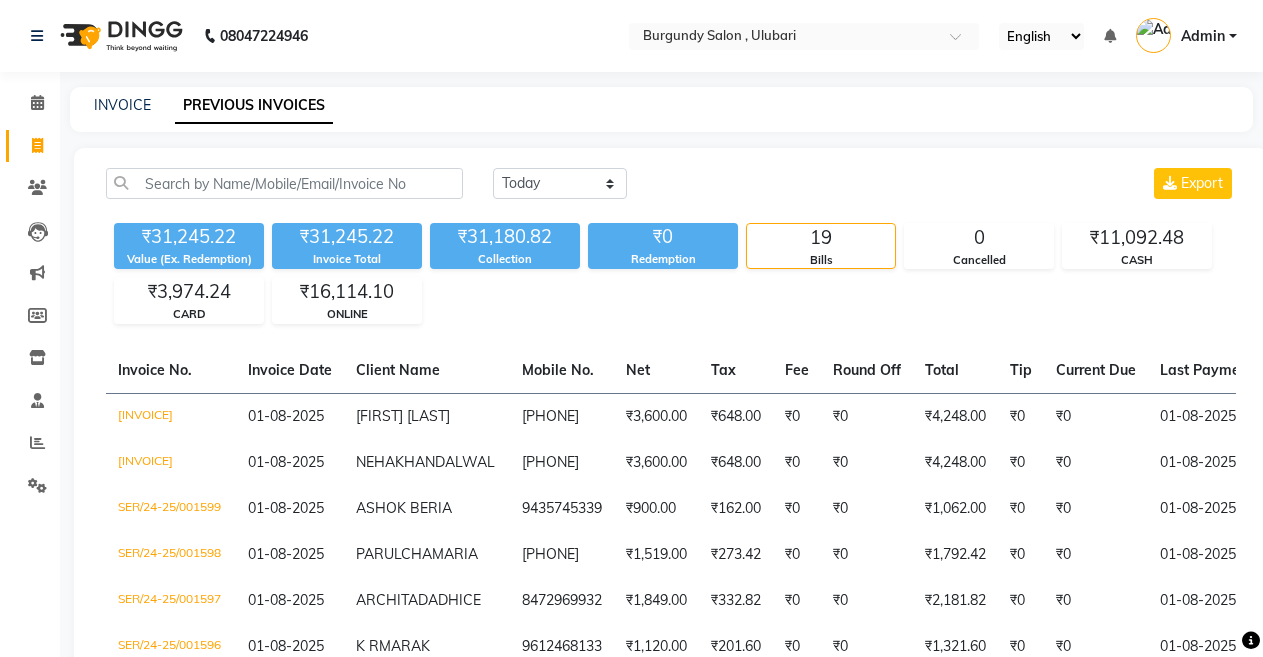 click on "INVOICE PREVIOUS INVOICES" 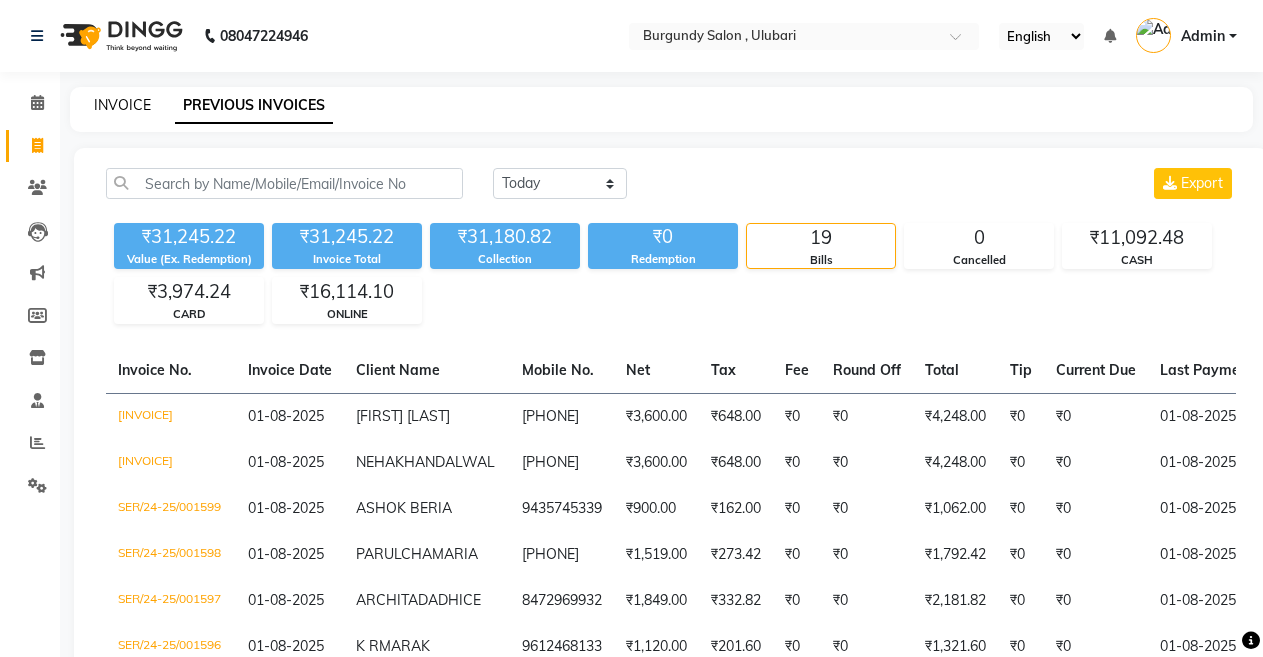 click on "INVOICE" 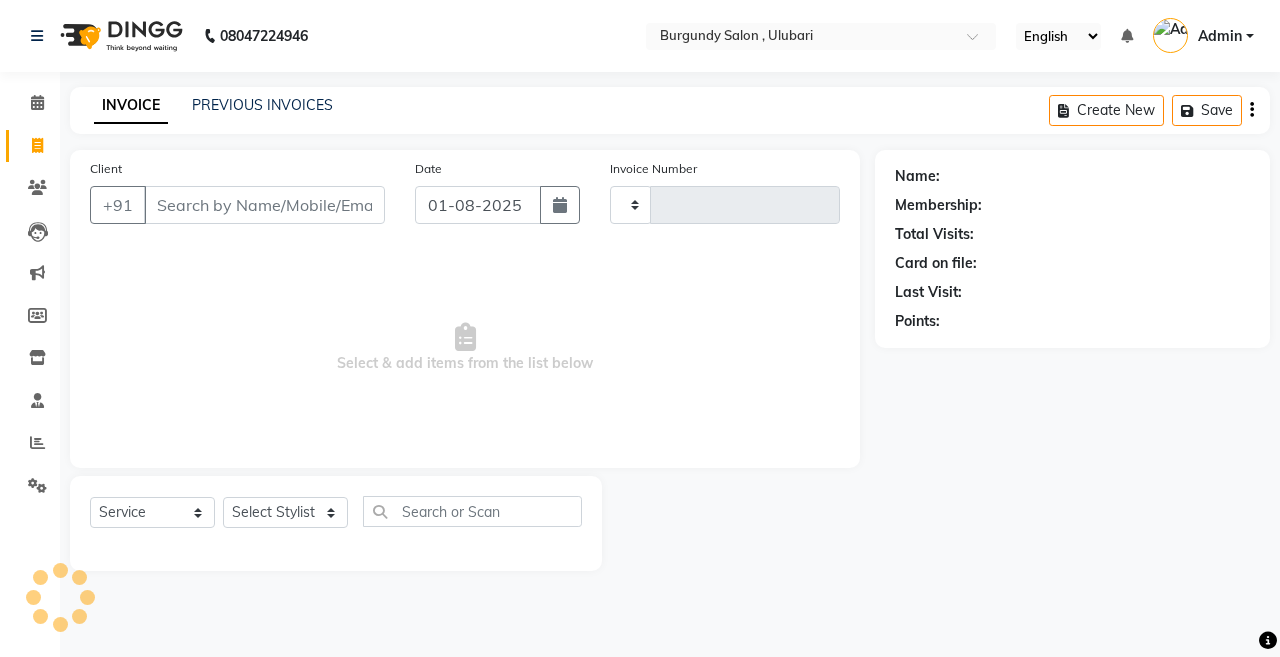 type on "1375" 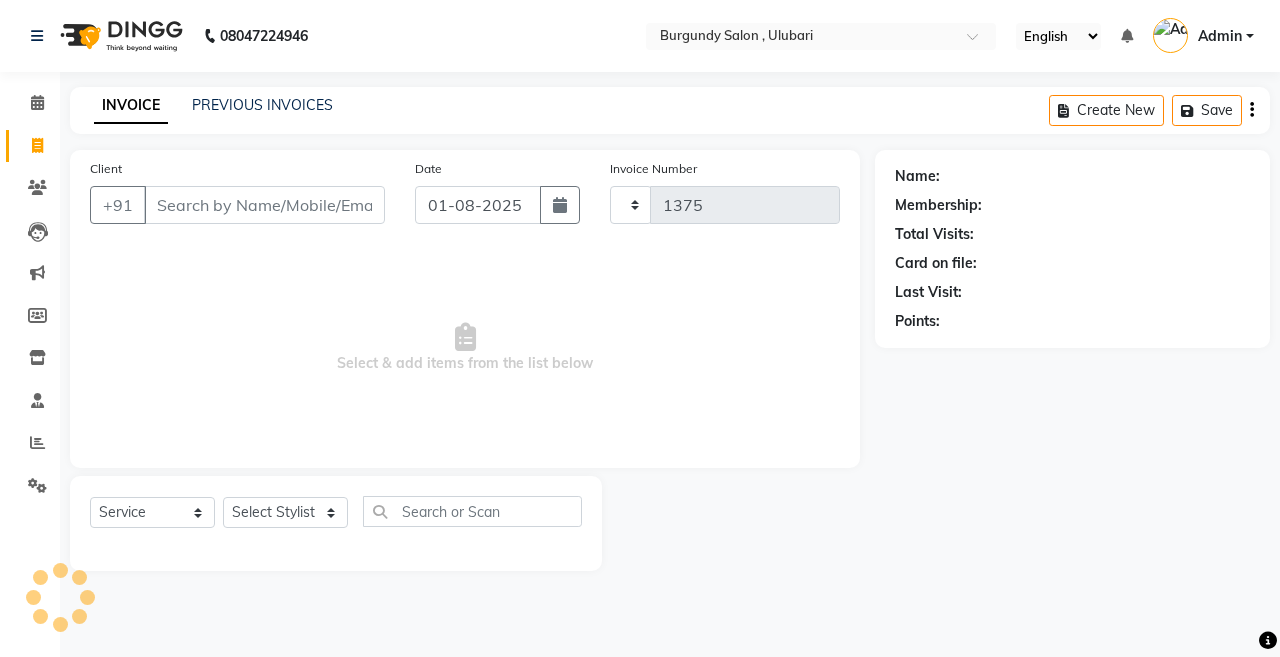 select on "5345" 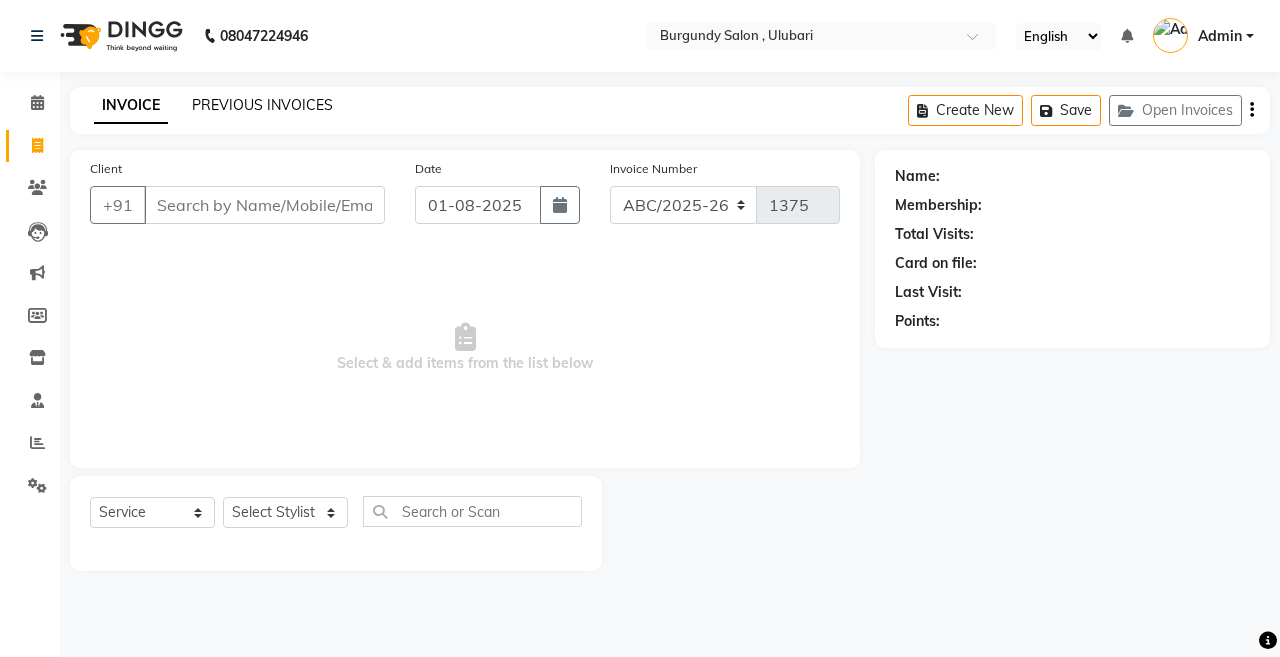 click on "PREVIOUS INVOICES" 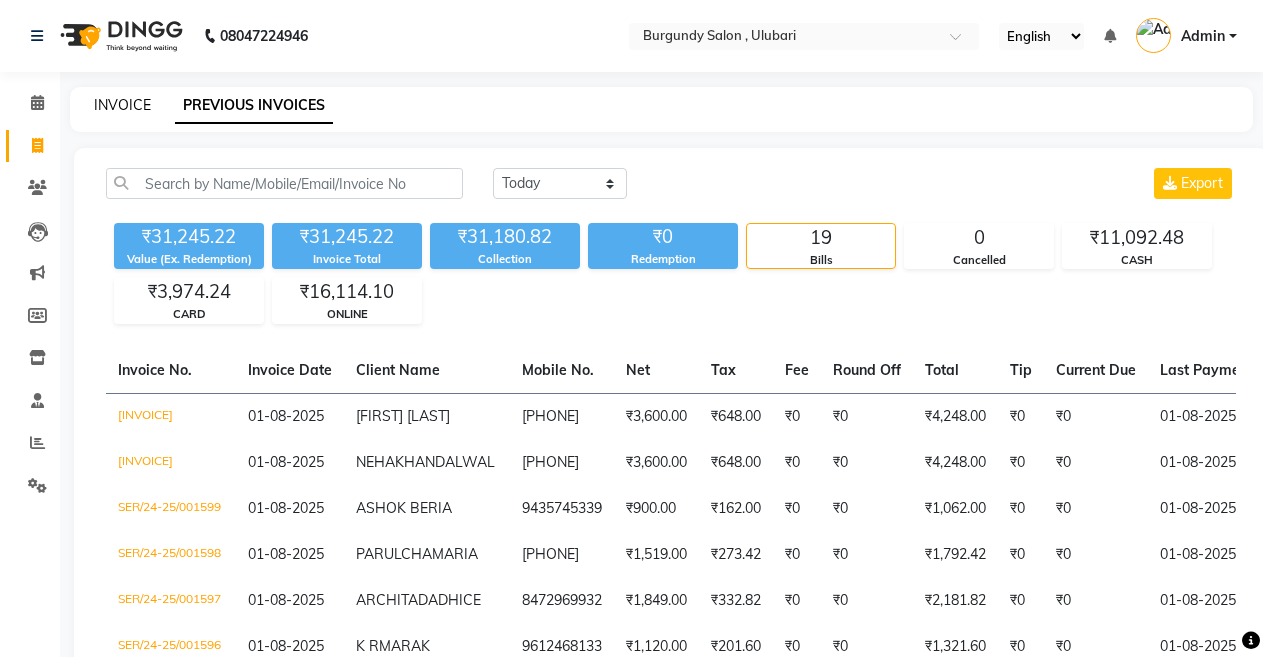 click on "INVOICE" 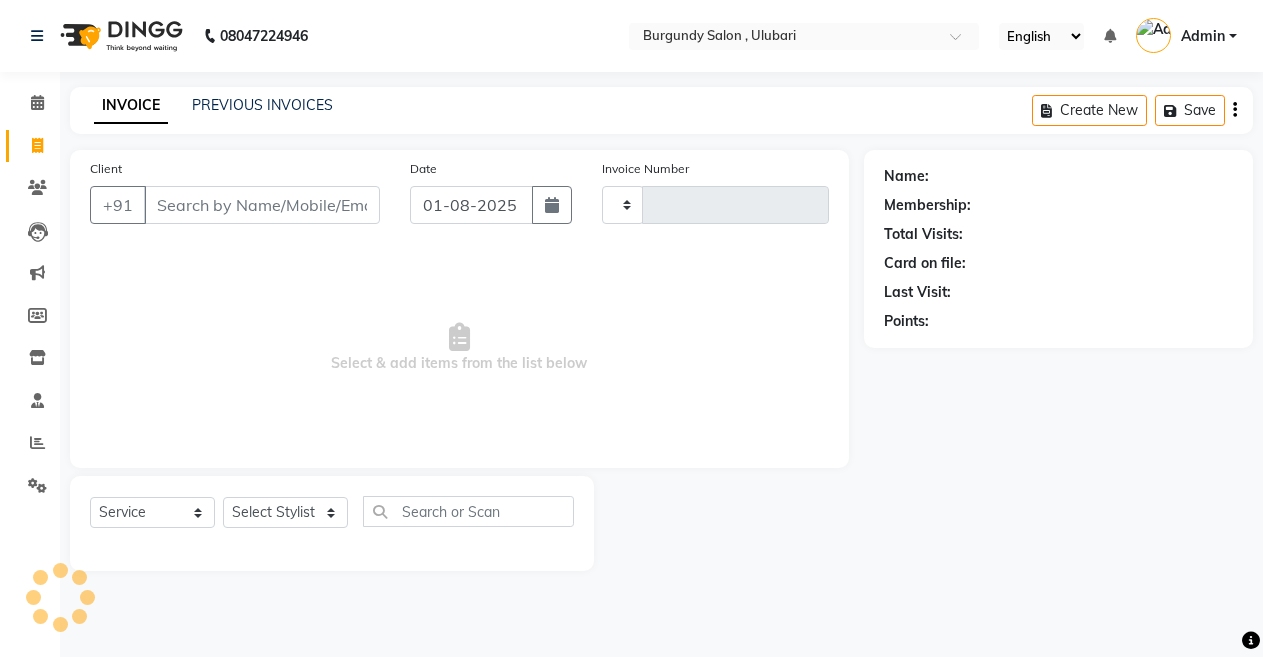 type on "1375" 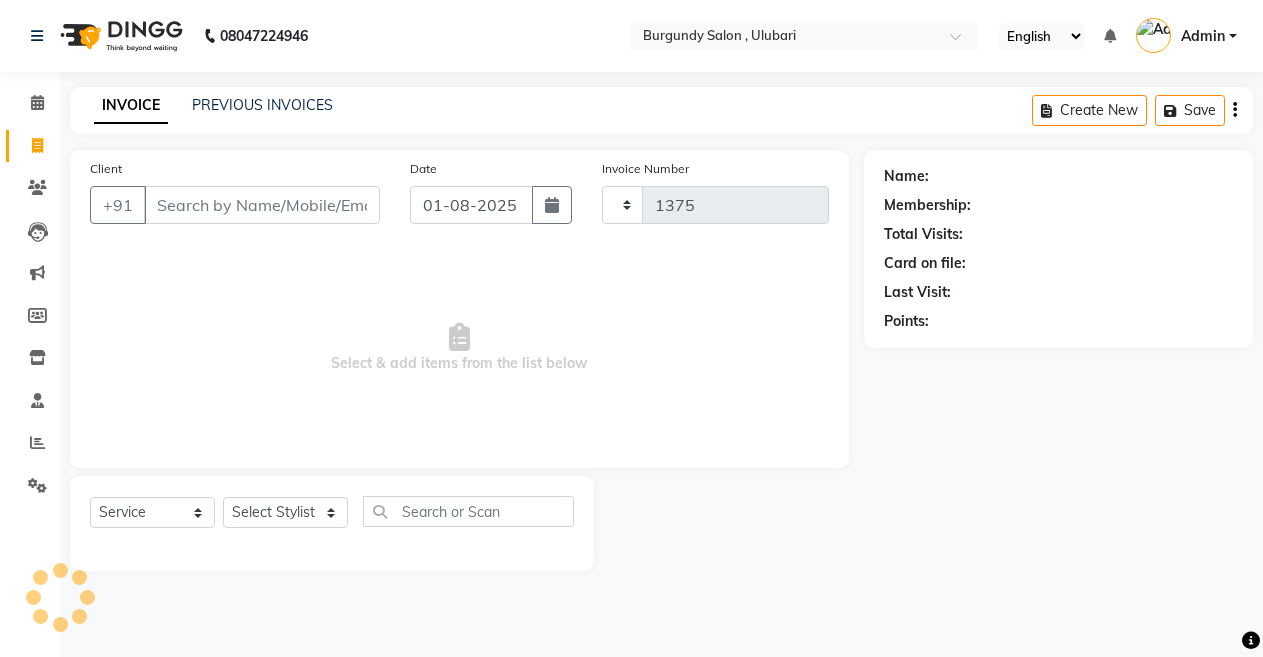 select on "5345" 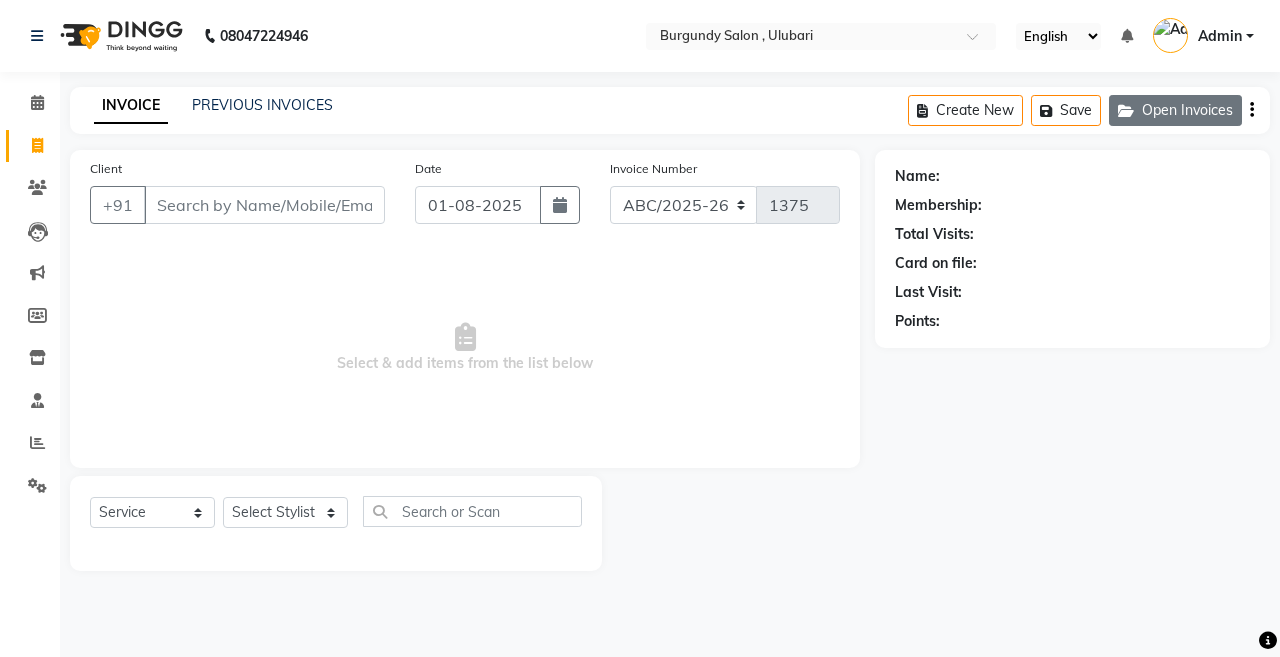 click on "Open Invoices" 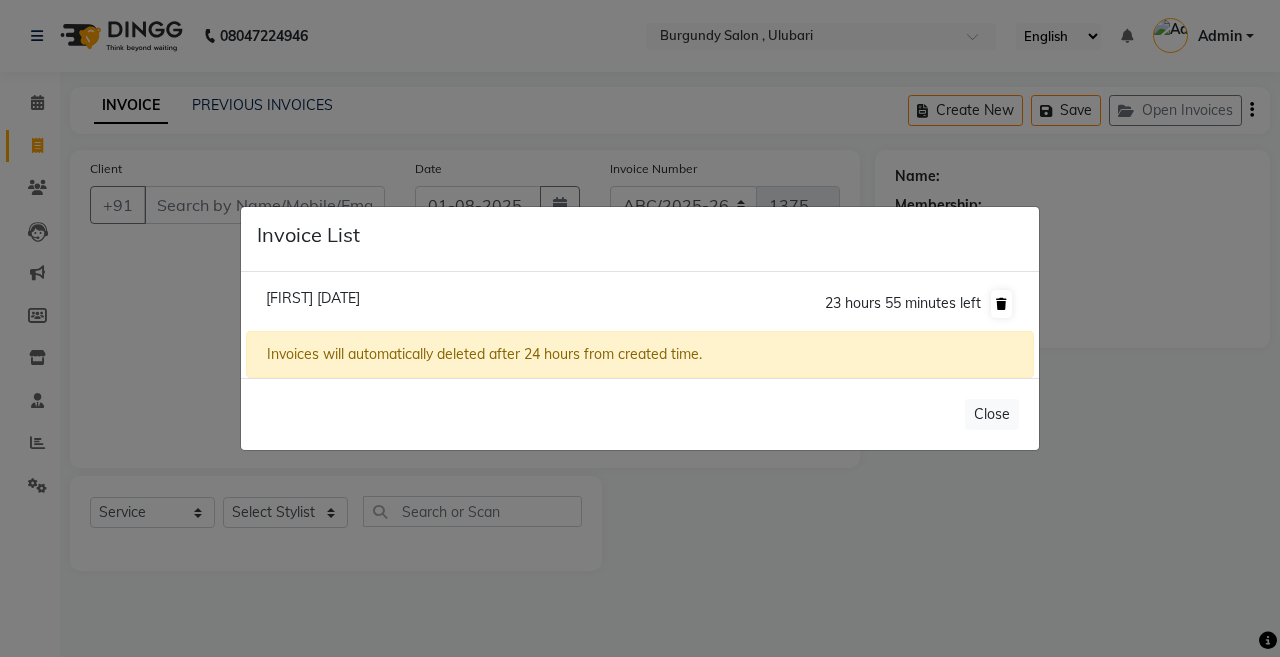 click 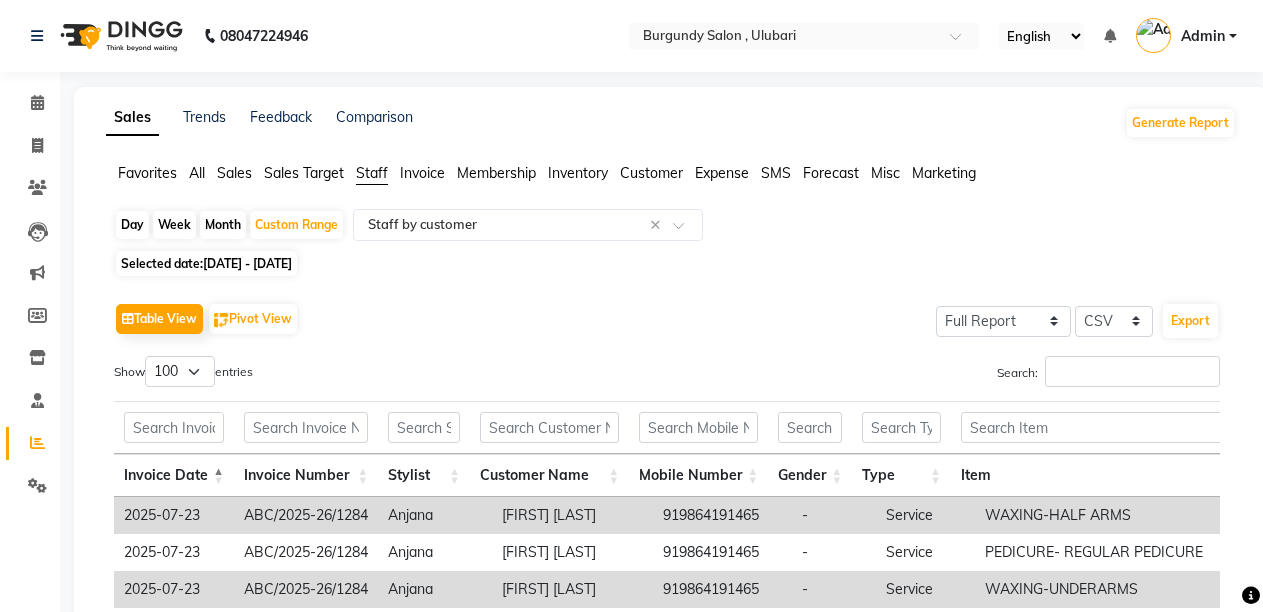 select on "full_report" 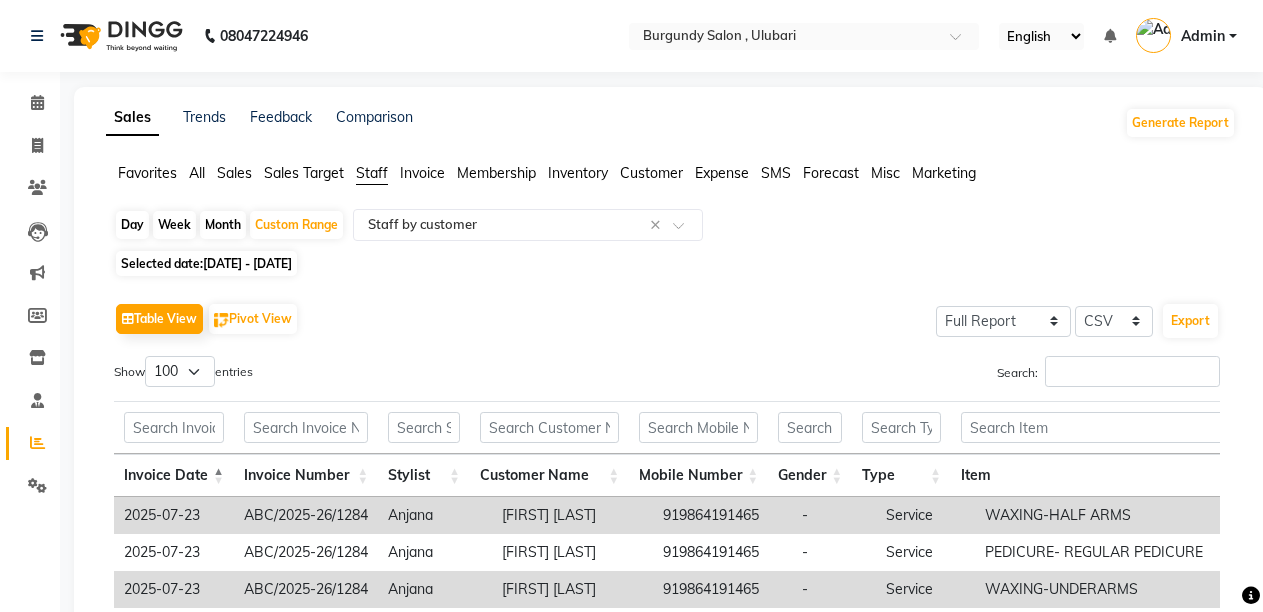 scroll, scrollTop: 0, scrollLeft: 0, axis: both 